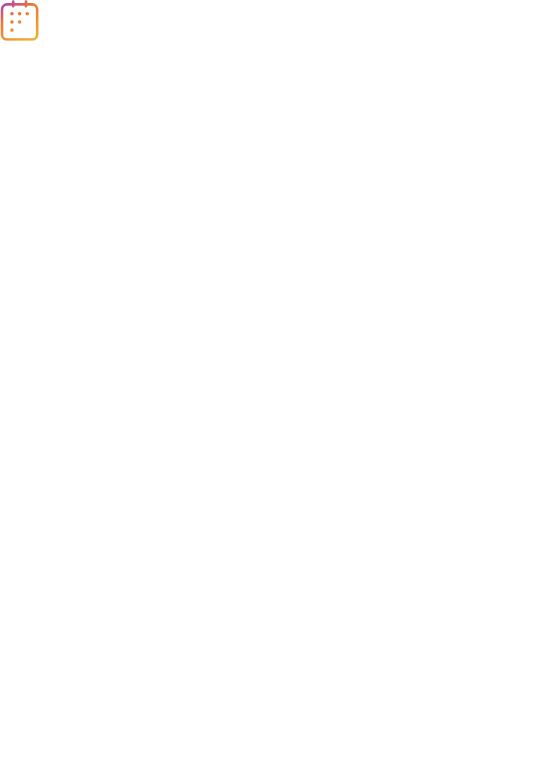 scroll, scrollTop: 0, scrollLeft: 0, axis: both 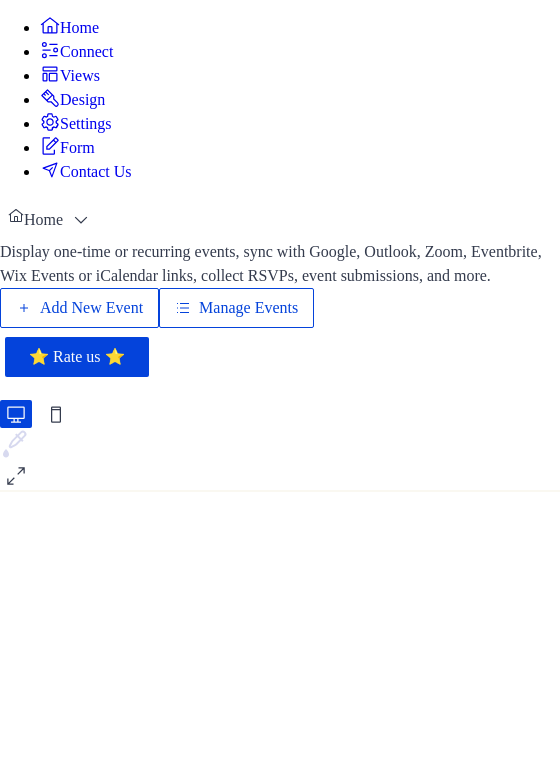 click on "Manage Events" at bounding box center (248, 308) 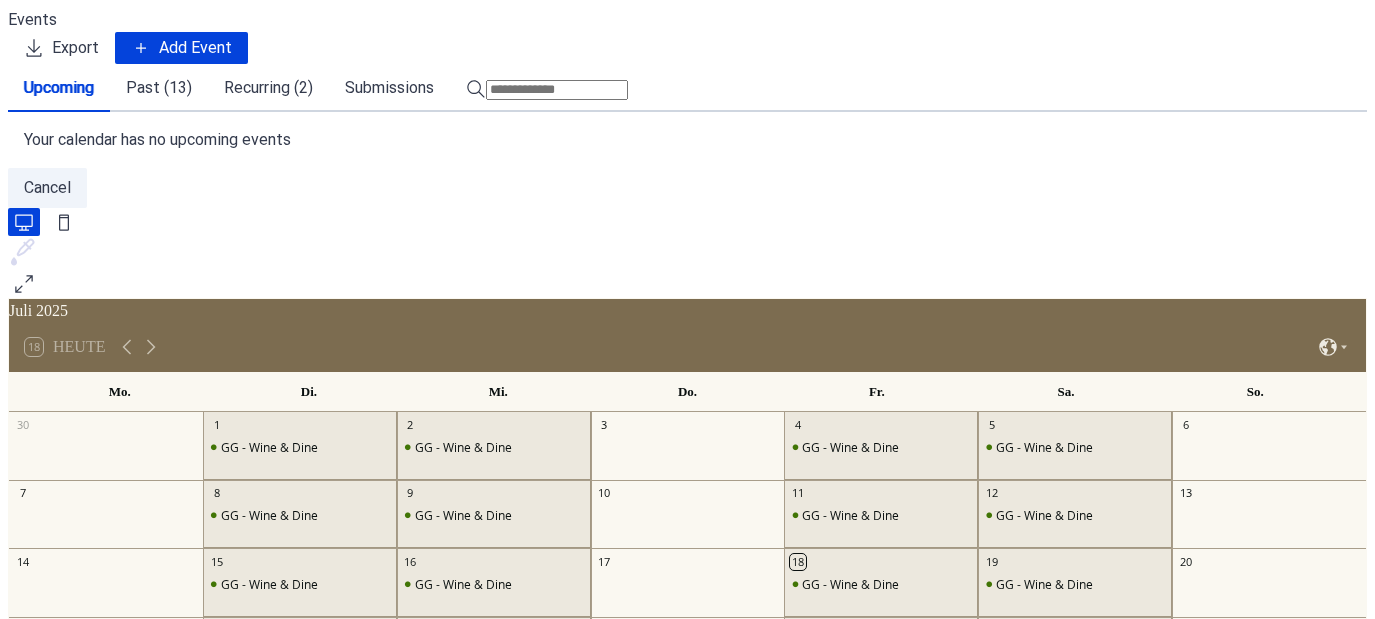 scroll, scrollTop: 0, scrollLeft: 0, axis: both 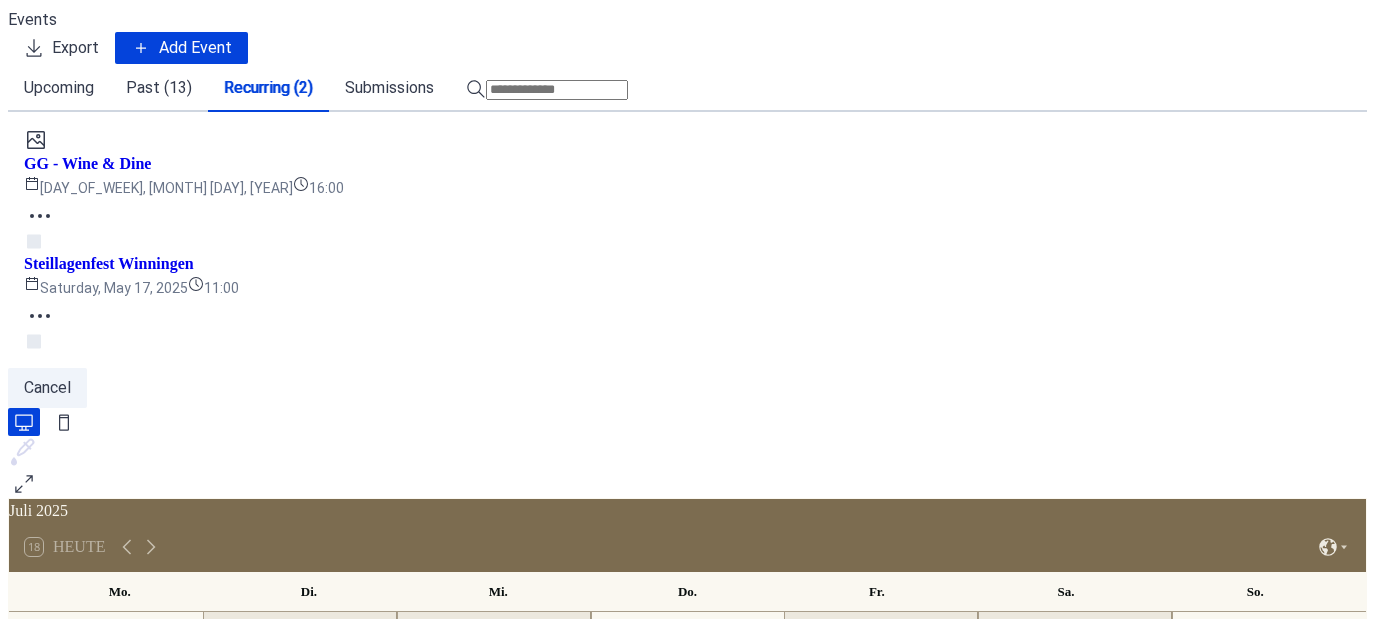 click on "GG - Wine & Dine" at bounding box center [87, 164] 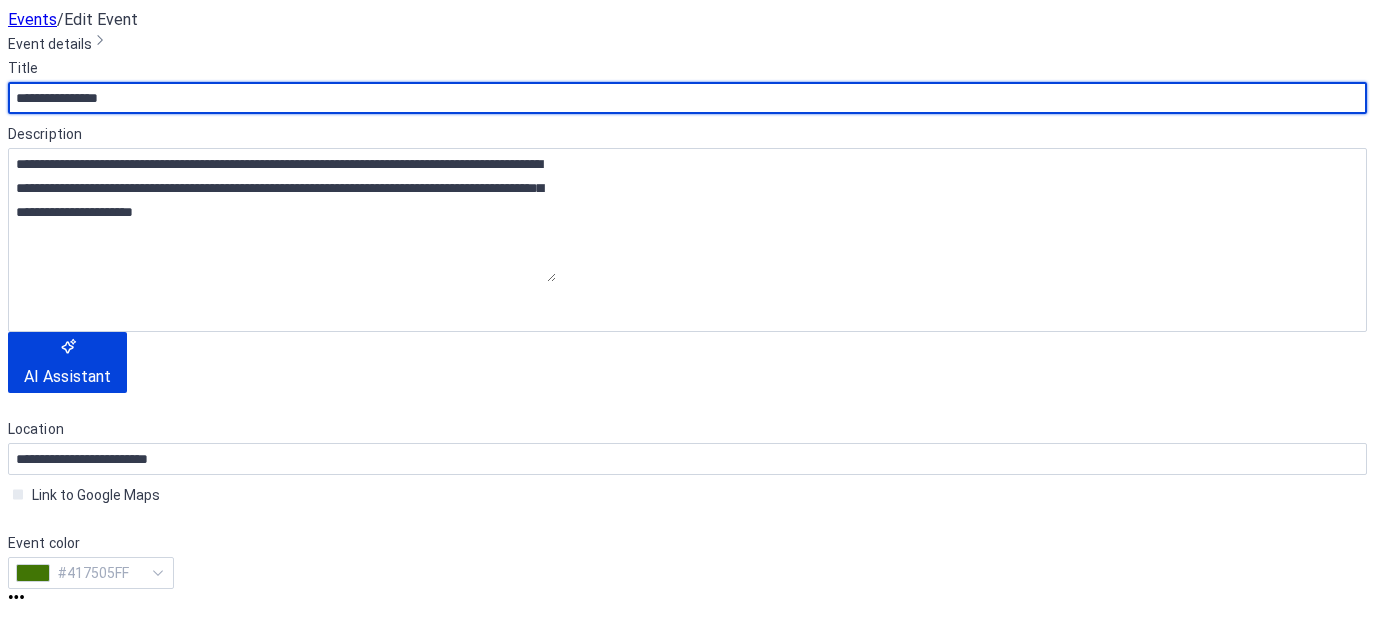 type on "**********" 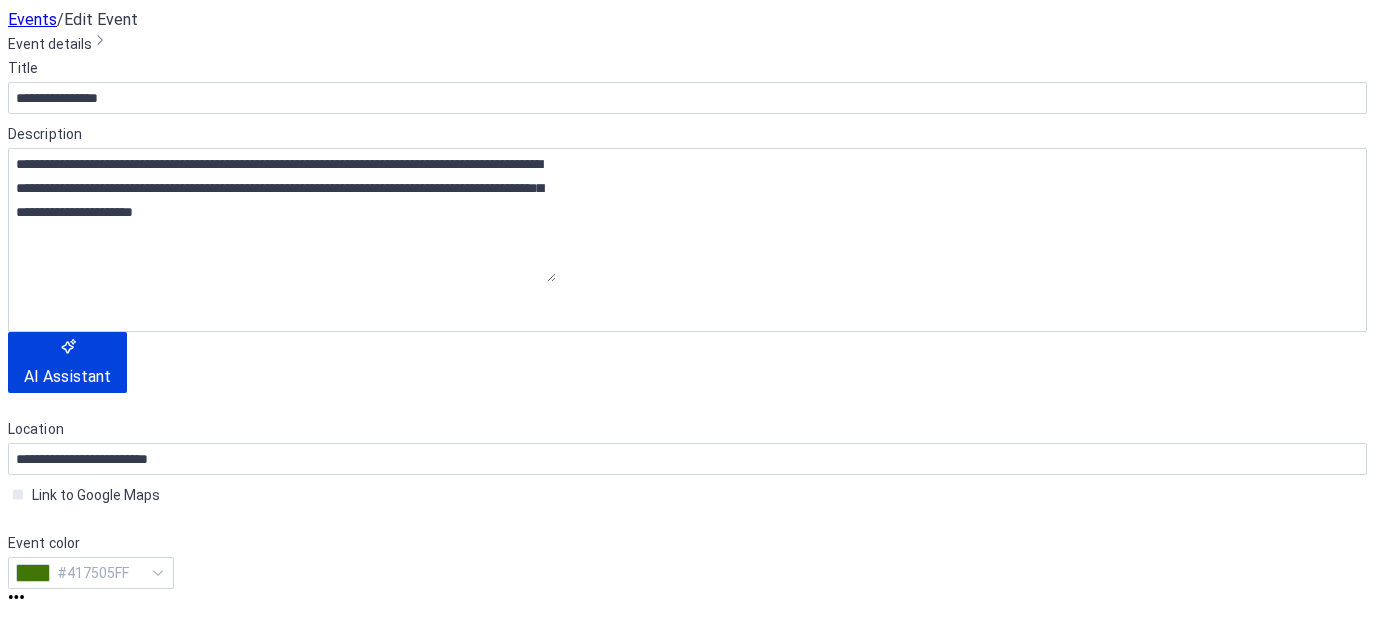 click on "T" at bounding box center (687, 1262) 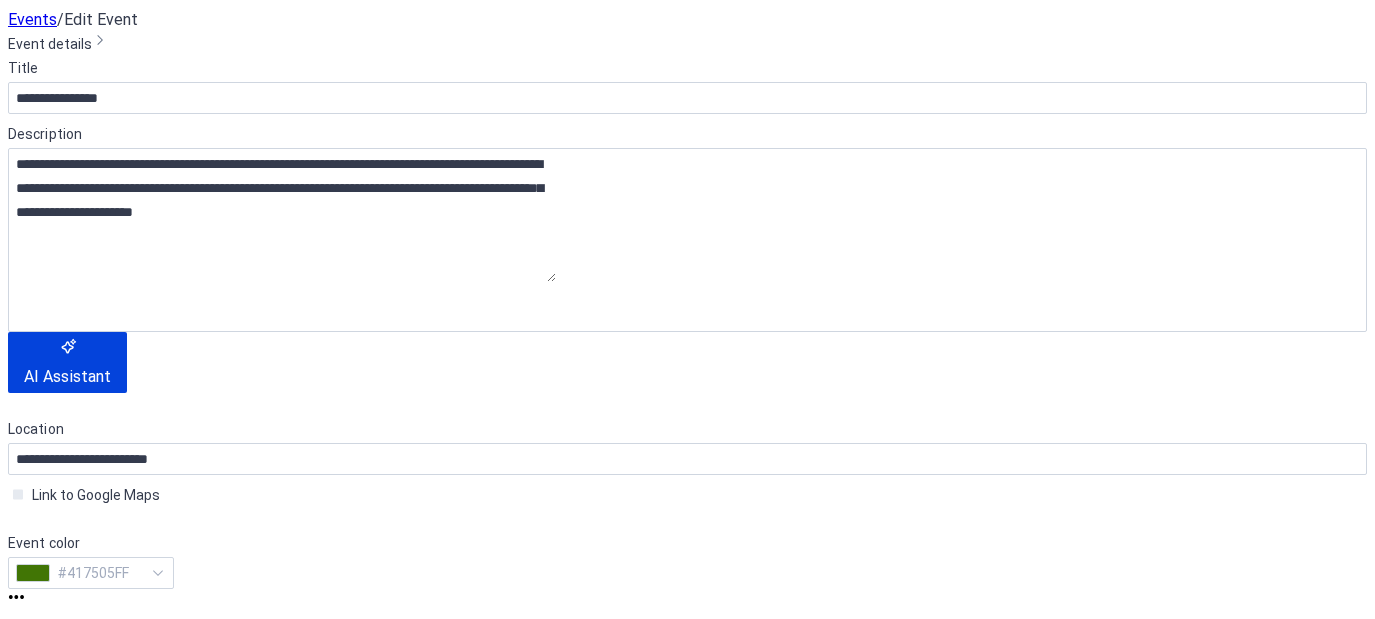 scroll, scrollTop: 1061, scrollLeft: 0, axis: vertical 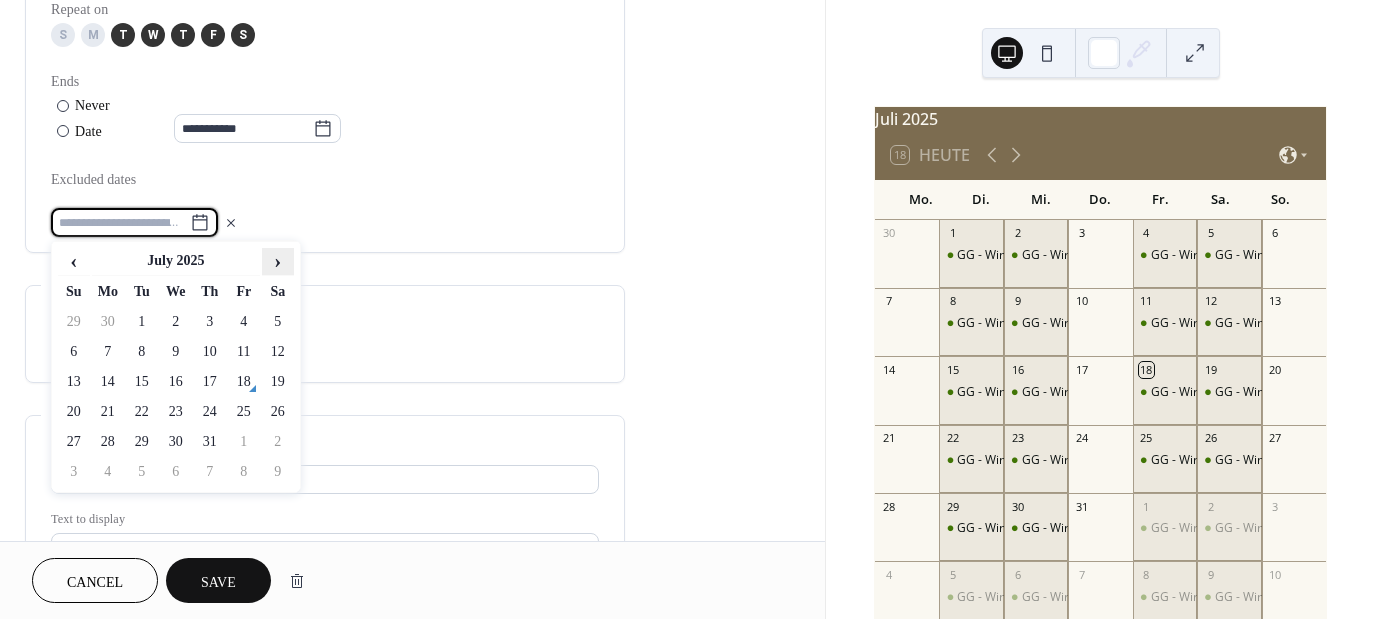 click on "›" at bounding box center (278, 261) 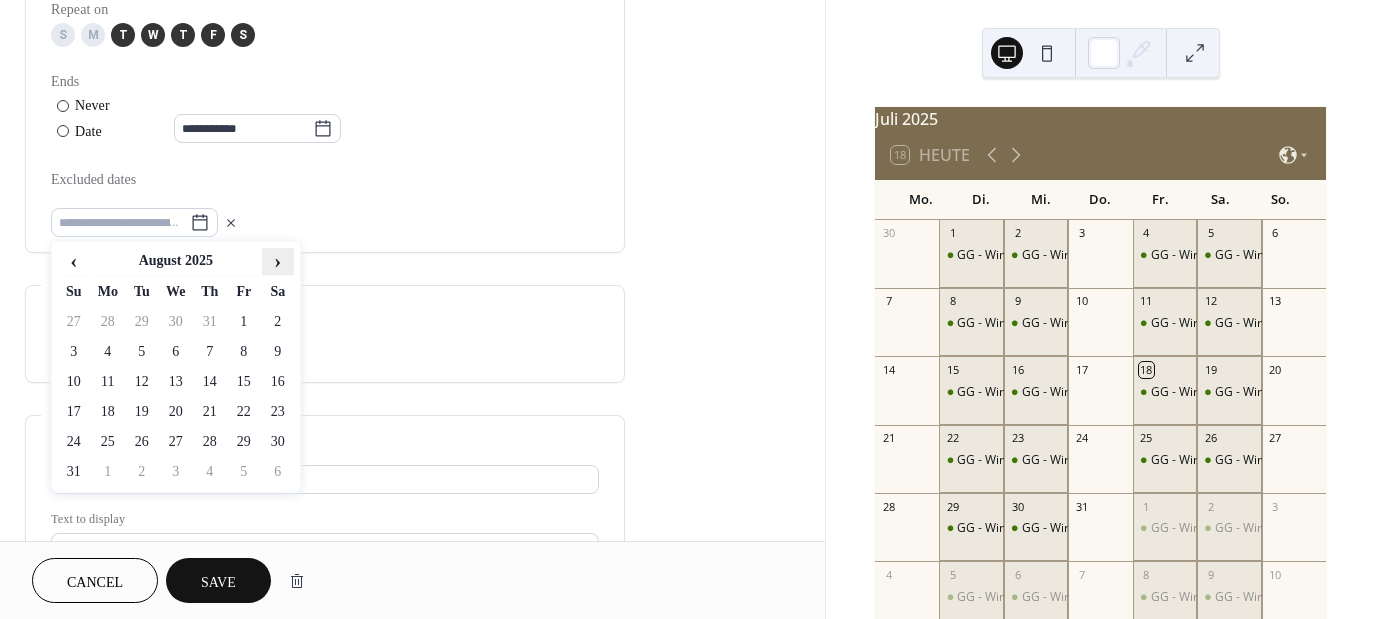 click on "›" at bounding box center (278, 261) 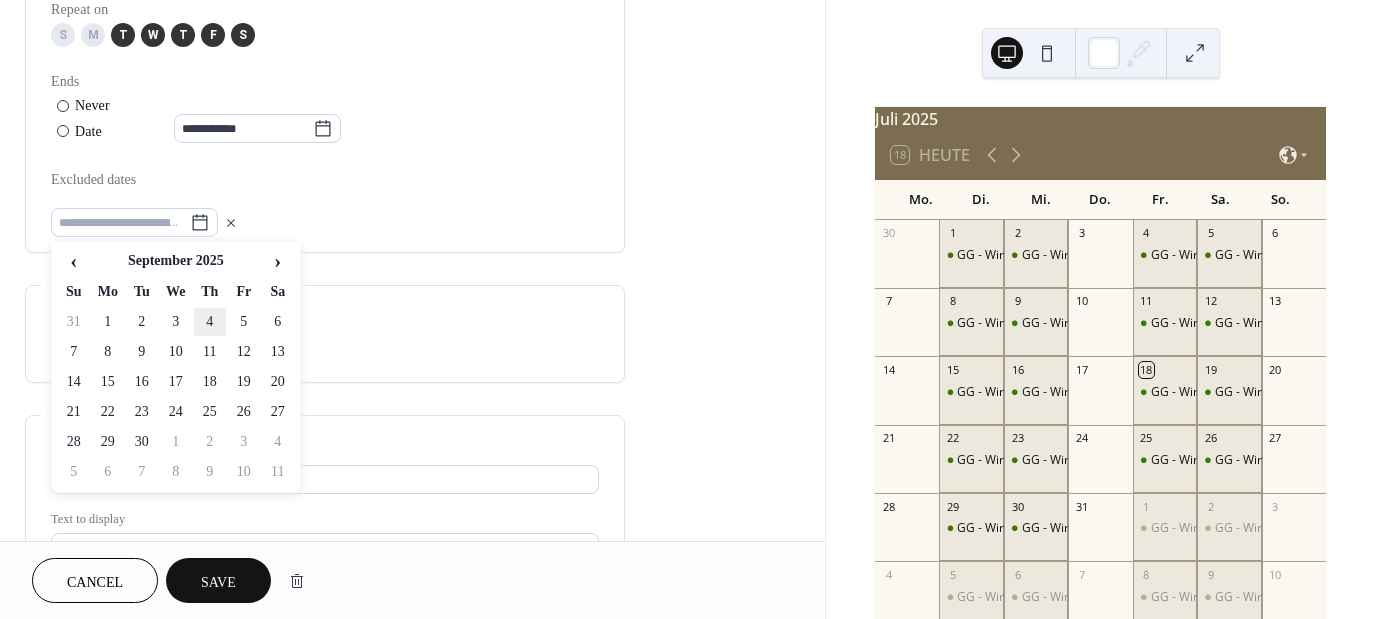 click on "4" at bounding box center (210, 322) 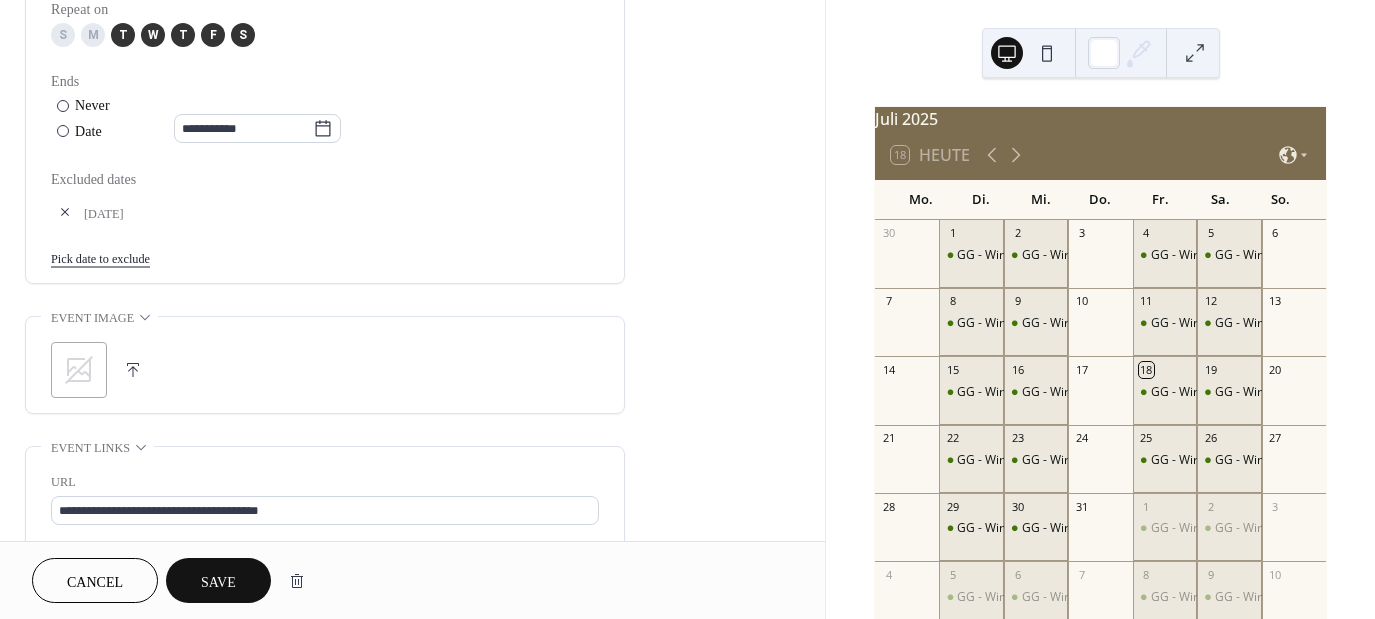 click on "Pick date to exclude" at bounding box center (100, 257) 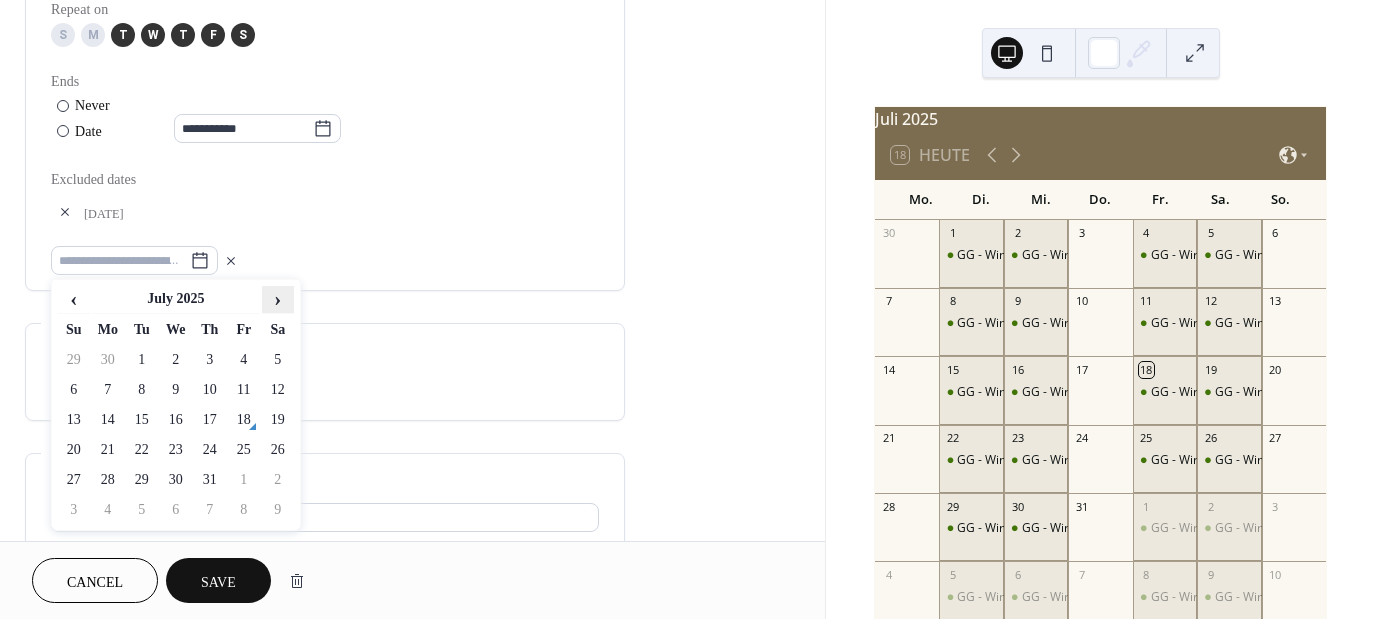 click on "›" at bounding box center (278, 299) 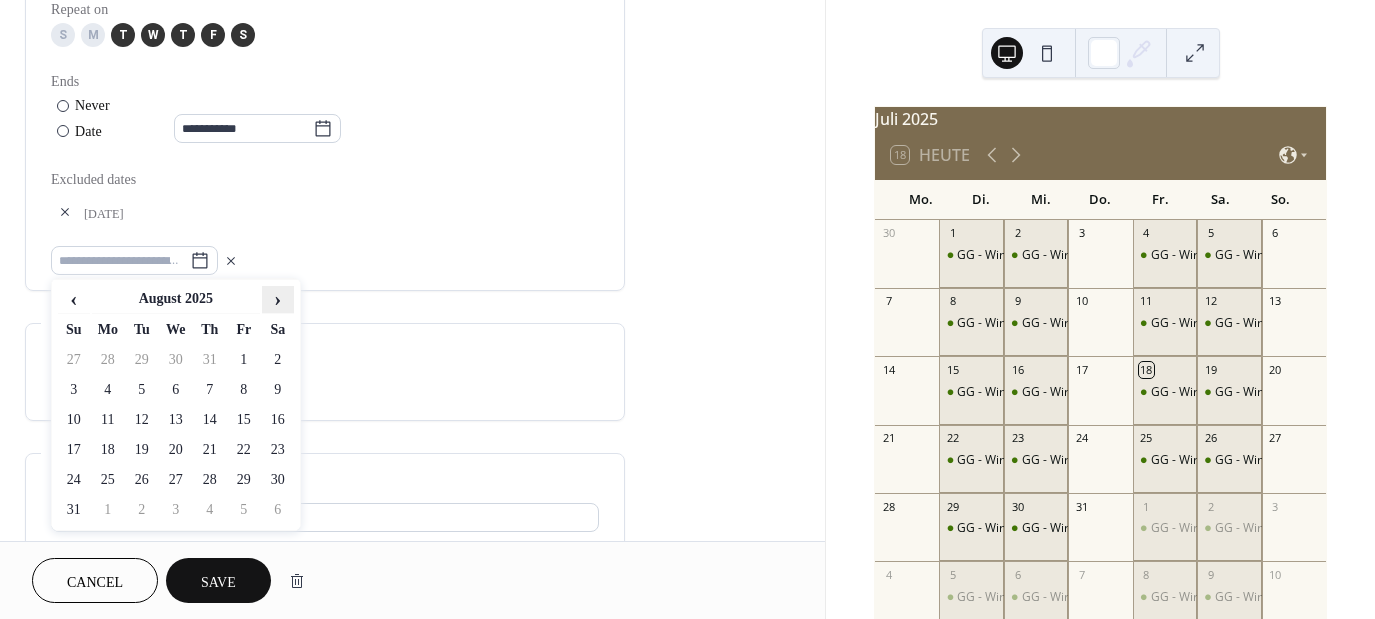 click on "›" at bounding box center (278, 299) 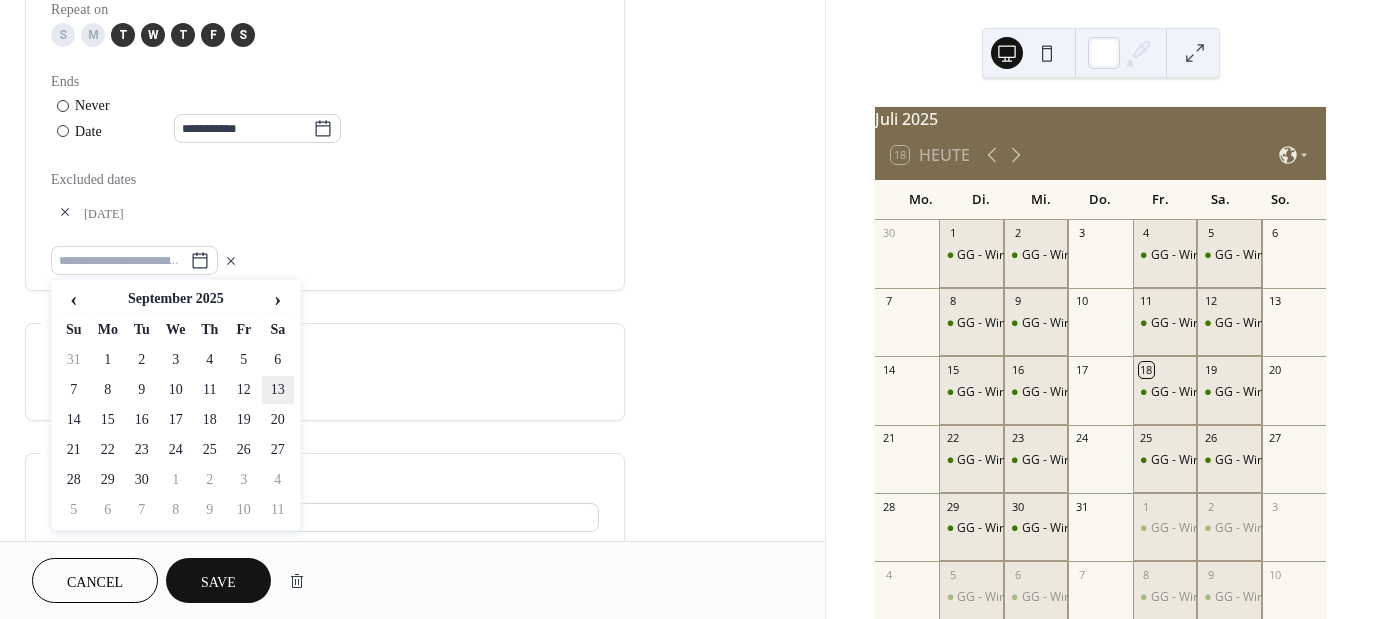 click on "13" at bounding box center [278, 390] 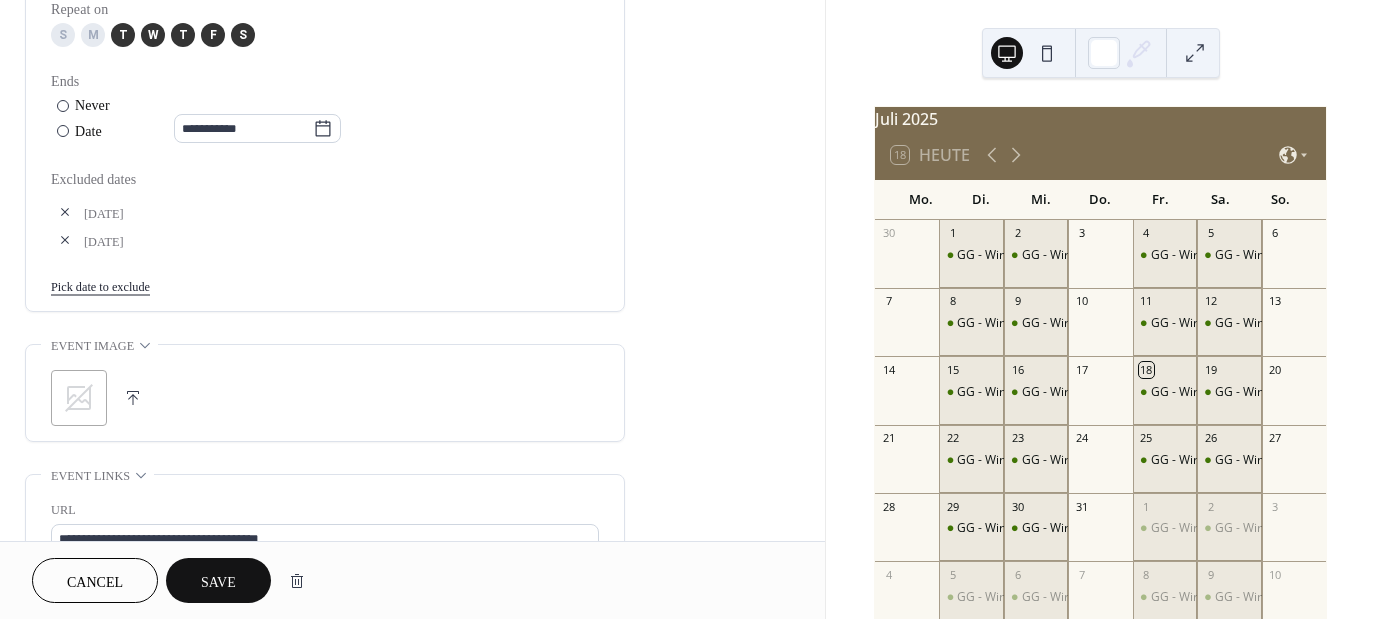 click on "Pick date to exclude" at bounding box center [100, 285] 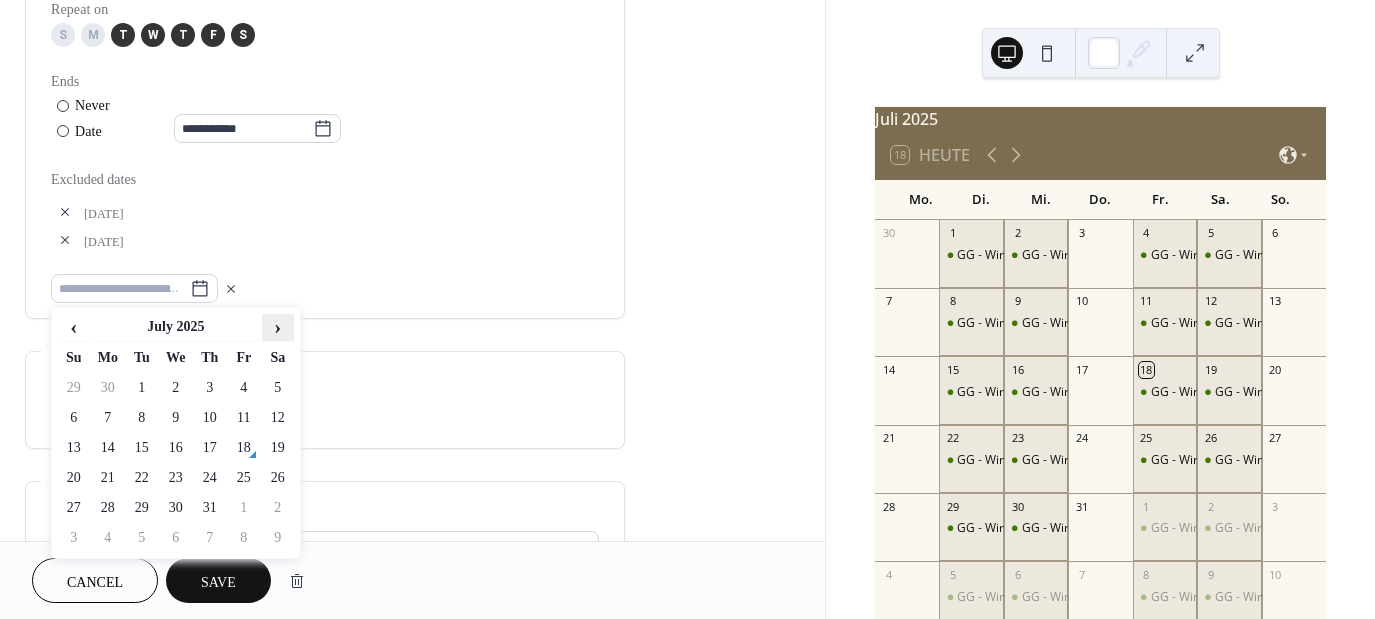 click on "›" at bounding box center [278, 327] 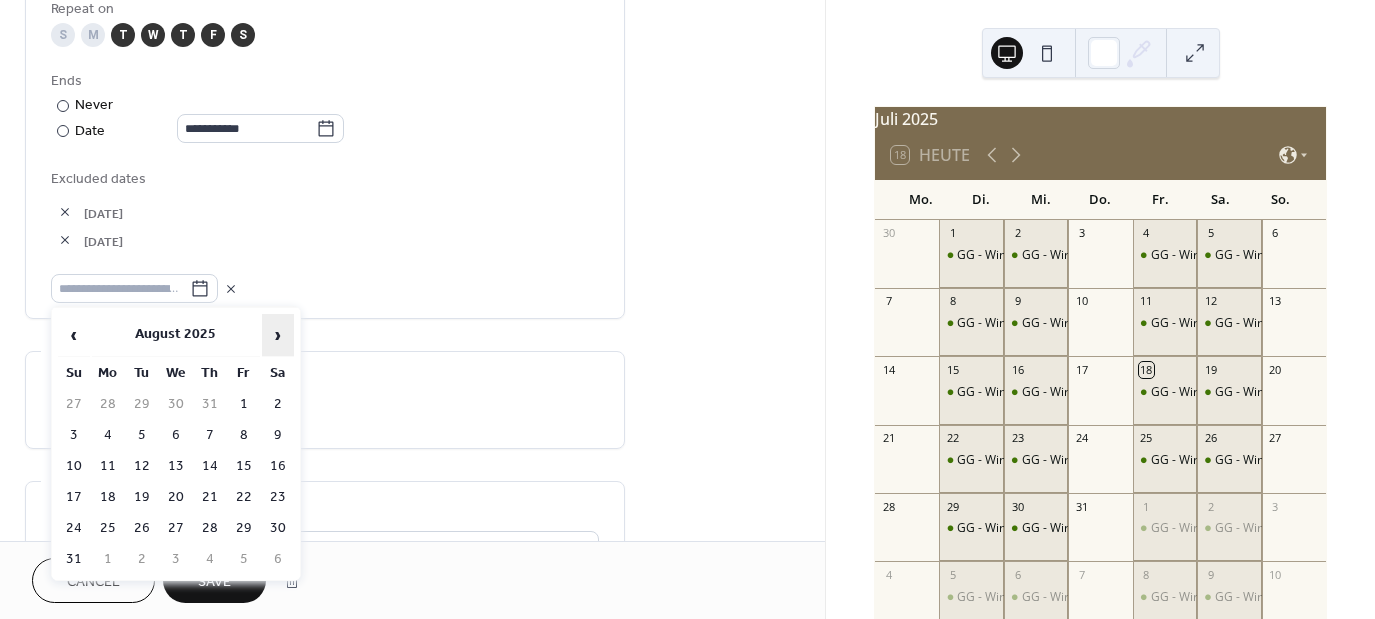 click on "›" at bounding box center [278, 335] 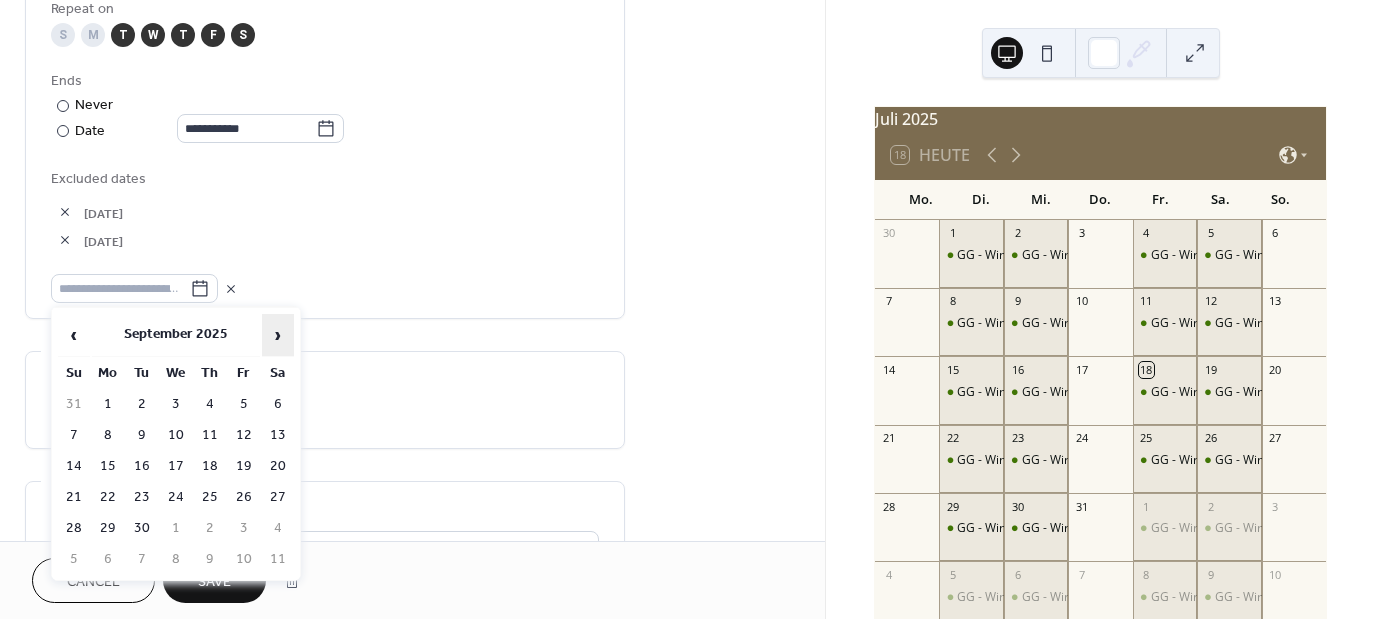 click on "›" at bounding box center (278, 335) 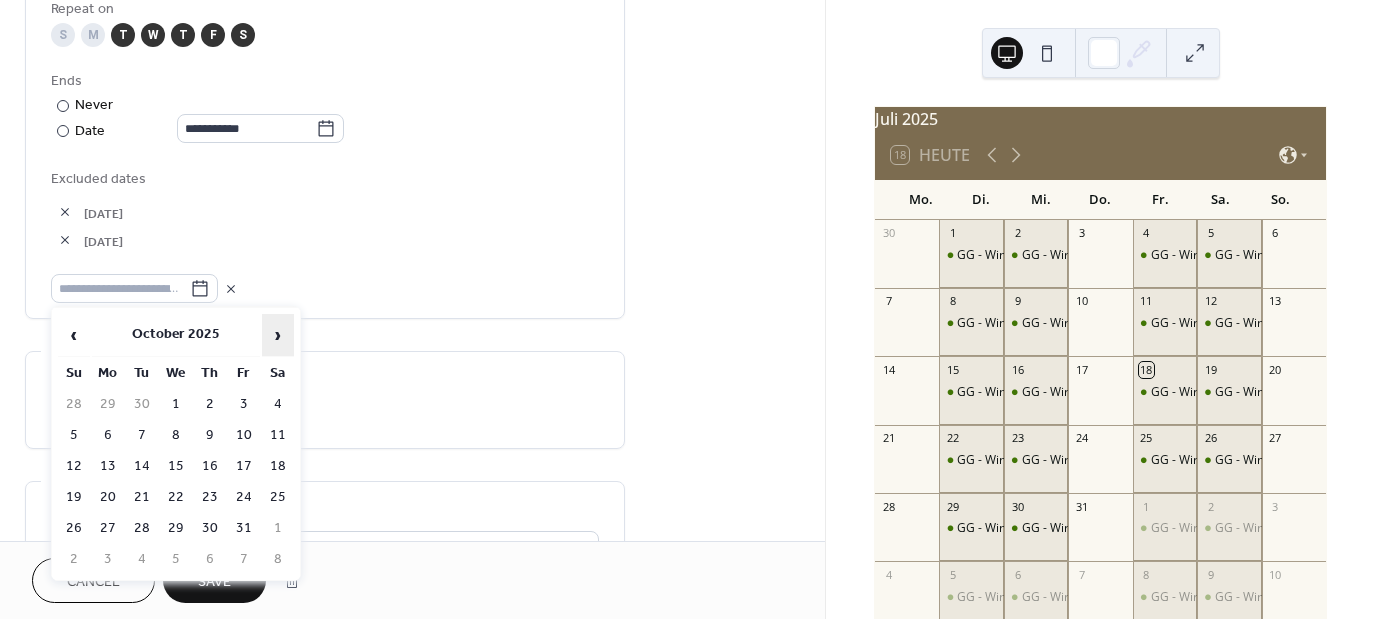 click on "›" at bounding box center (278, 335) 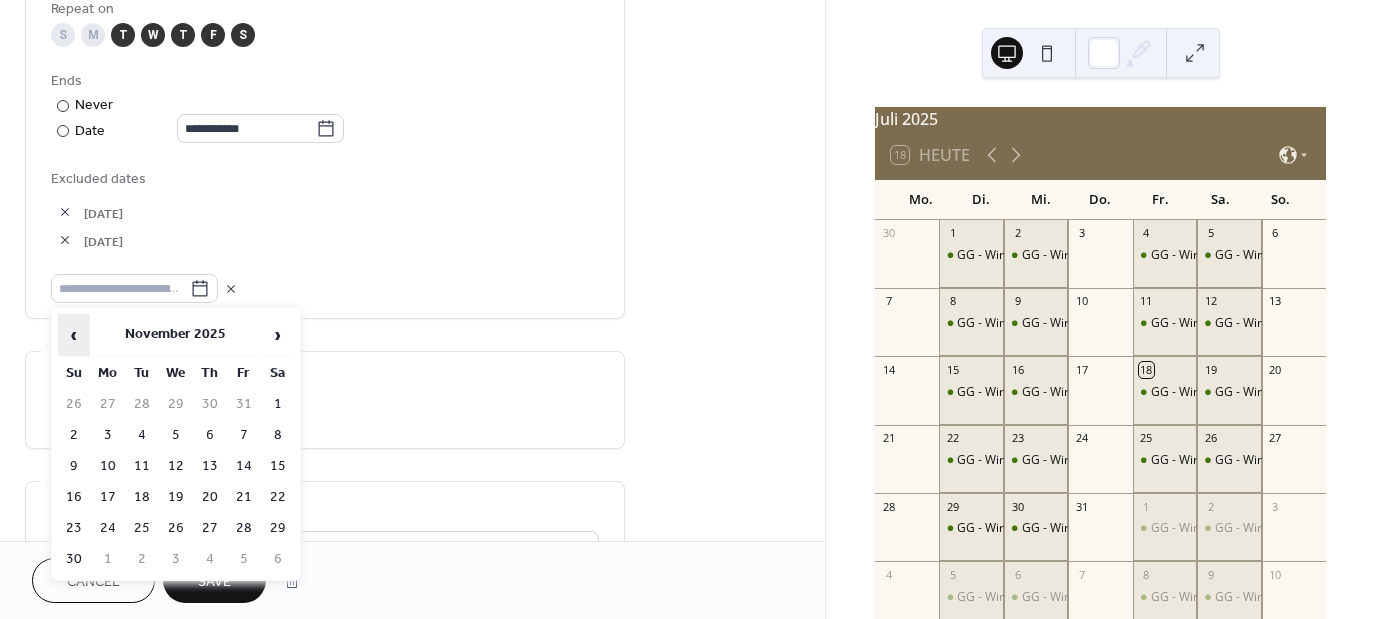 click on "‹" at bounding box center (74, 335) 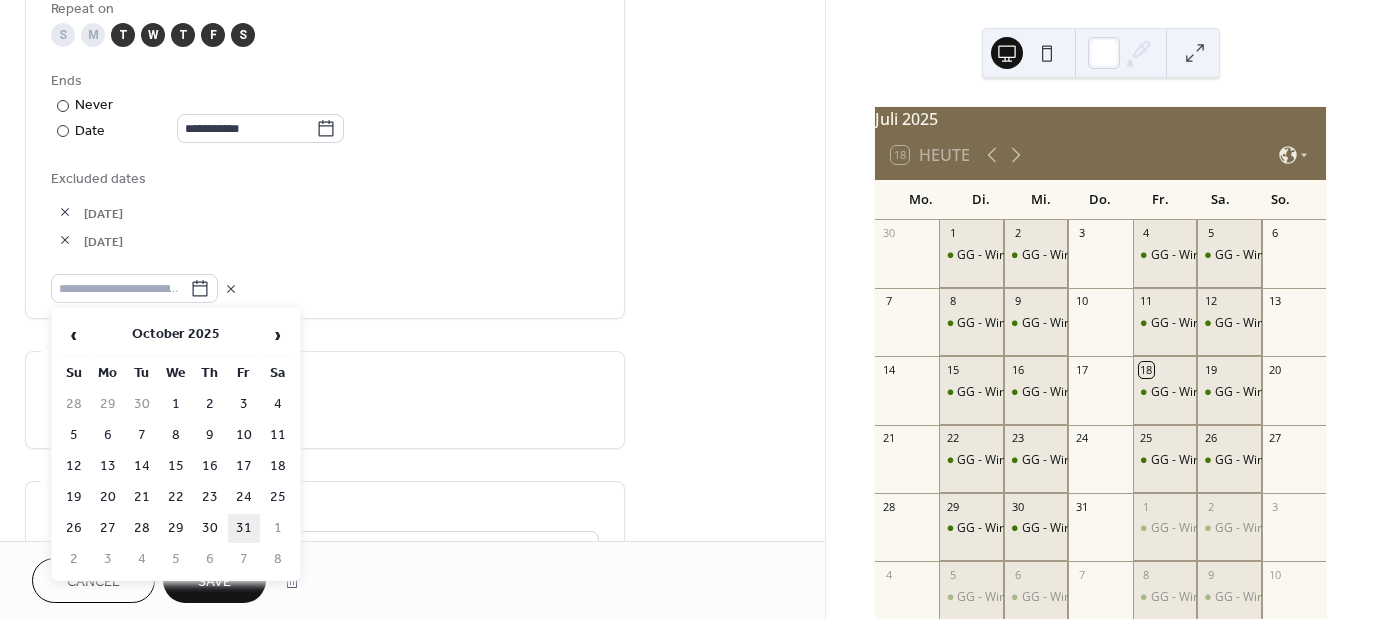 click on "31" at bounding box center [244, 528] 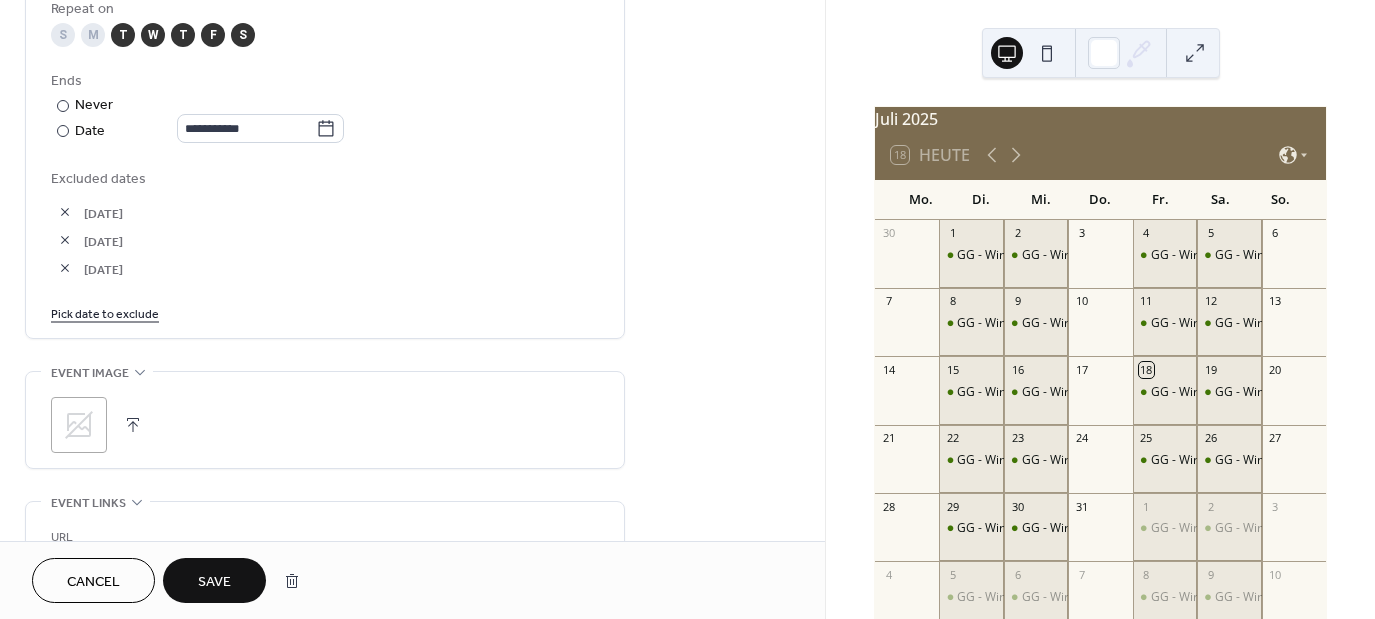 click on "Pick date to exclude" at bounding box center [105, 312] 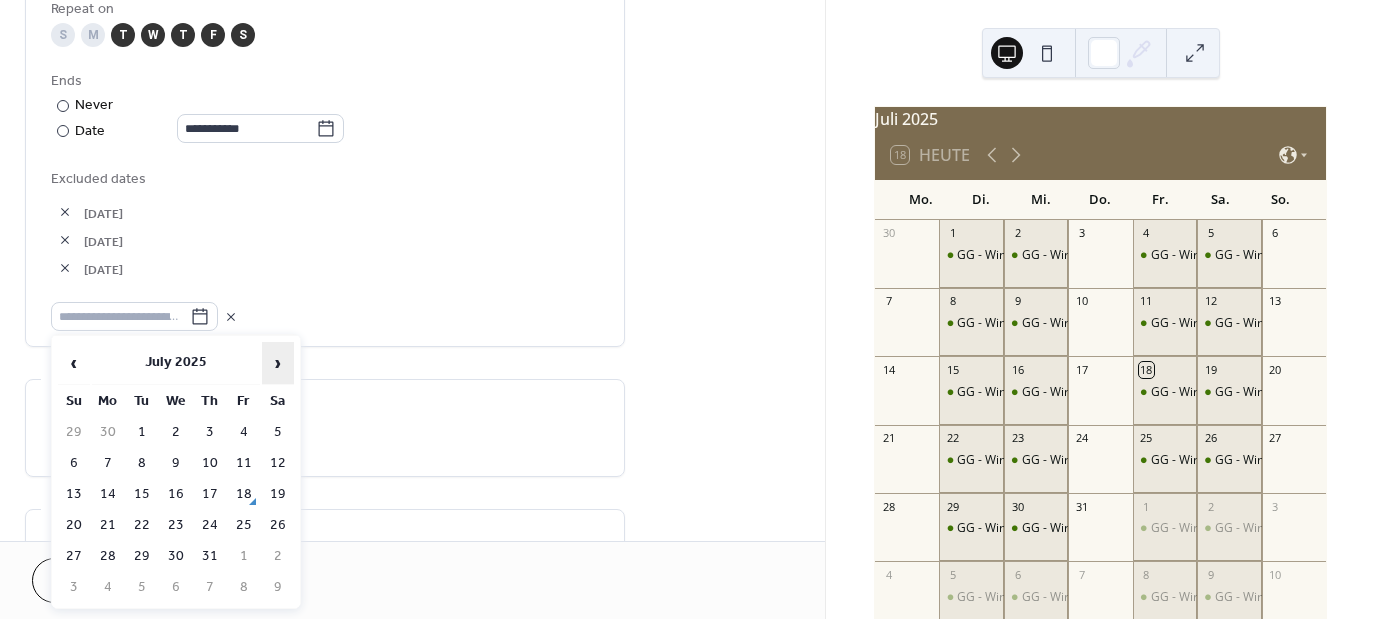click on "›" at bounding box center (278, 363) 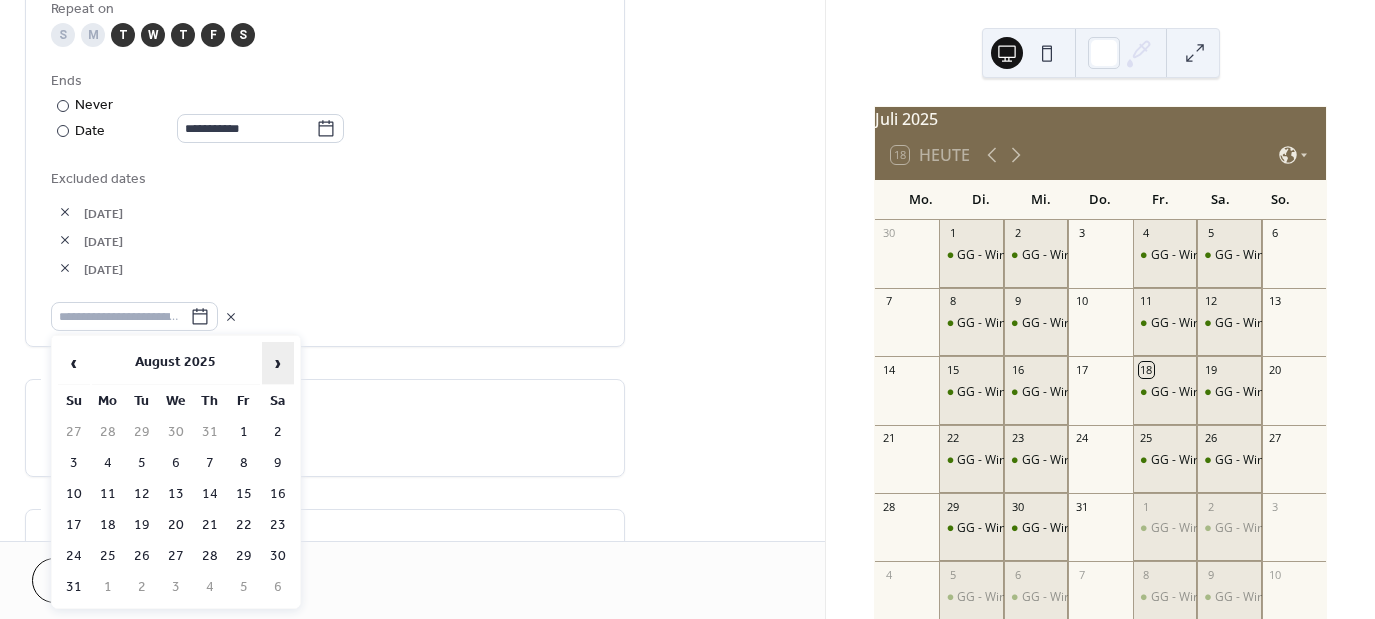 click on "›" at bounding box center [278, 363] 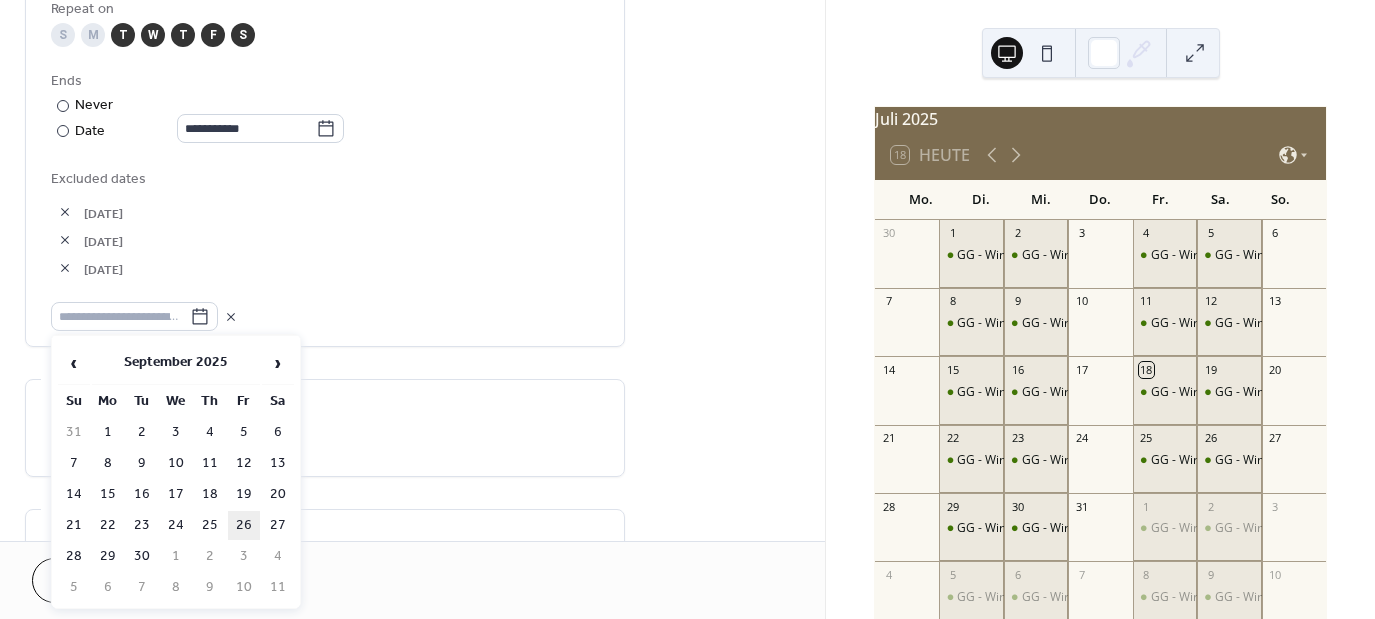 click on "26" at bounding box center (244, 525) 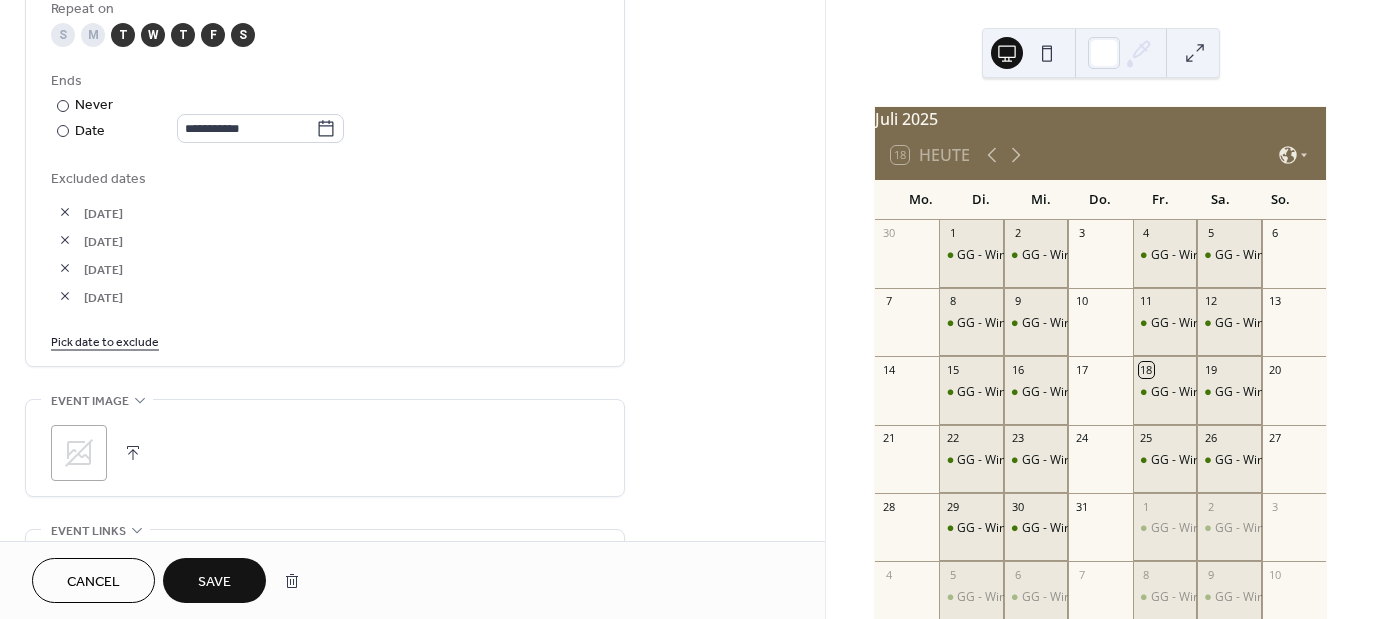 click on "Pick date to exclude" at bounding box center (105, 340) 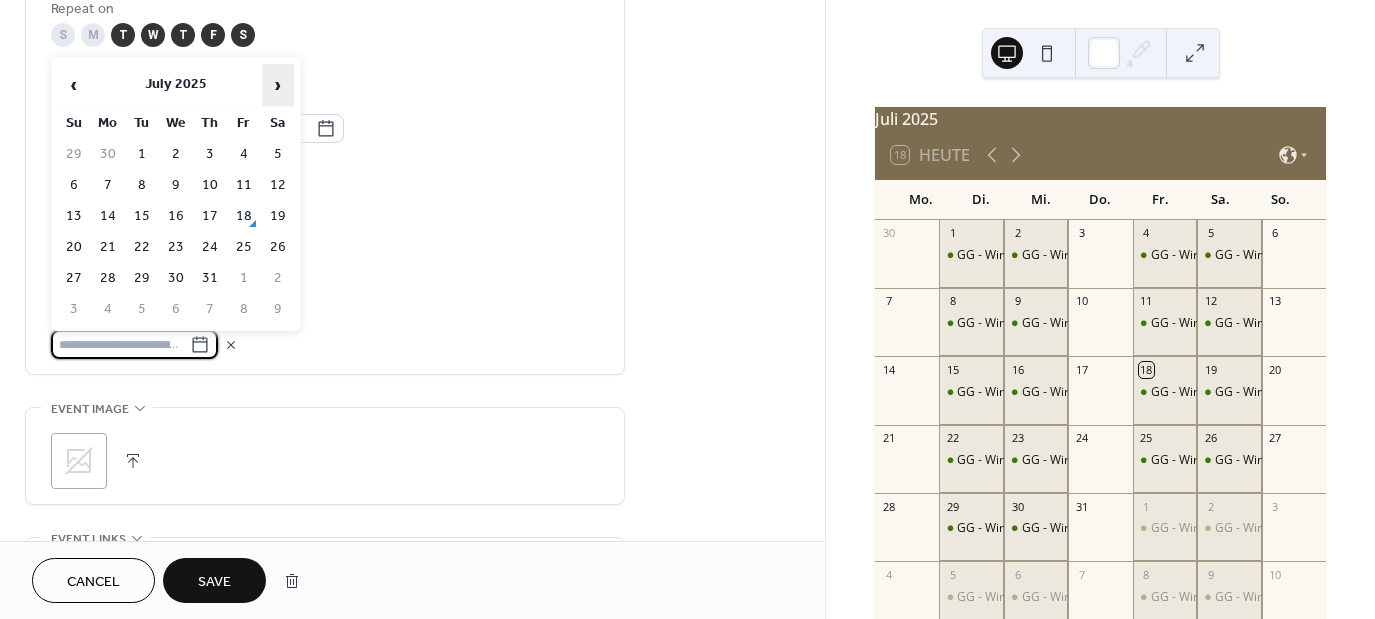 click on "›" at bounding box center [278, 85] 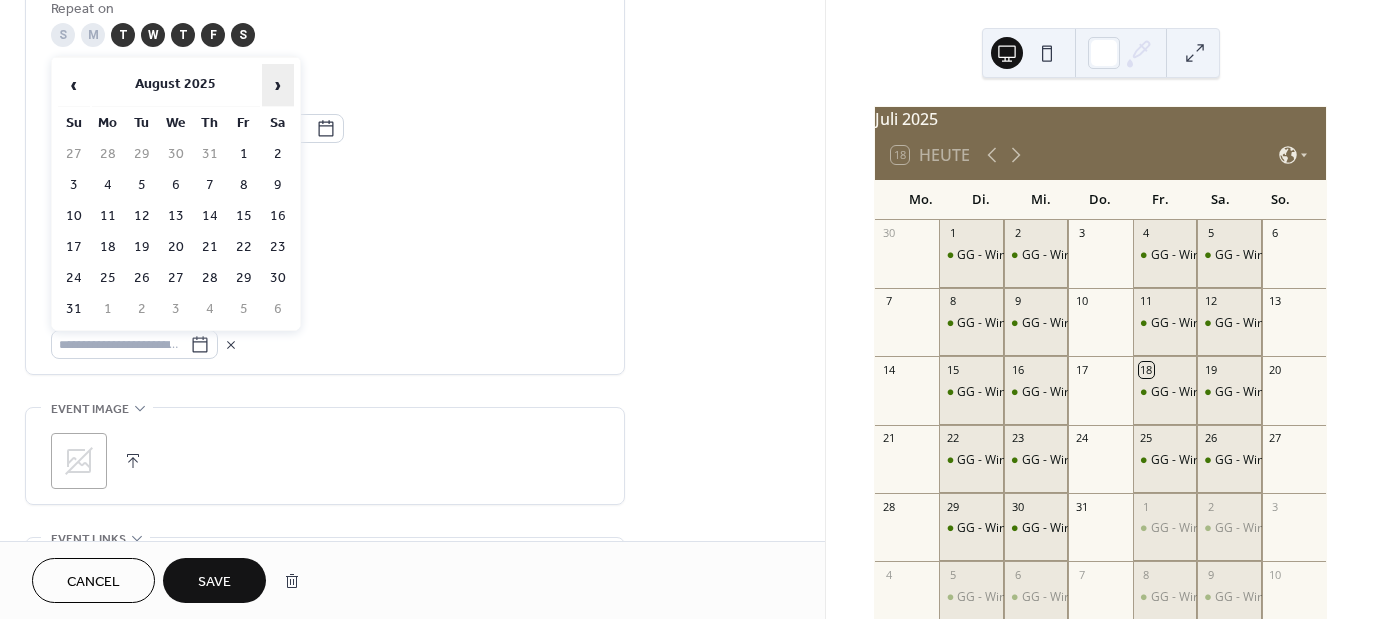 click on "›" at bounding box center [278, 85] 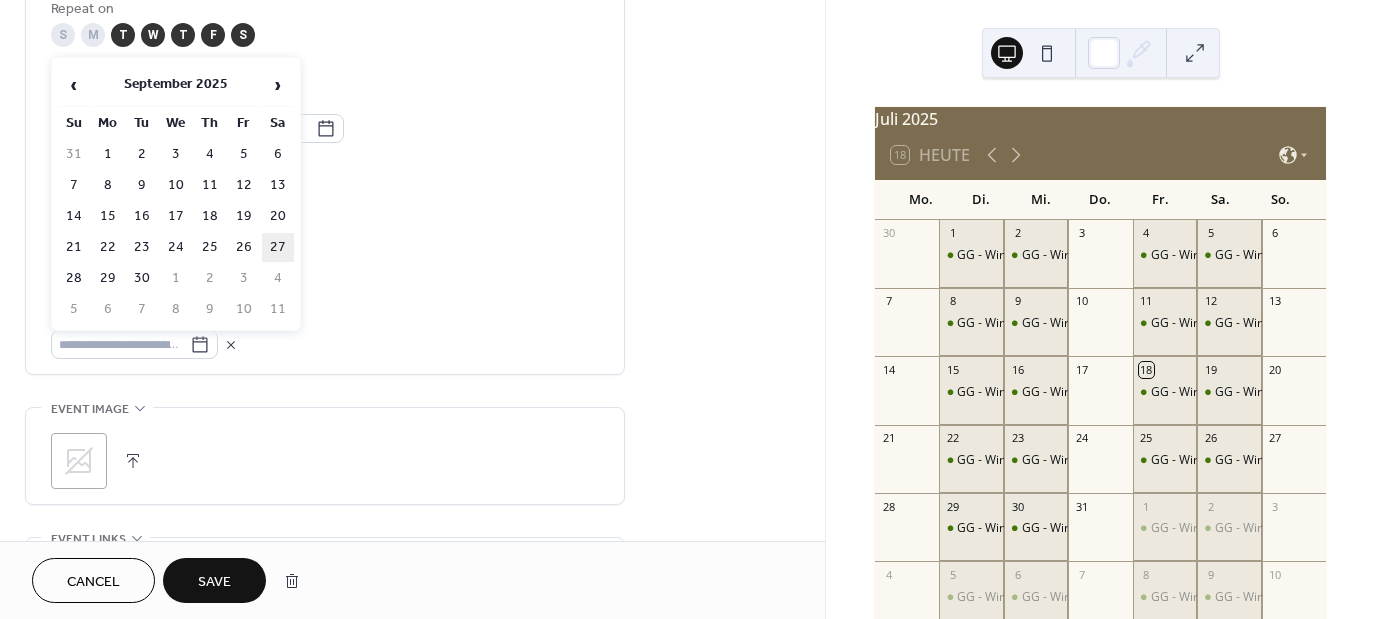 click on "27" at bounding box center (278, 247) 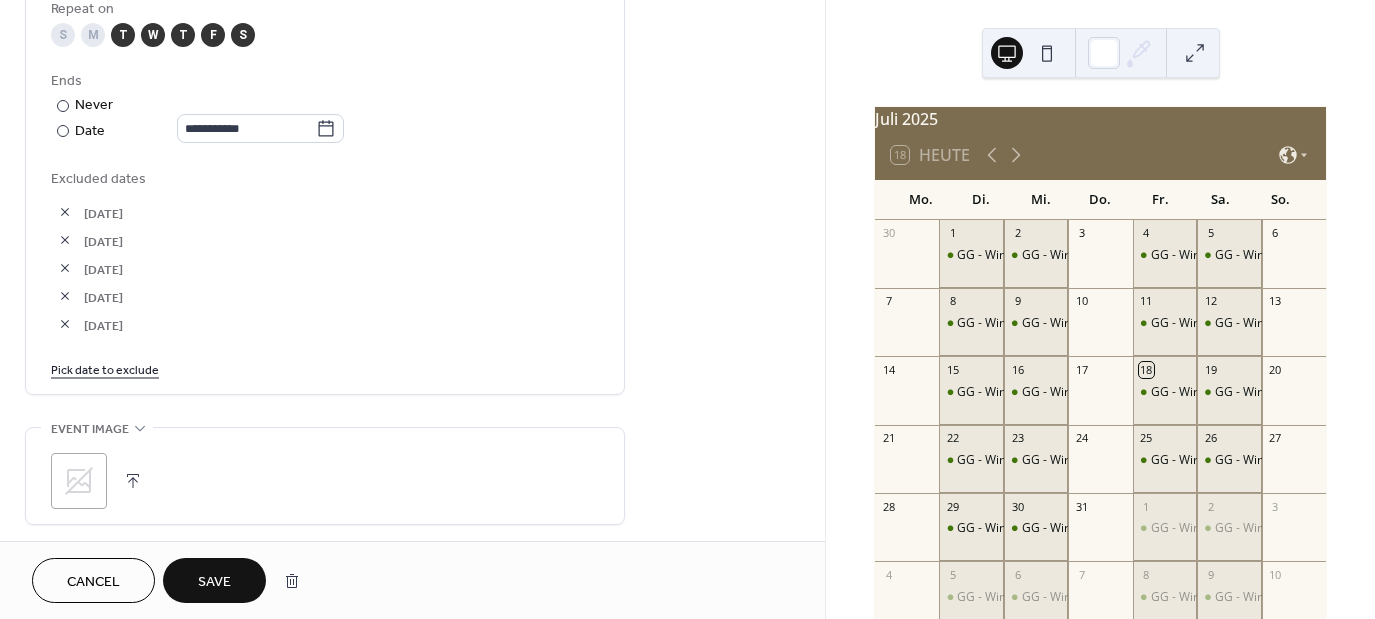 click on "Pick date to exclude" at bounding box center [105, 368] 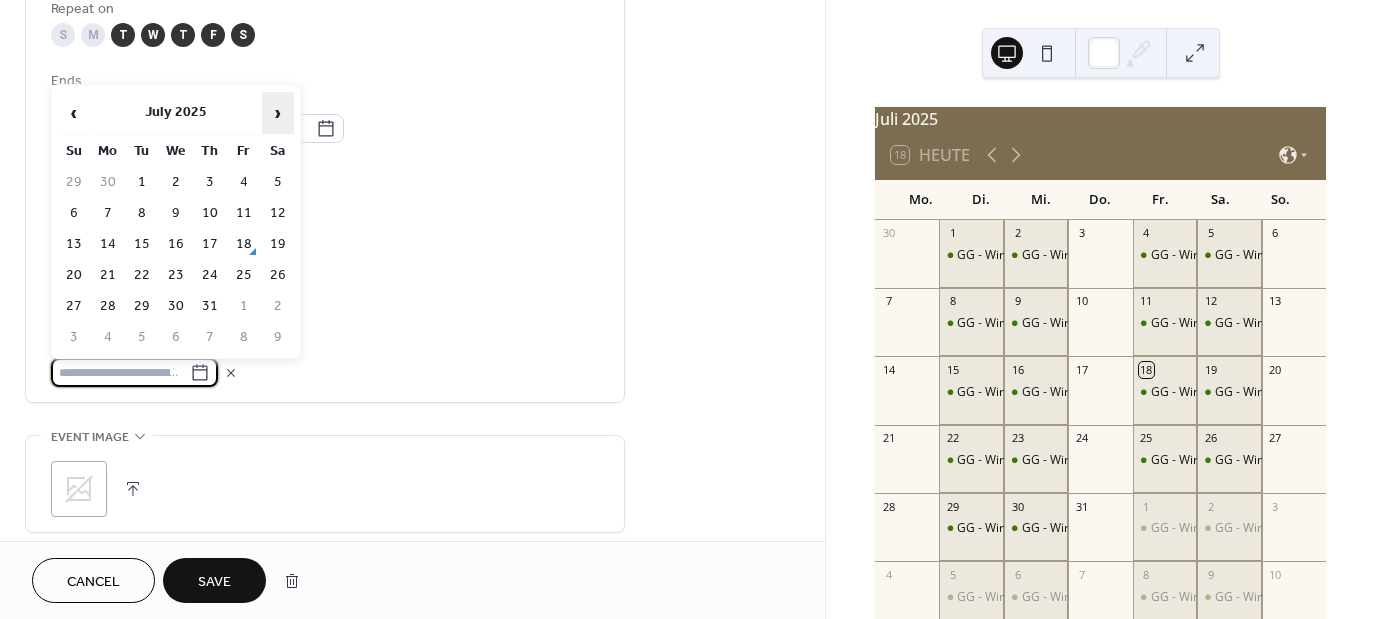 click on "›" at bounding box center (278, 113) 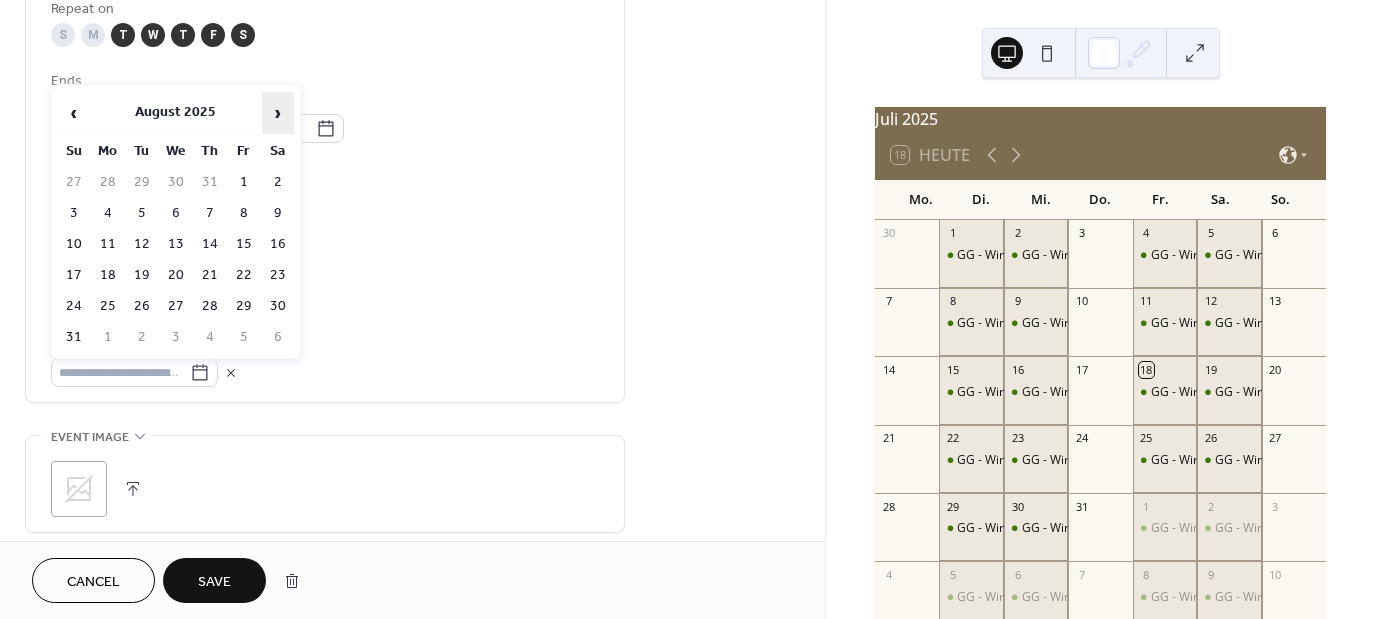 click on "›" at bounding box center (278, 113) 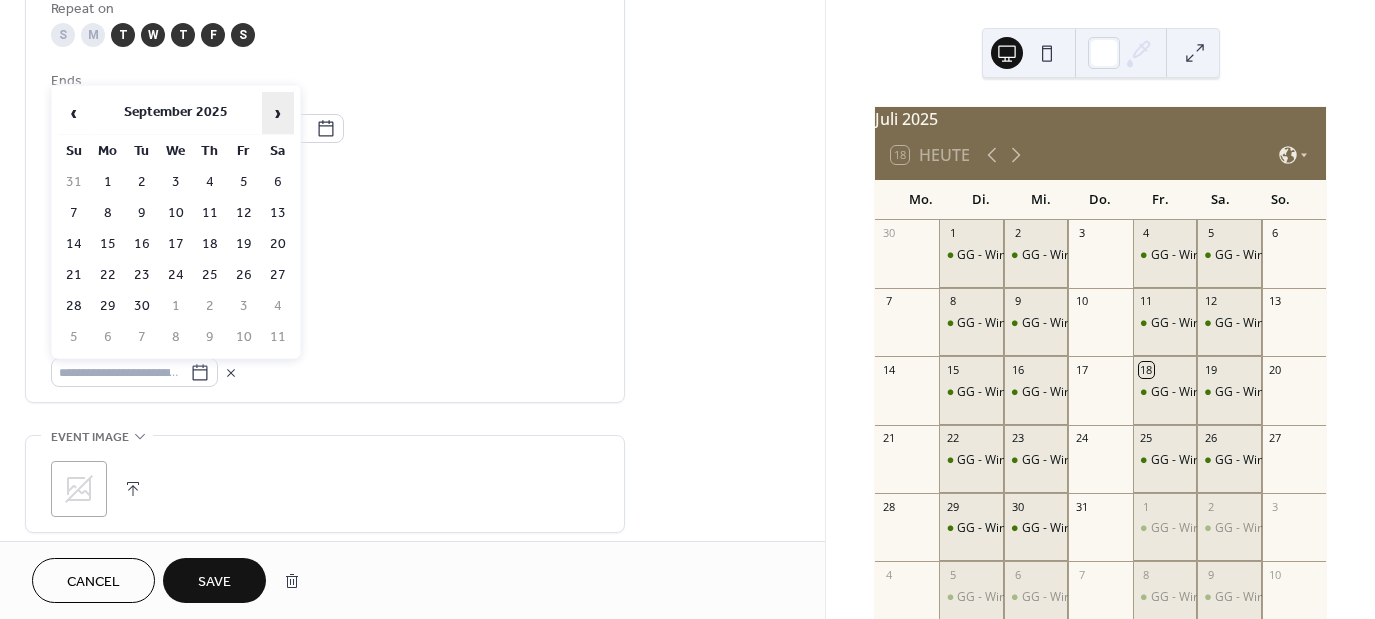 click on "›" at bounding box center [278, 113] 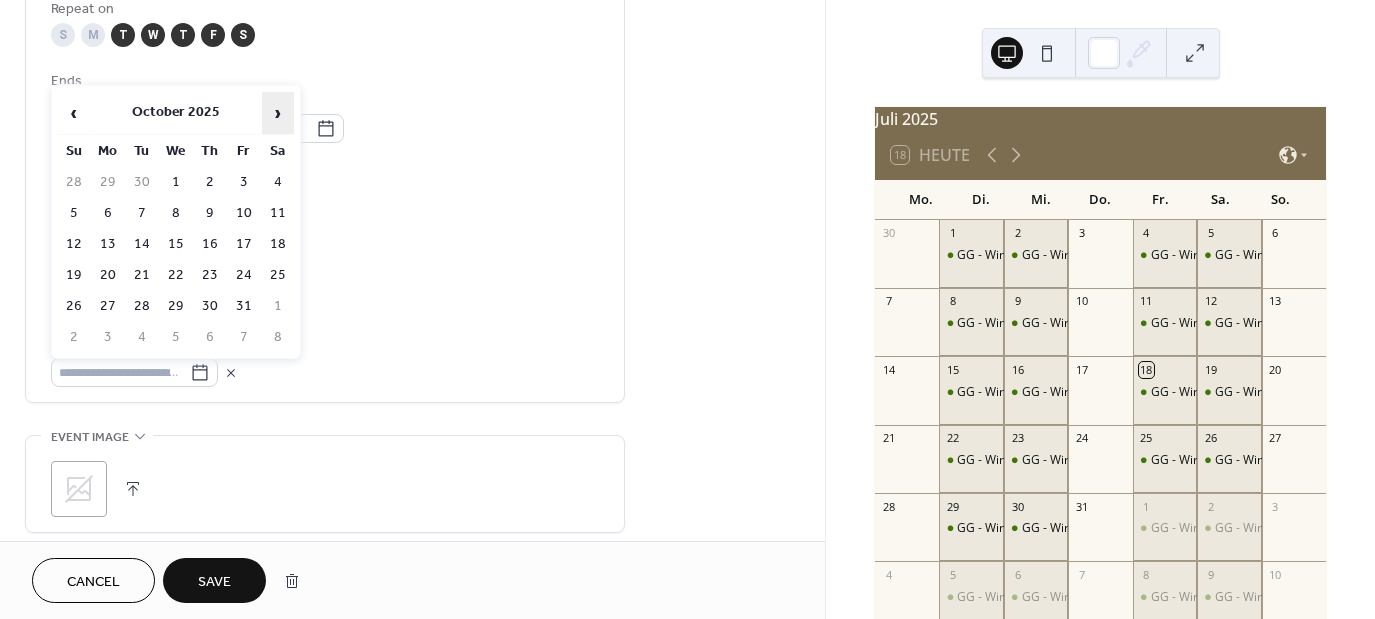 click on "›" at bounding box center (278, 113) 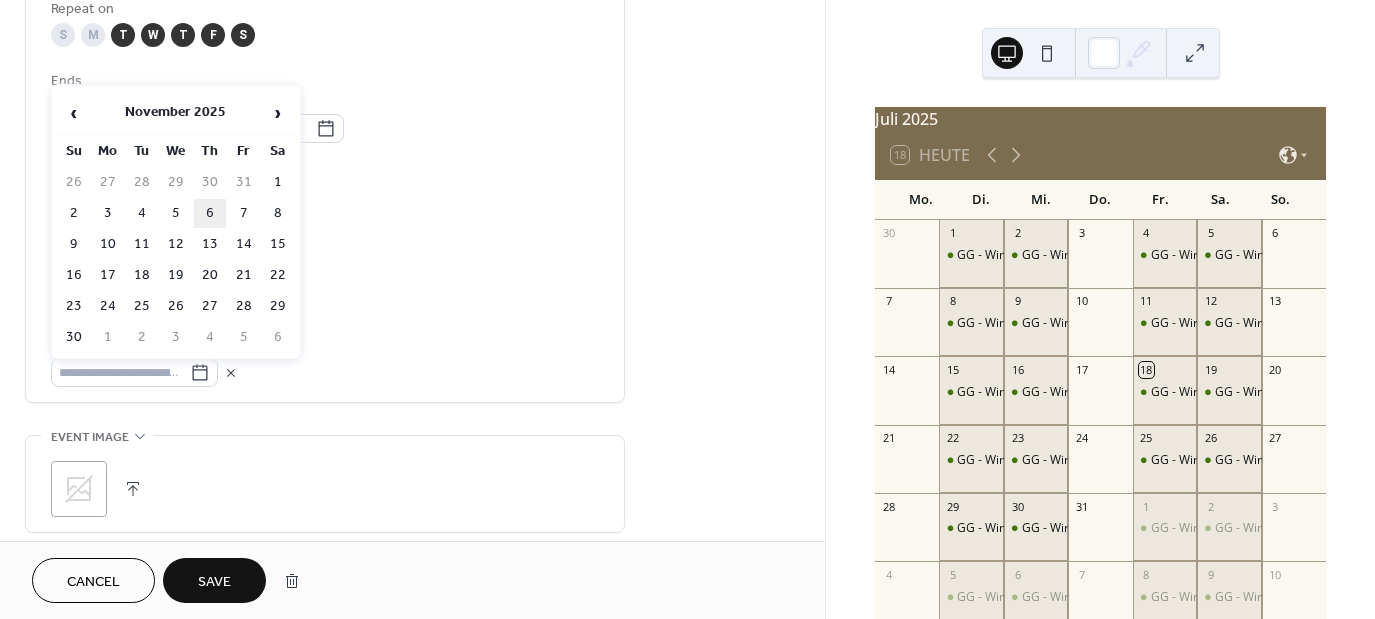 click on "6" at bounding box center [210, 213] 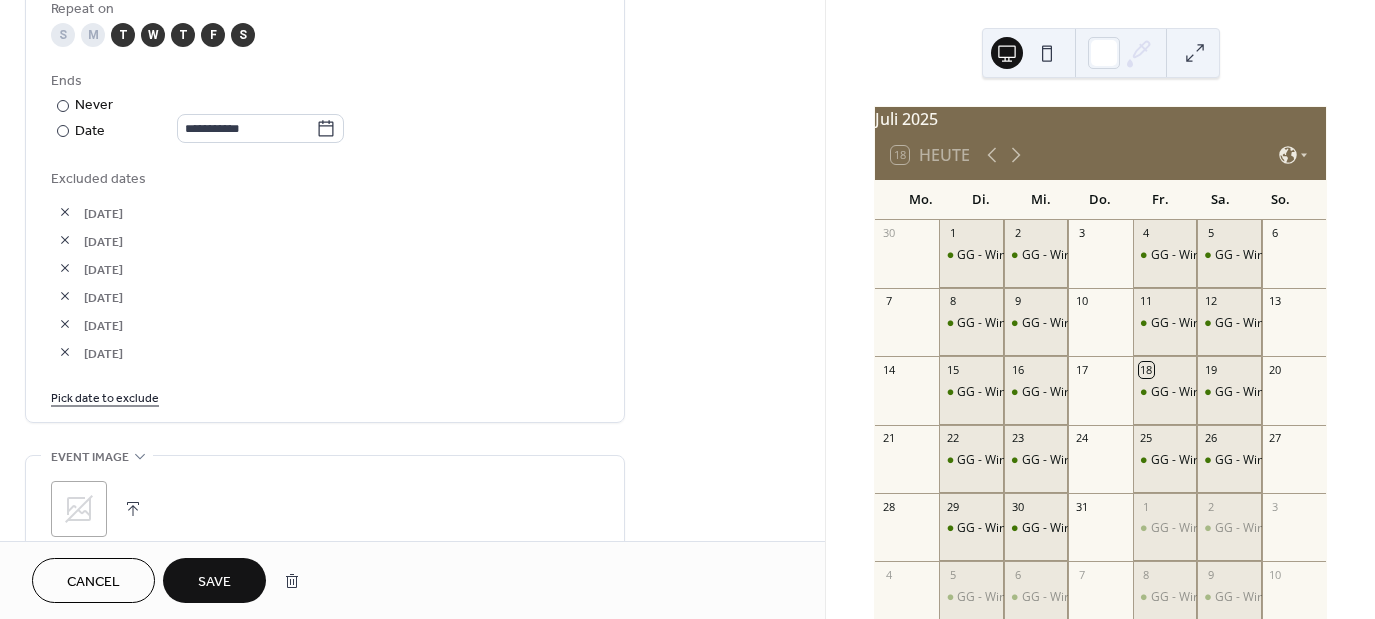 click on "Save" at bounding box center [214, 582] 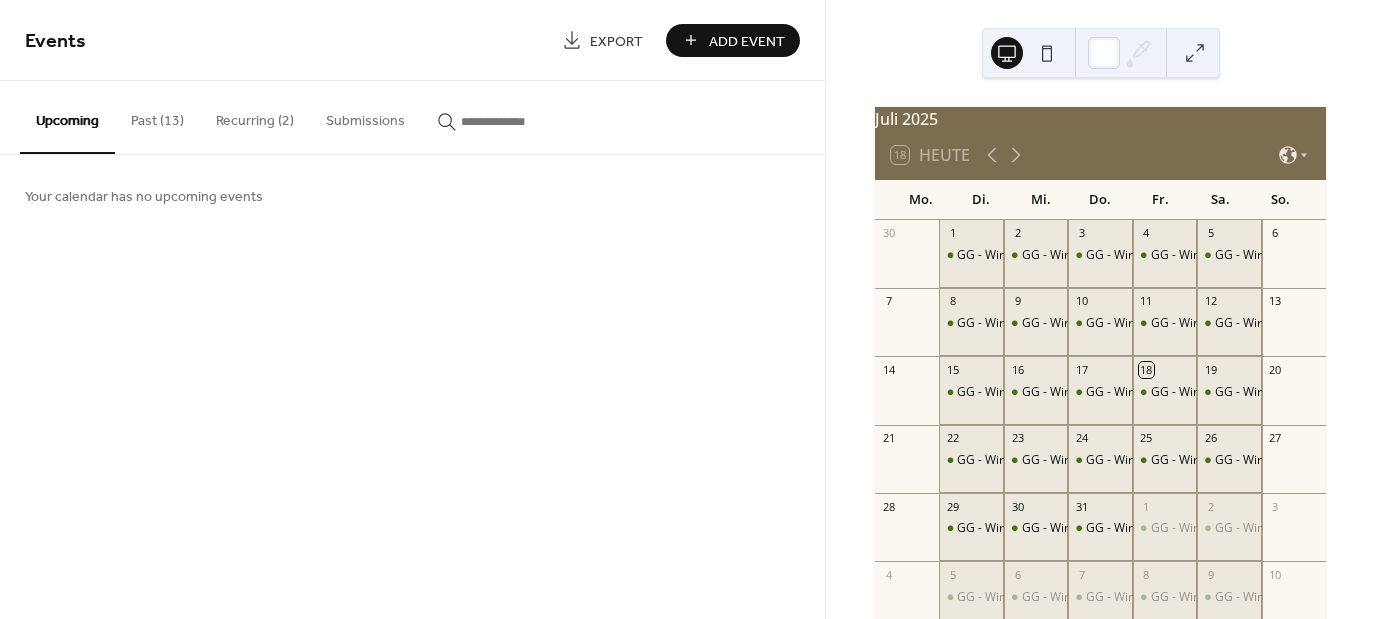 click on "Add Event" at bounding box center (747, 41) 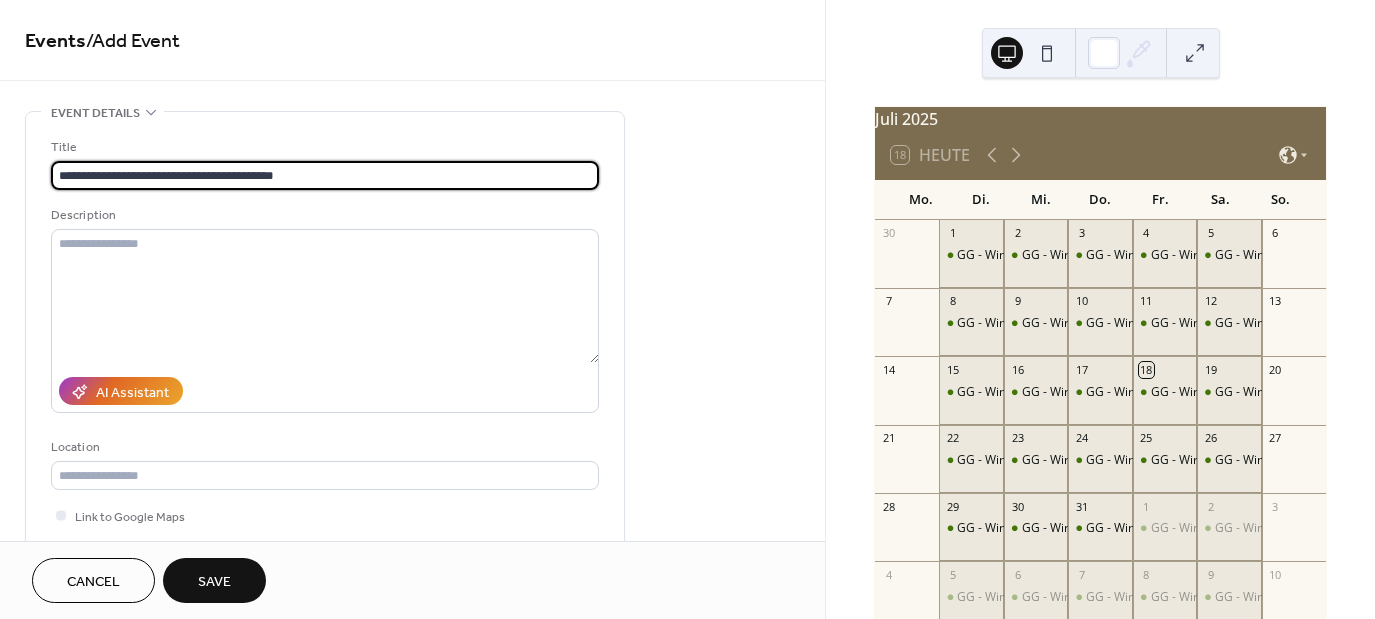 type on "**********" 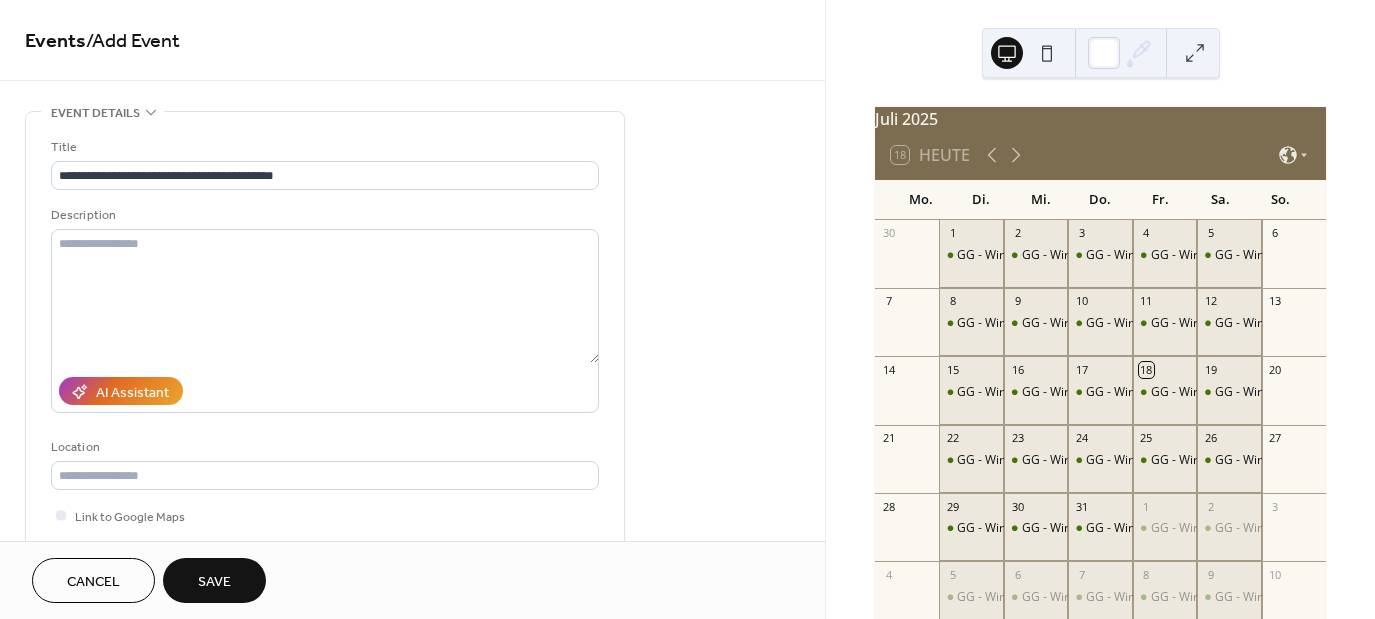 click on "**********" at bounding box center [412, 873] 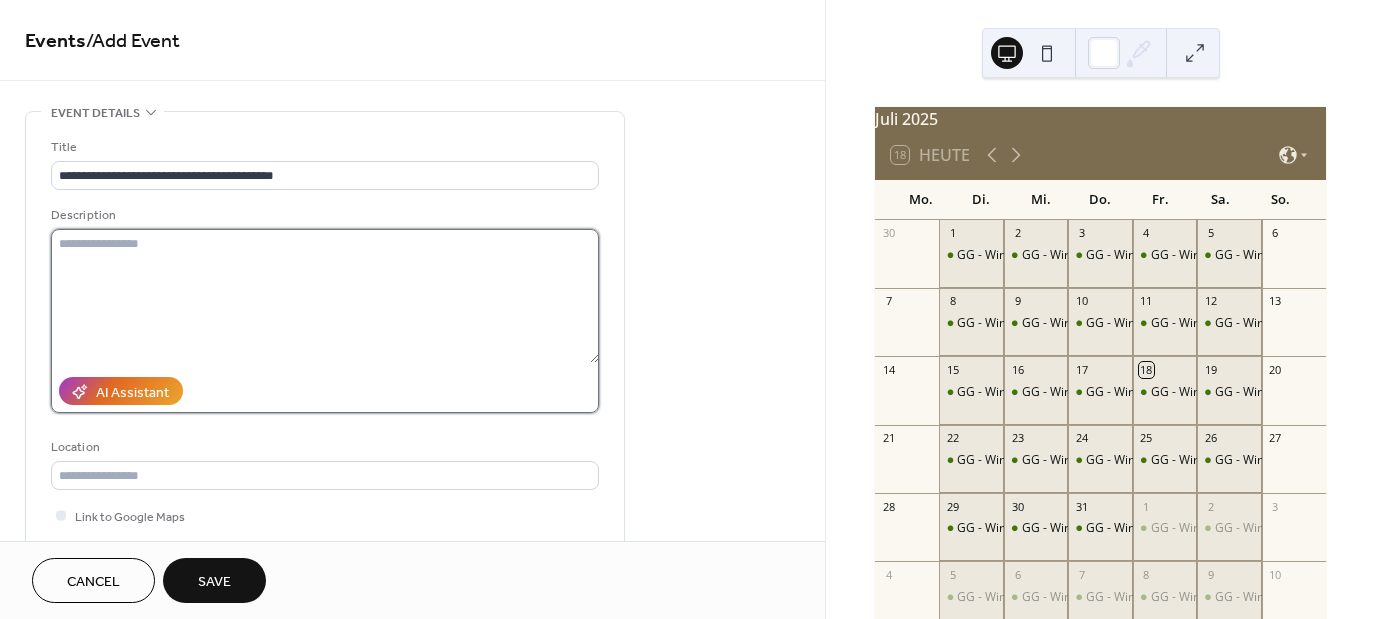 click at bounding box center (325, 296) 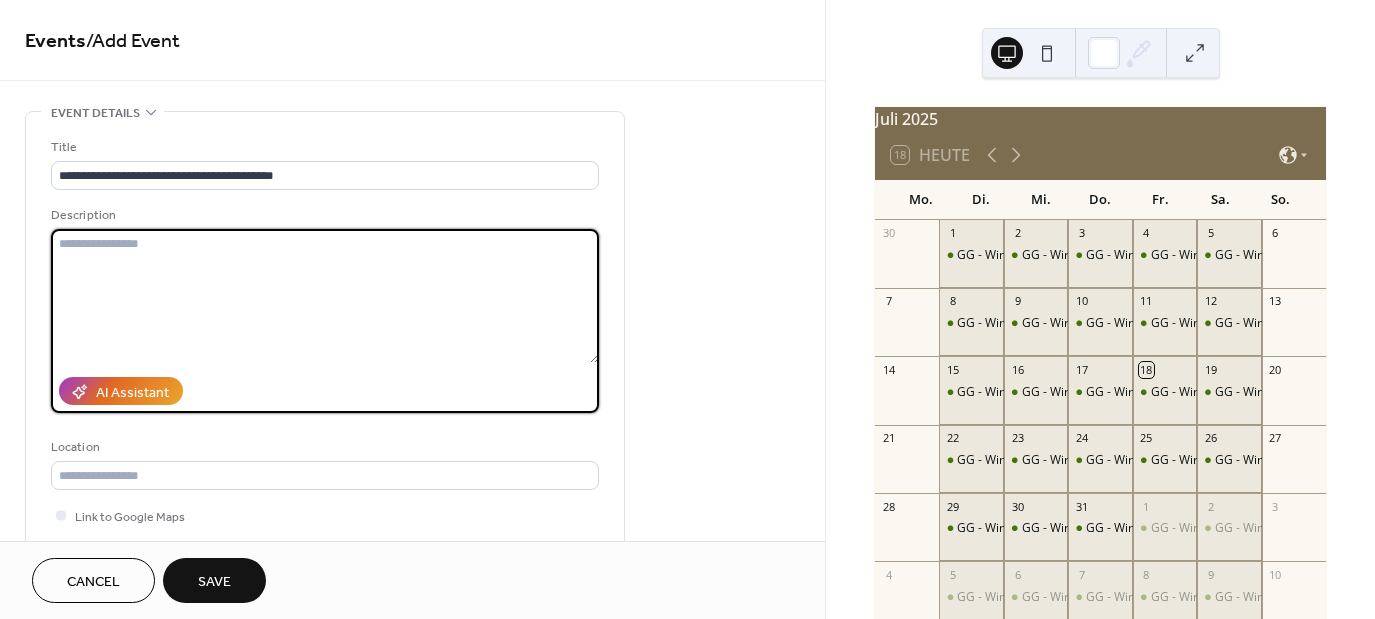 paste on "**********" 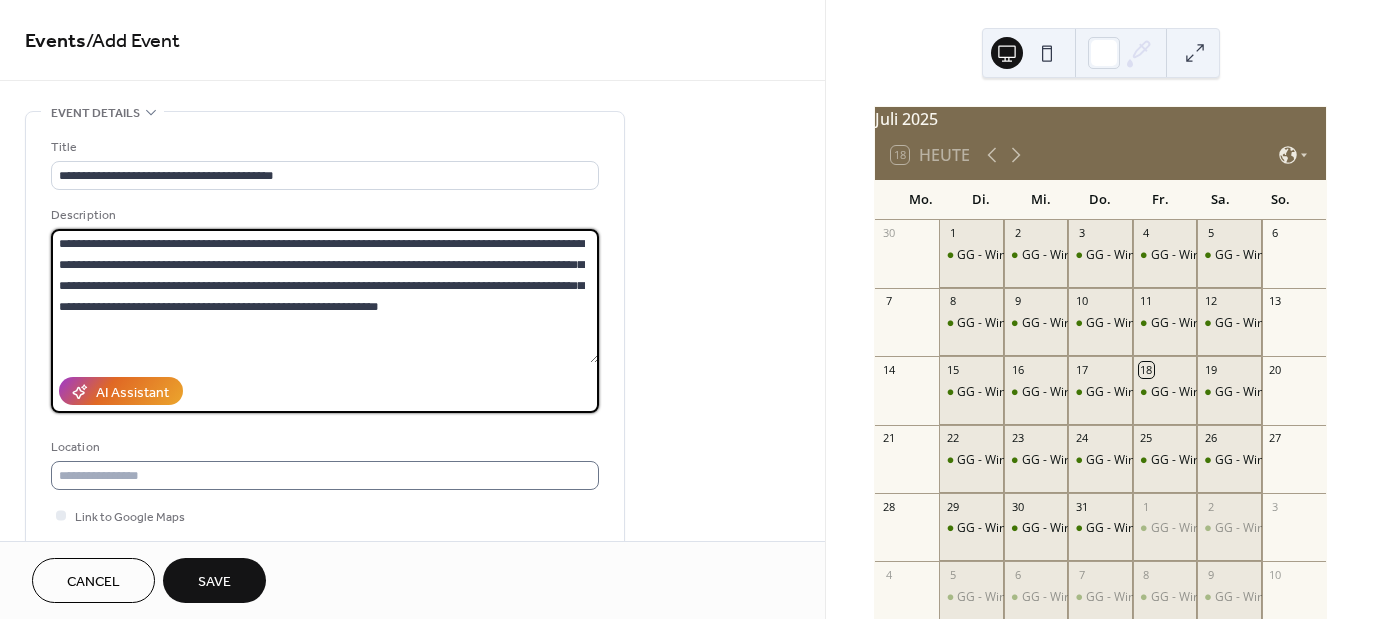 type on "**********" 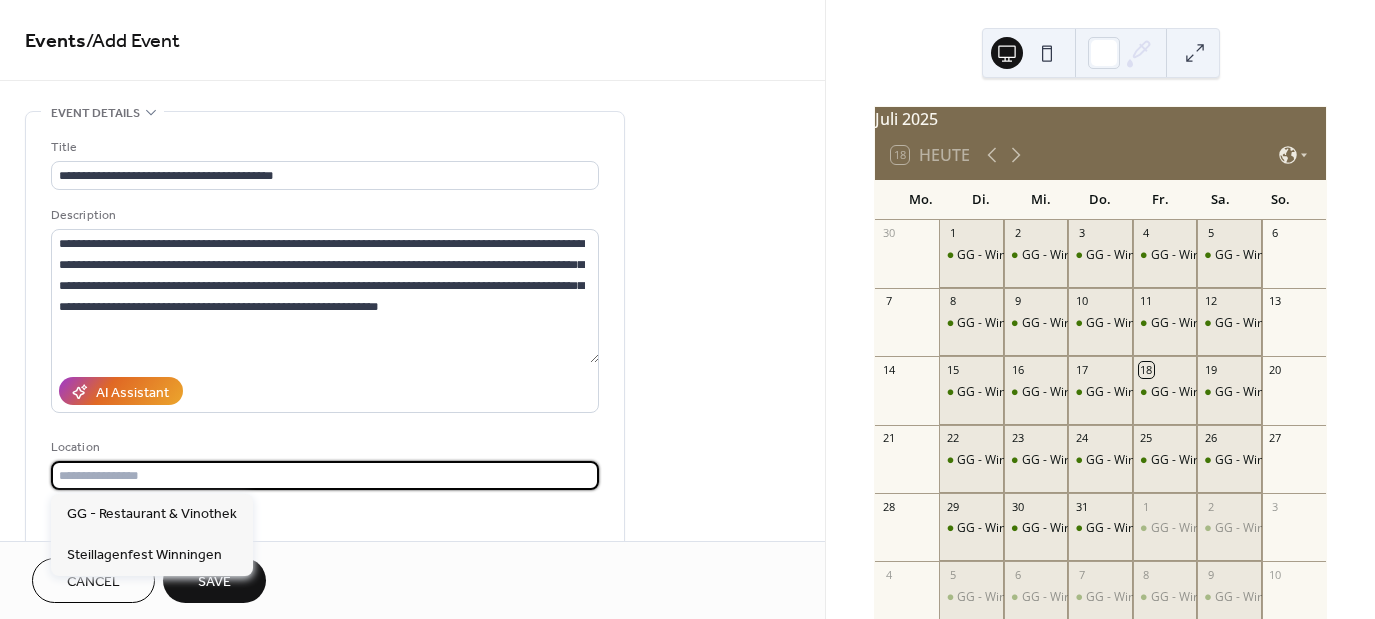 click at bounding box center [325, 475] 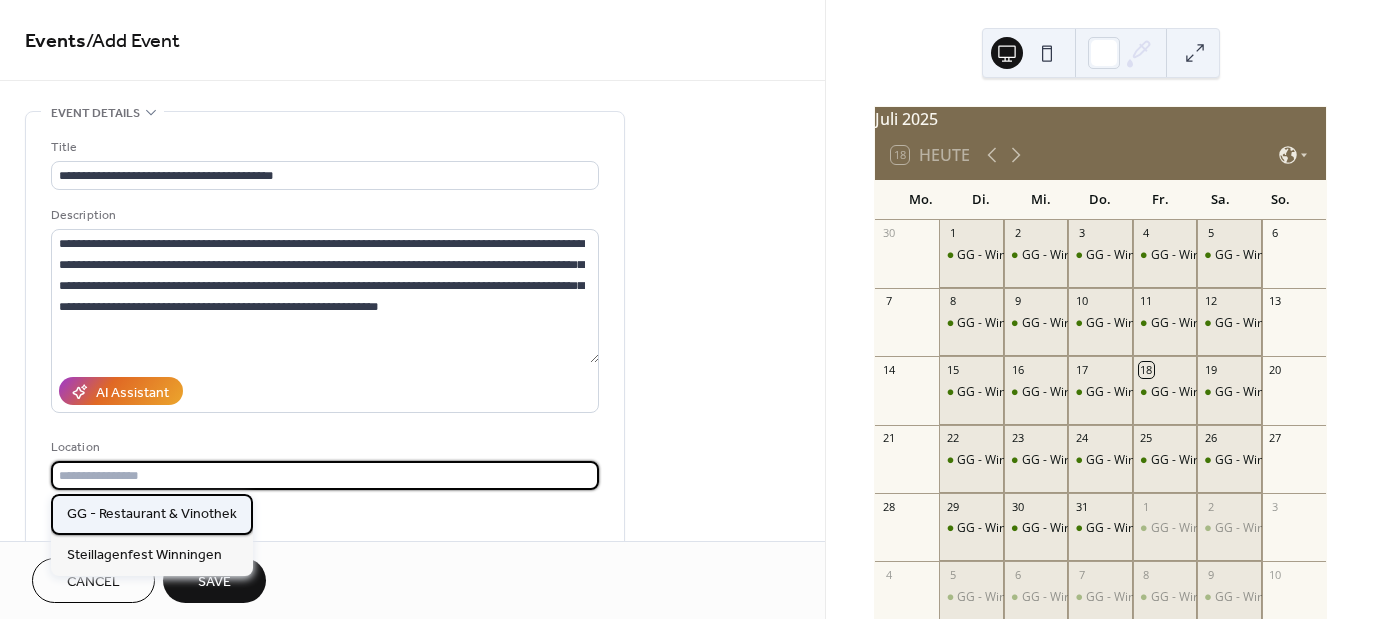 click on "GG - Restaurant & Vinothek" at bounding box center (152, 513) 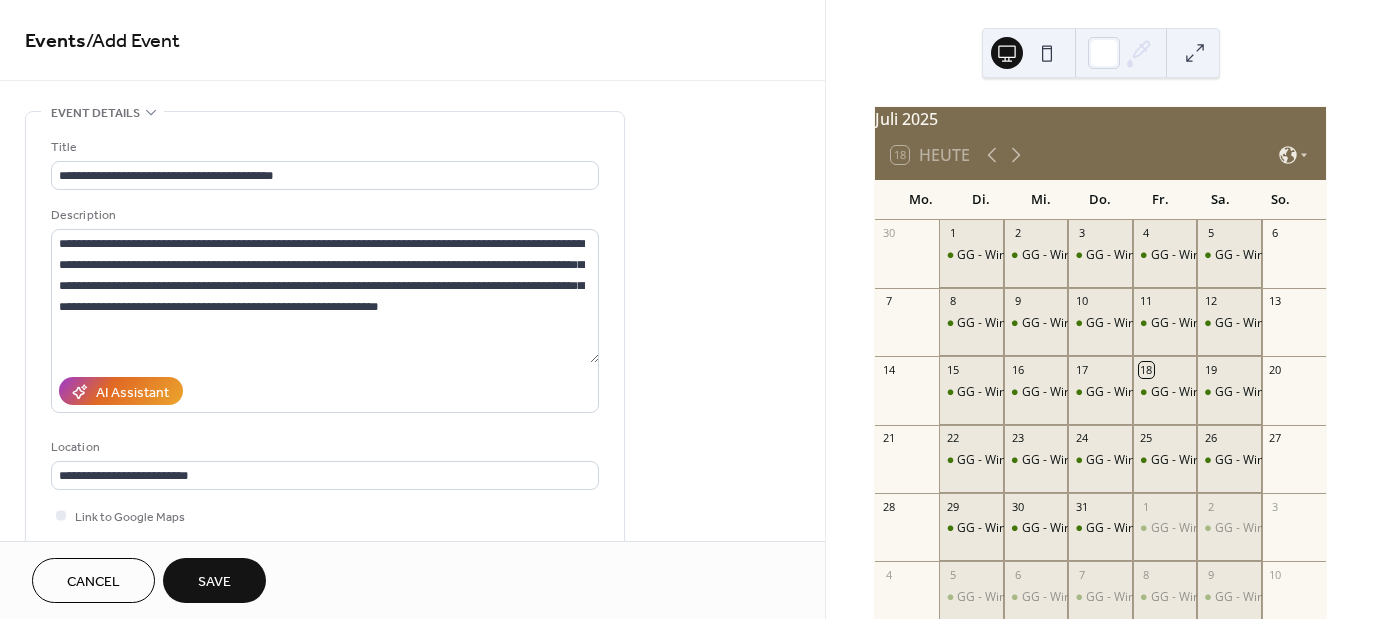 type on "**********" 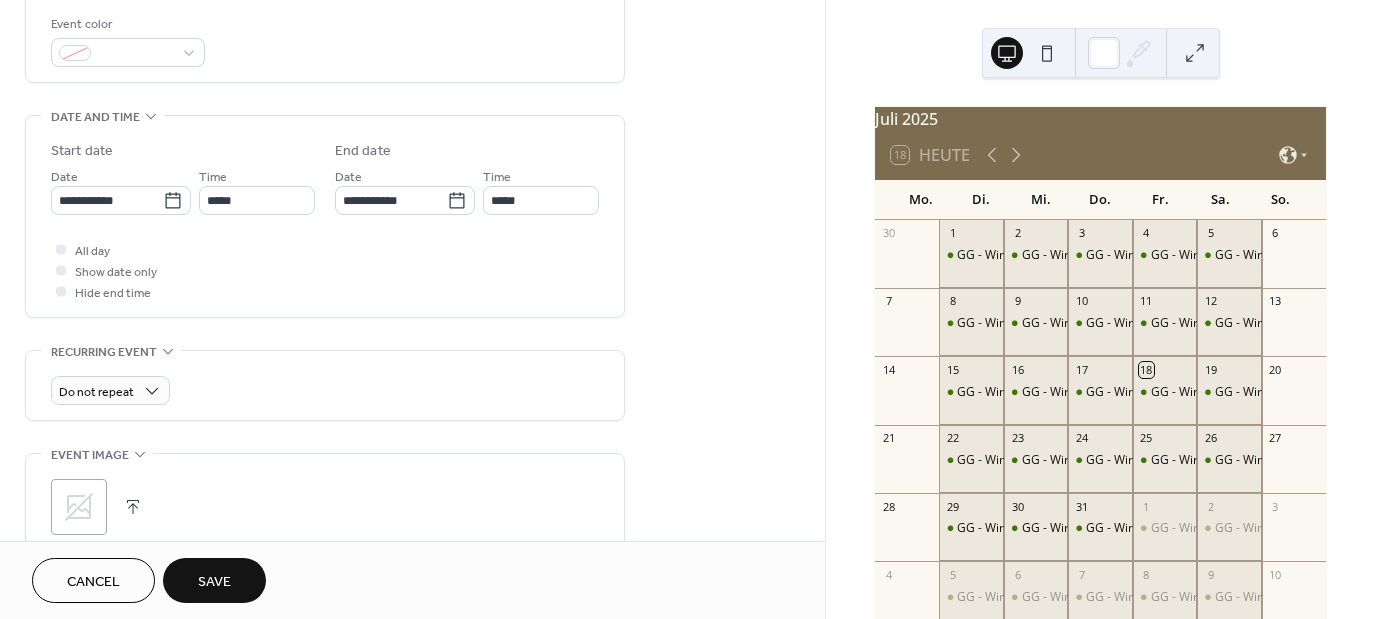 scroll, scrollTop: 537, scrollLeft: 0, axis: vertical 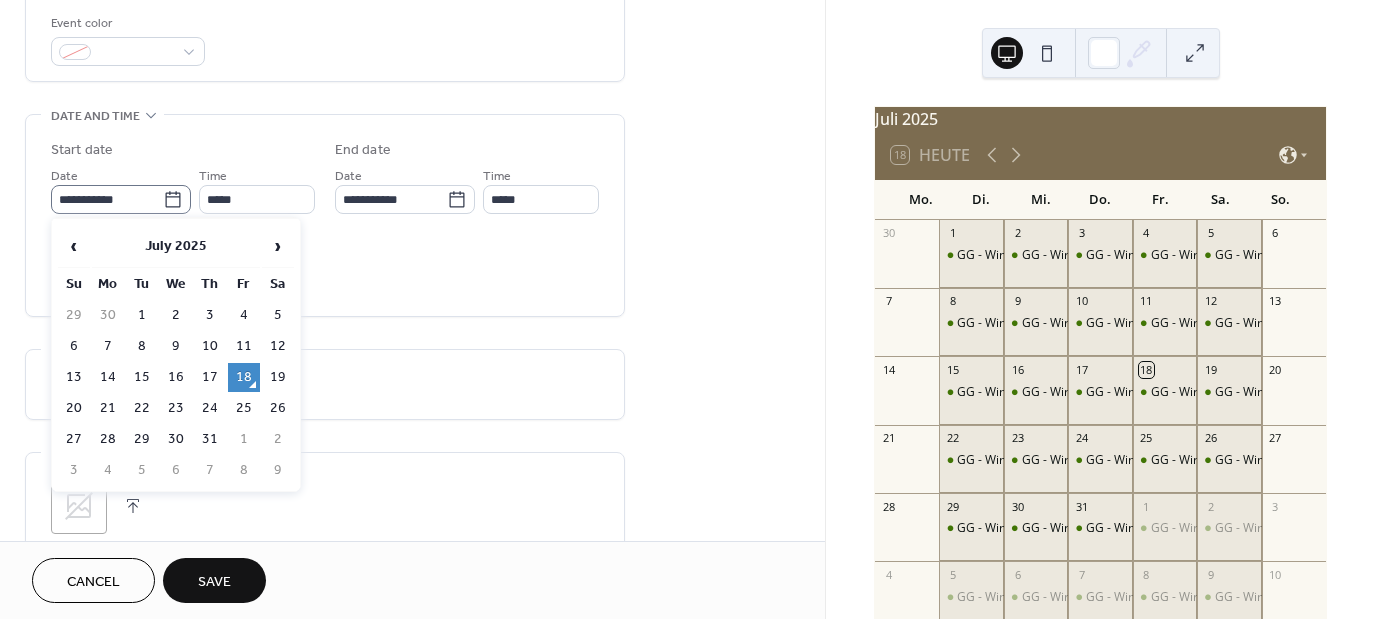 click 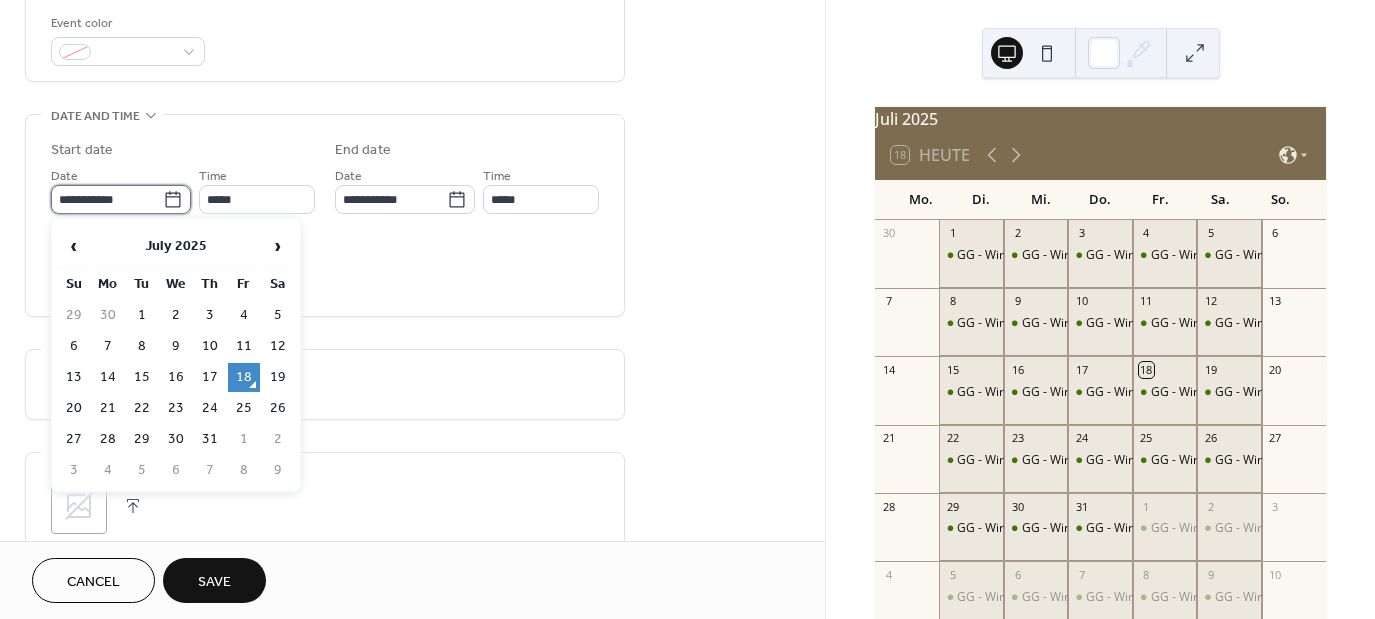click on "**********" at bounding box center (107, 199) 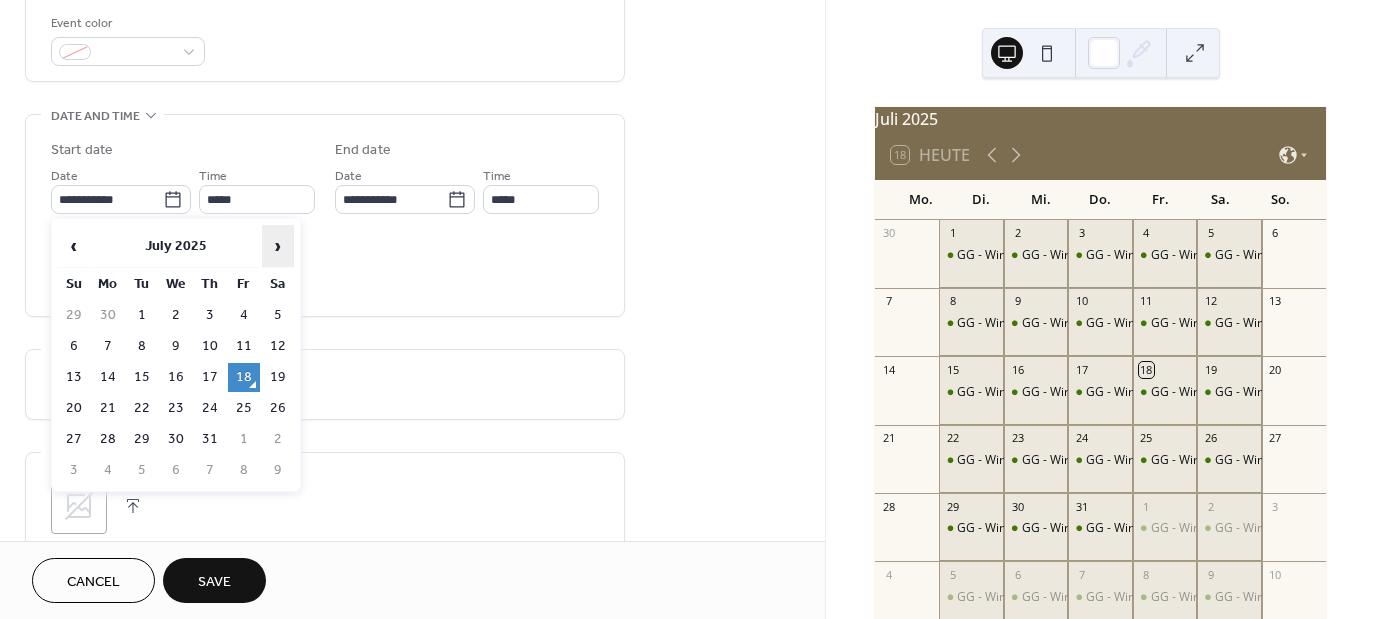 click on "›" at bounding box center [278, 246] 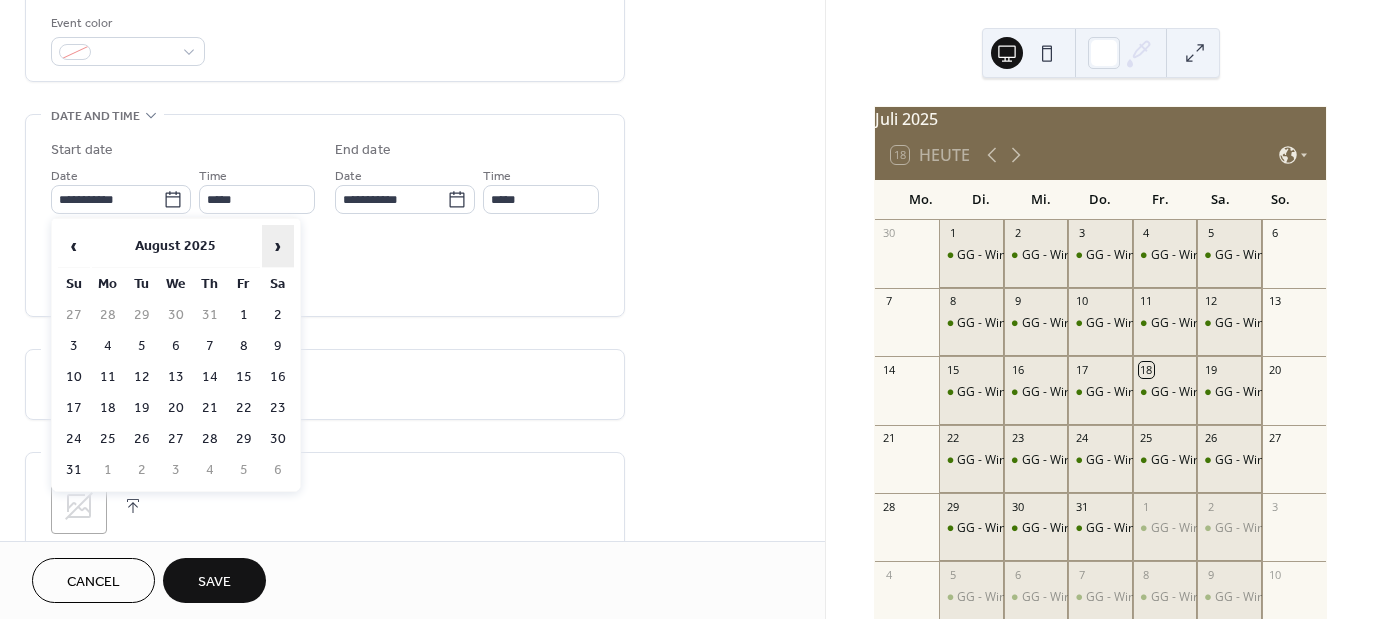 click on "›" at bounding box center [278, 246] 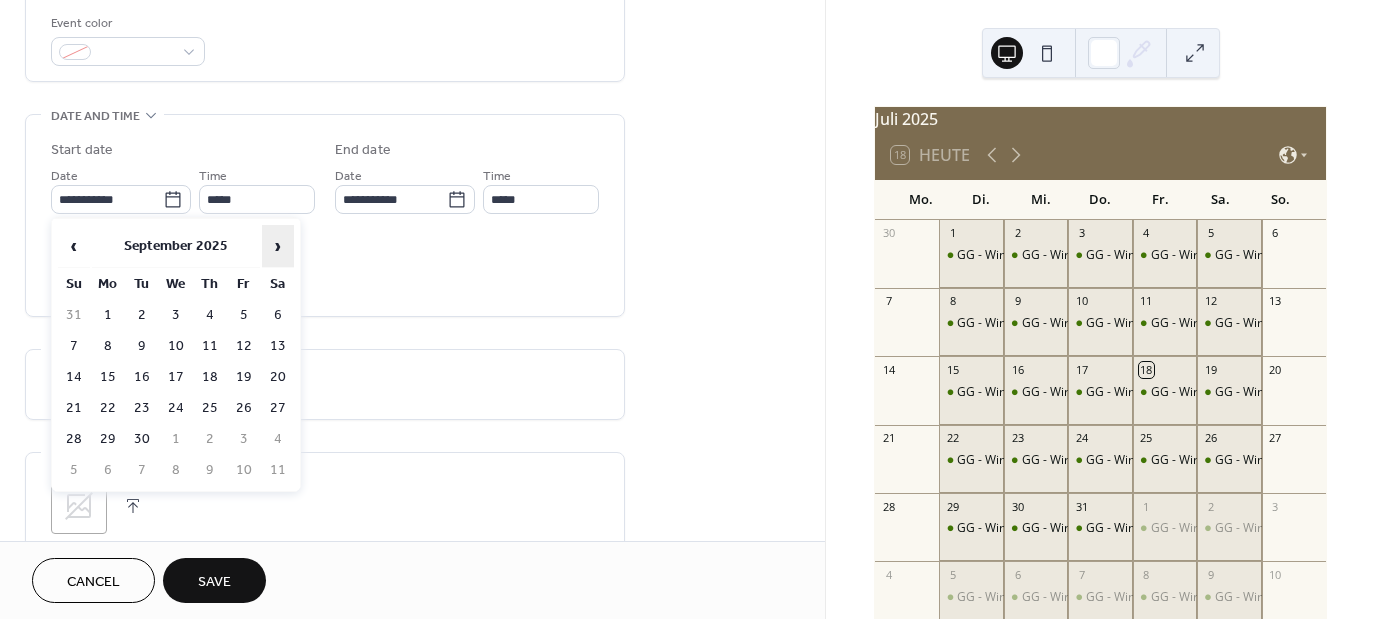 click on "›" at bounding box center [278, 246] 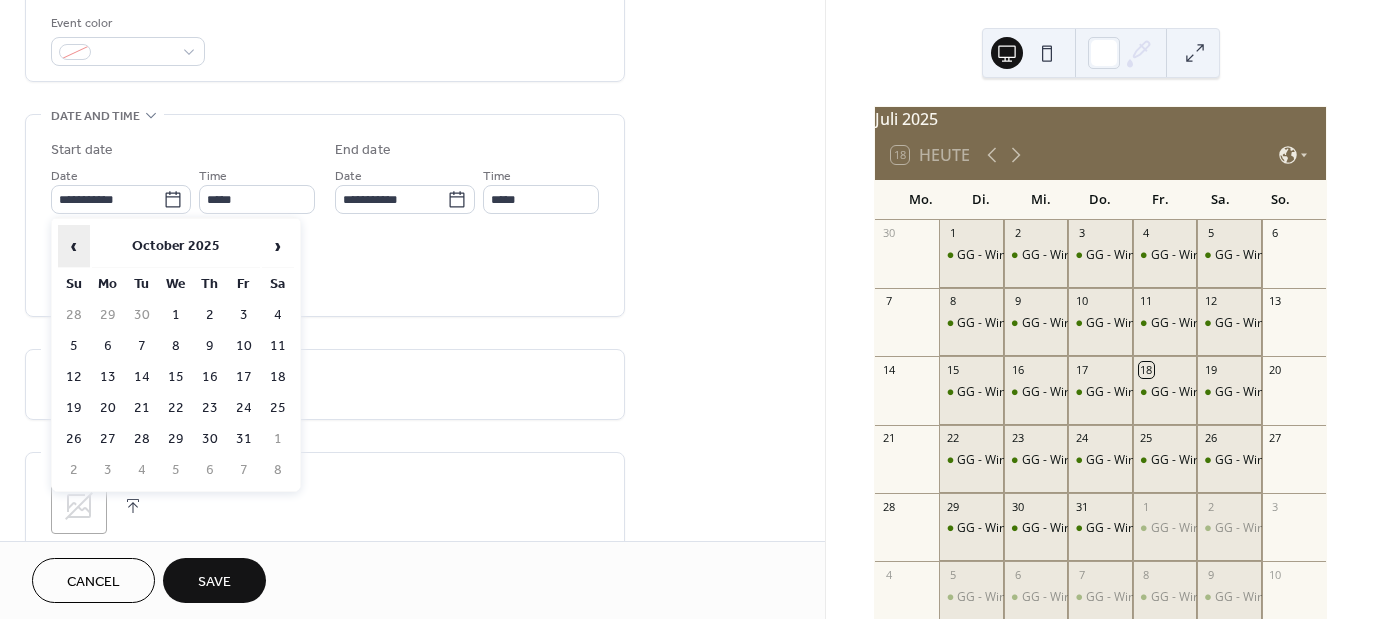 click on "‹" at bounding box center (74, 246) 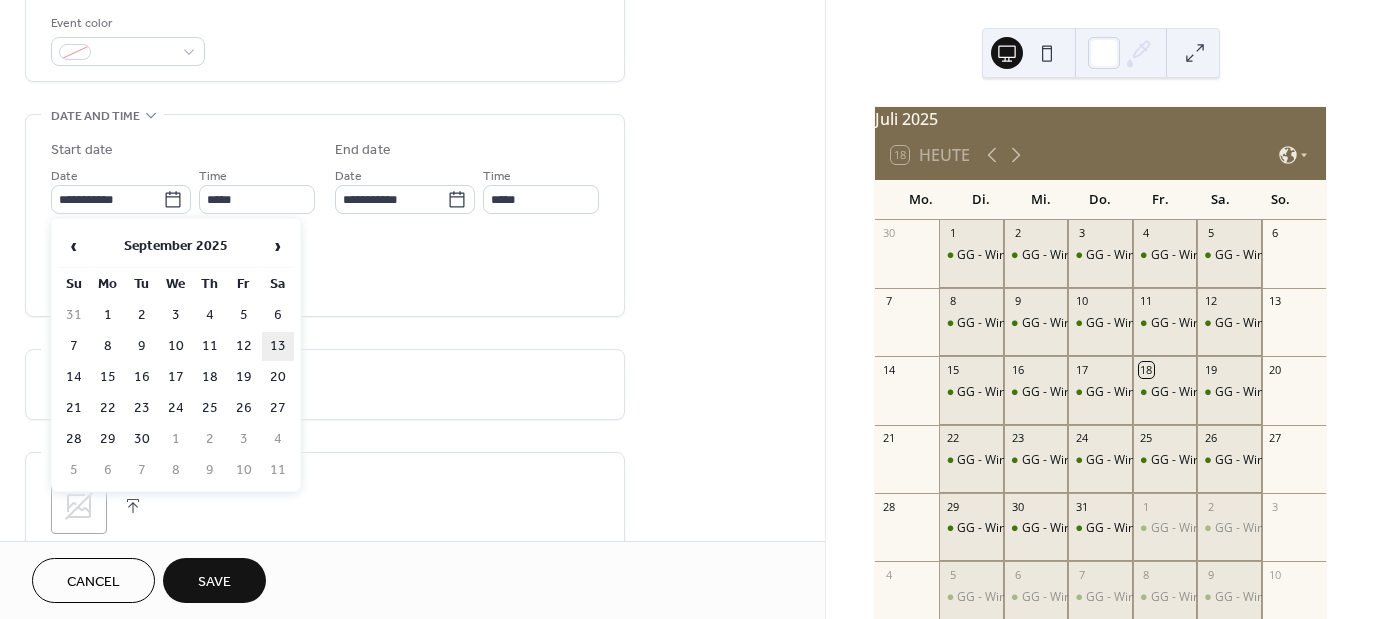 click on "13" at bounding box center [278, 346] 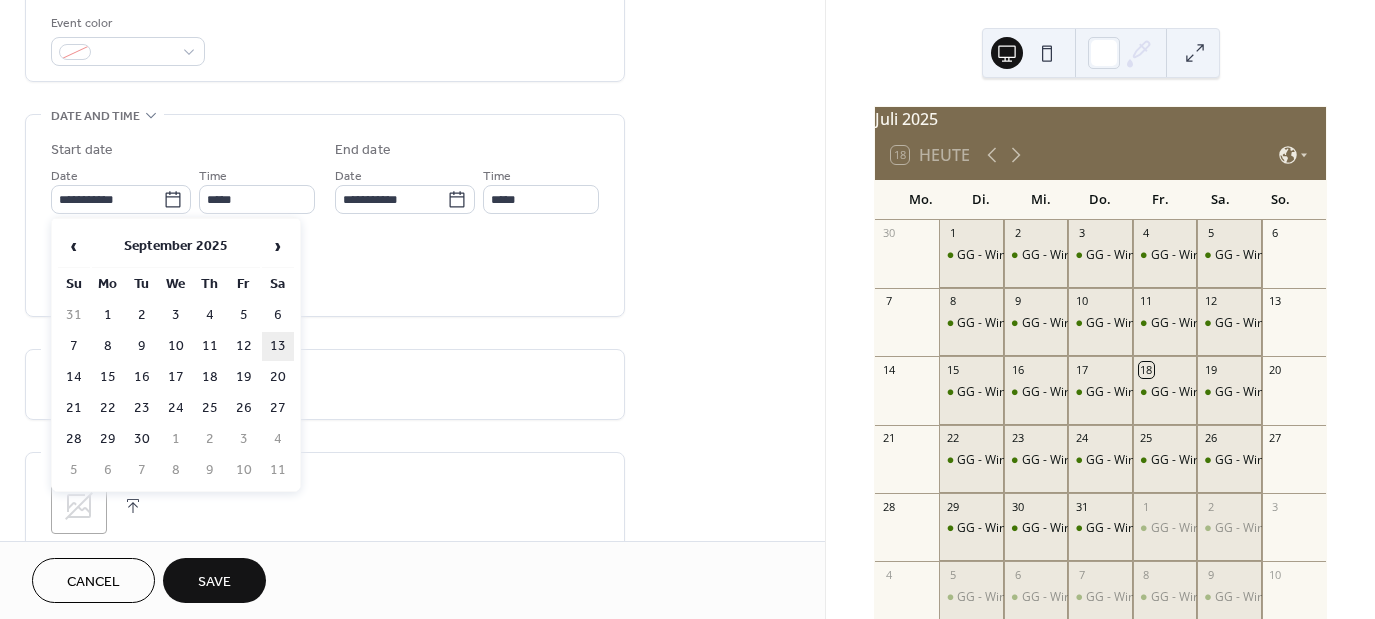 type on "**********" 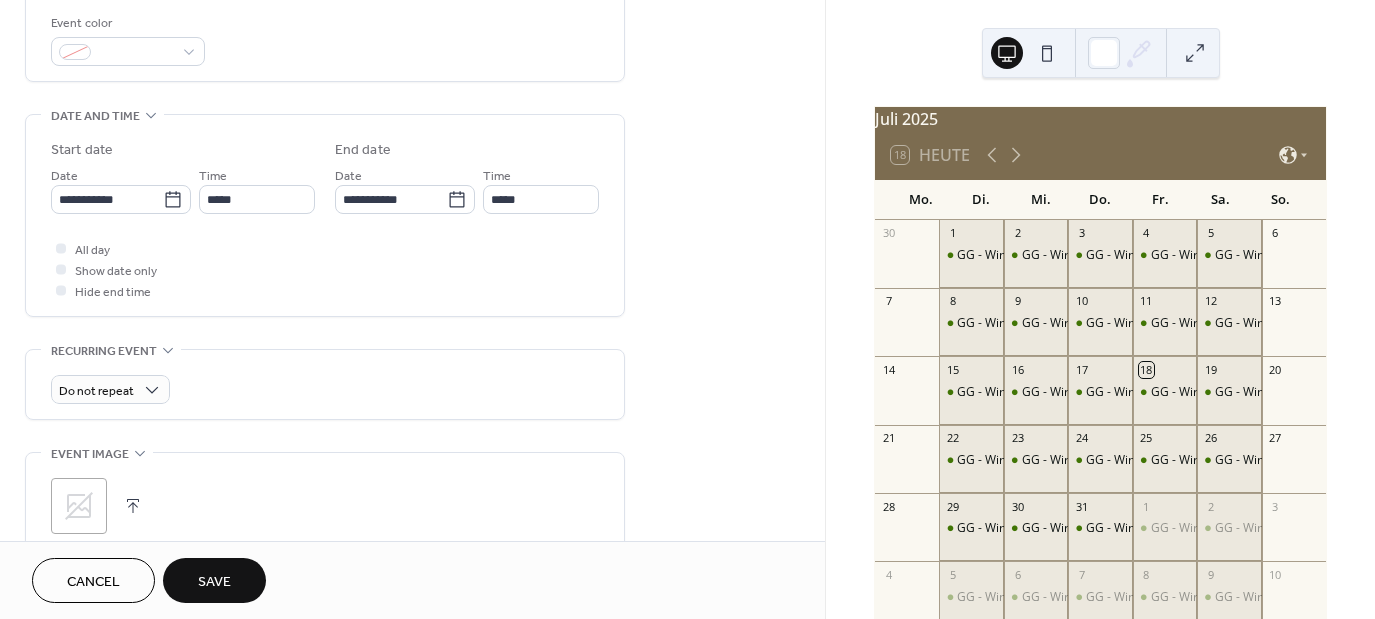 click on "Do not repeat" at bounding box center (325, 384) 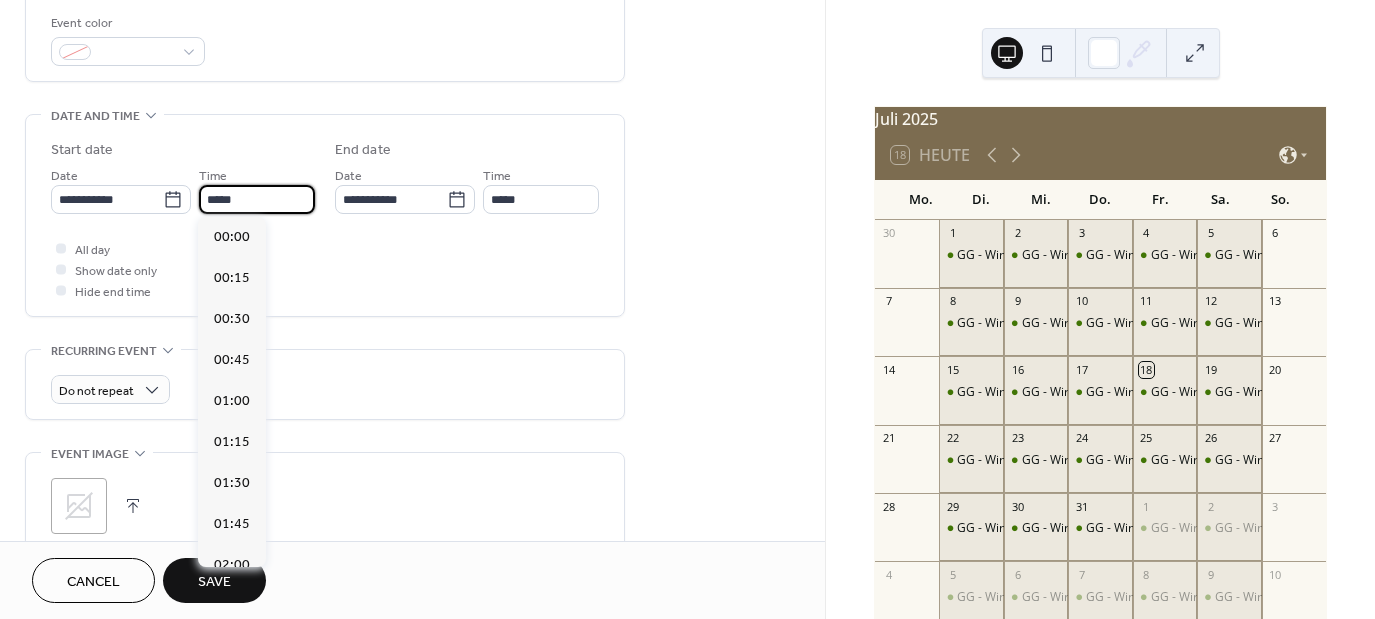 click on "*****" at bounding box center (257, 199) 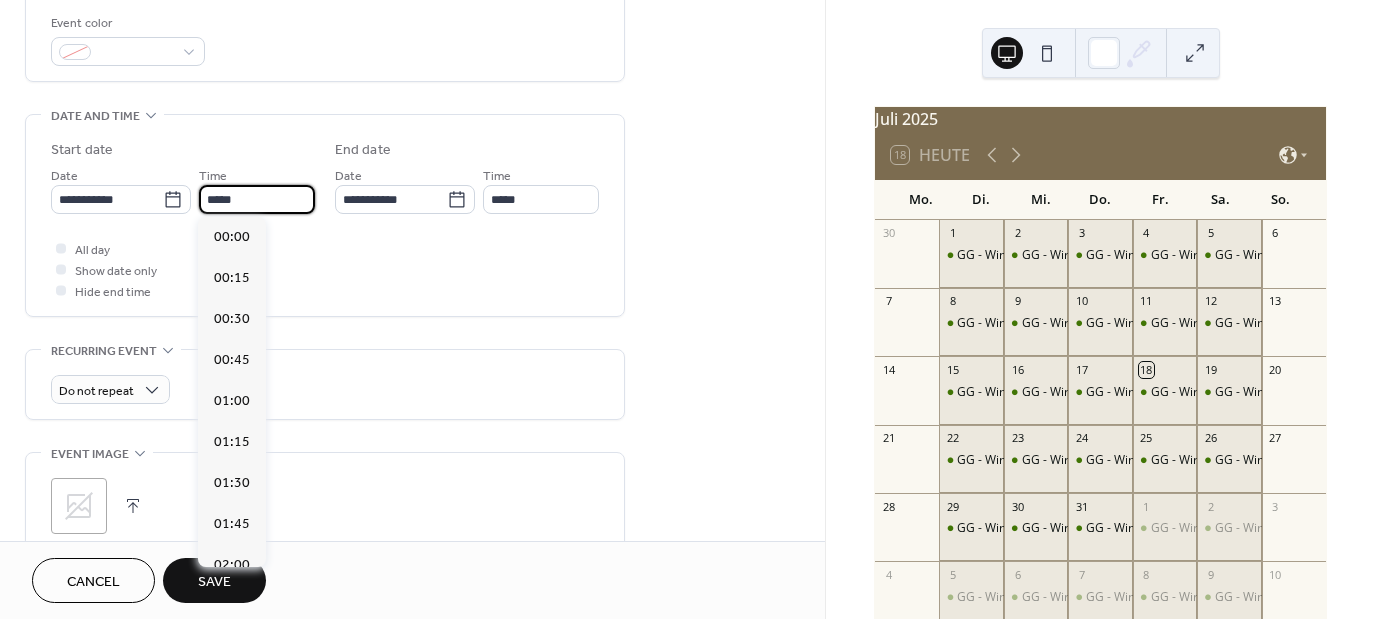 scroll, scrollTop: 1948, scrollLeft: 0, axis: vertical 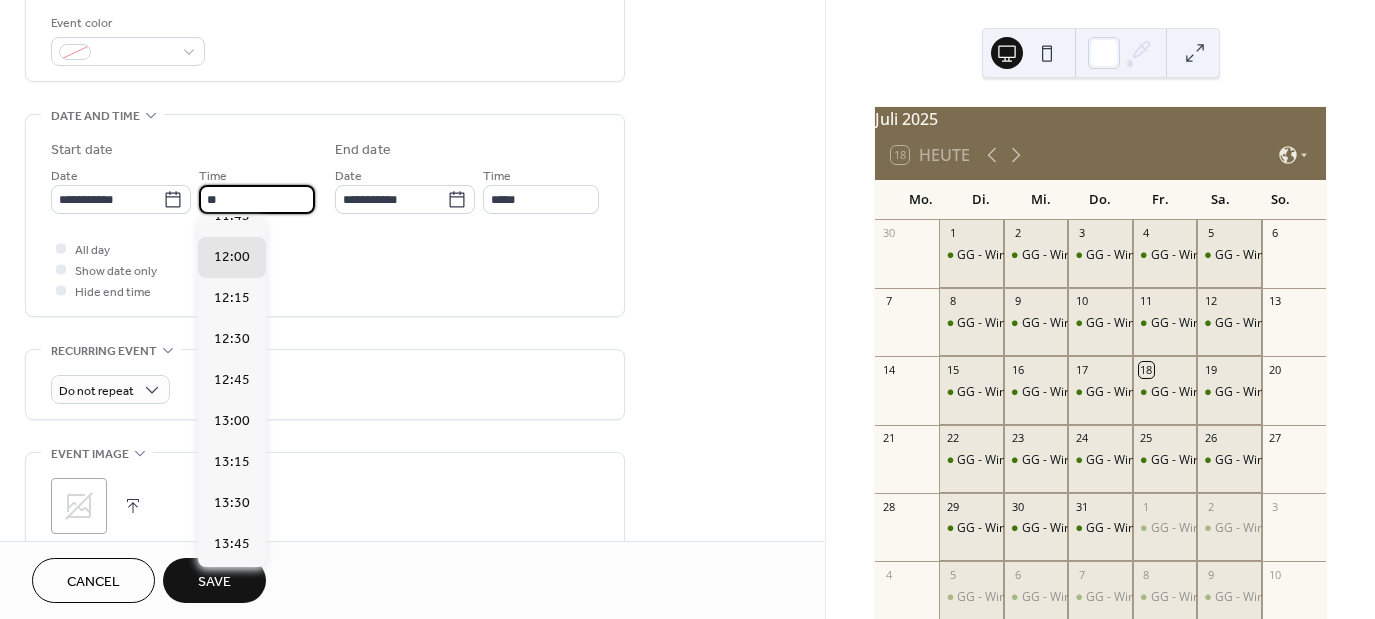 type on "*" 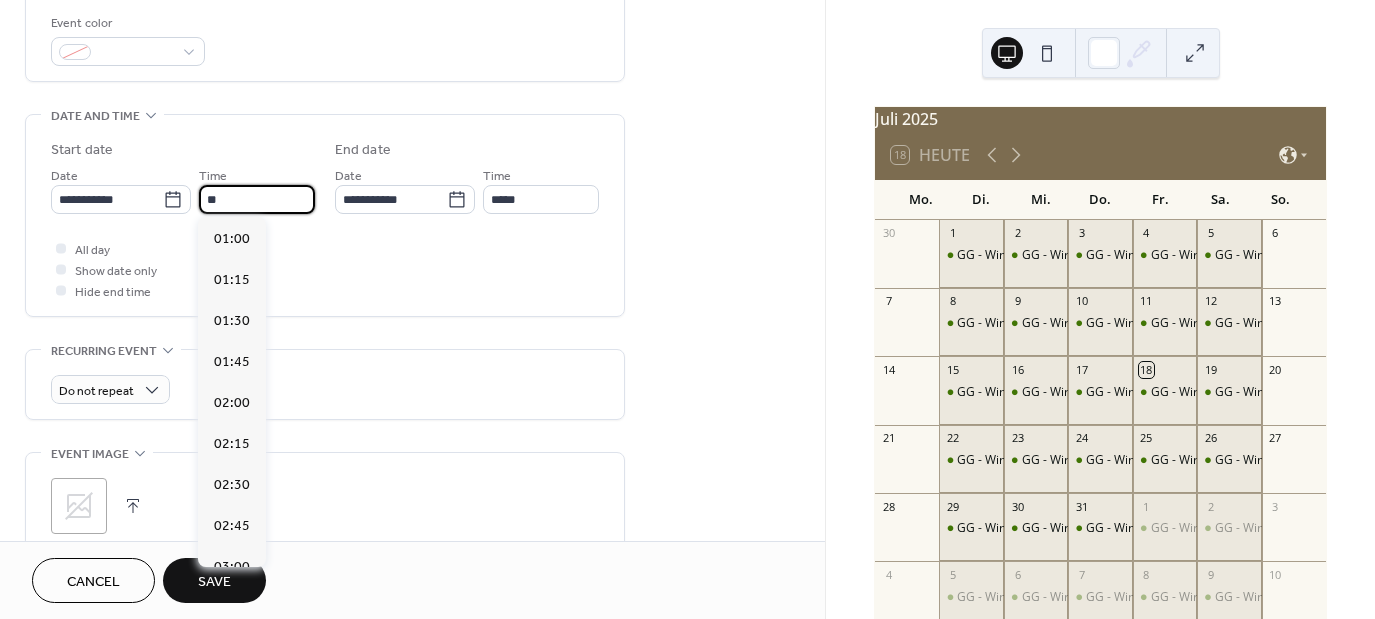 scroll, scrollTop: 2760, scrollLeft: 0, axis: vertical 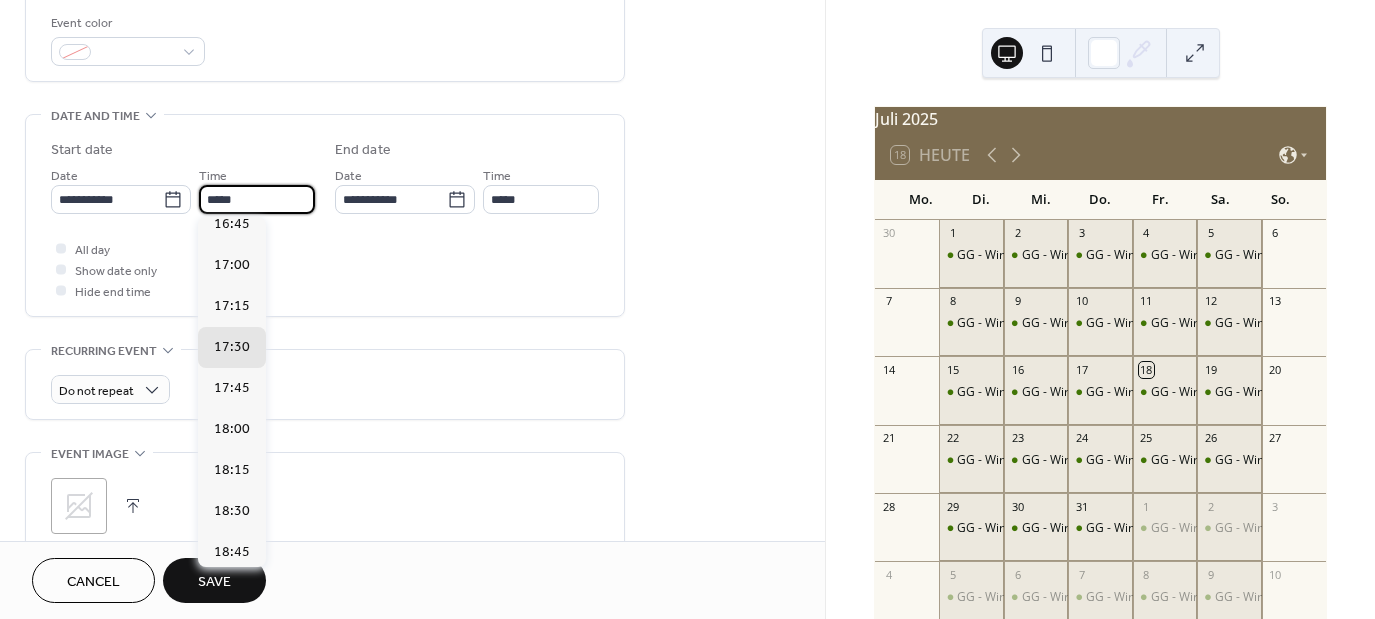 type on "*****" 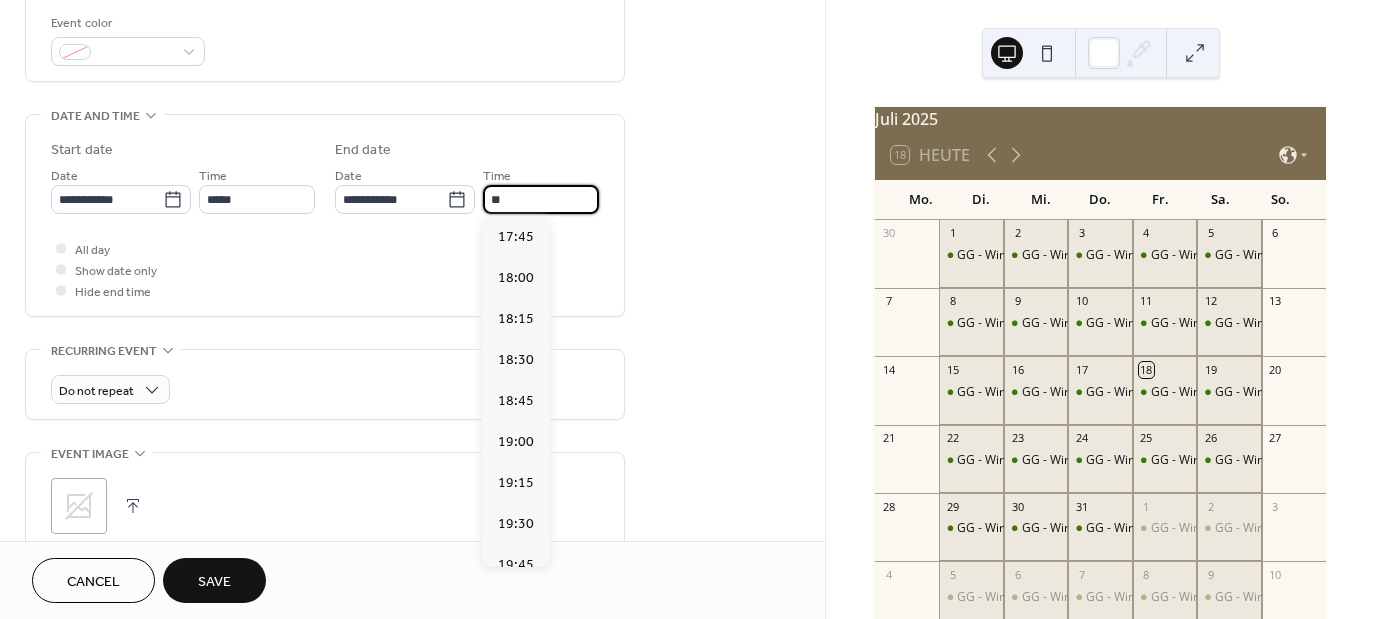 scroll, scrollTop: 665, scrollLeft: 0, axis: vertical 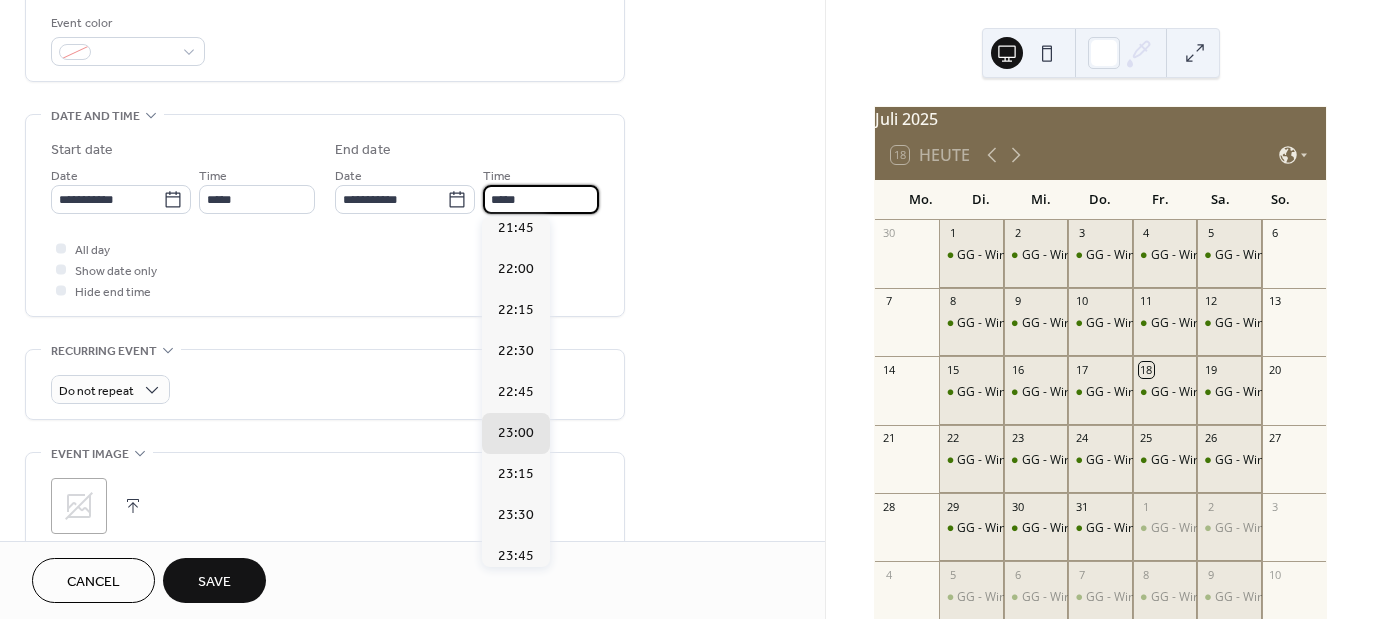 type on "*****" 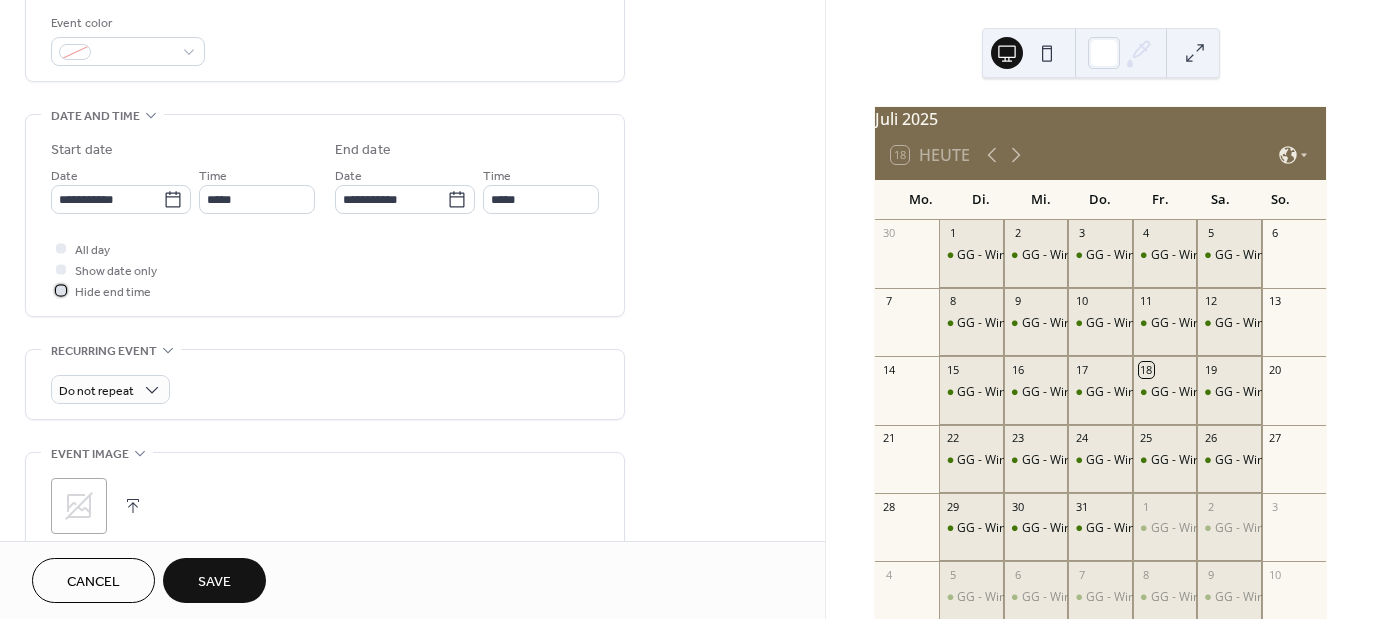 click at bounding box center [61, 290] 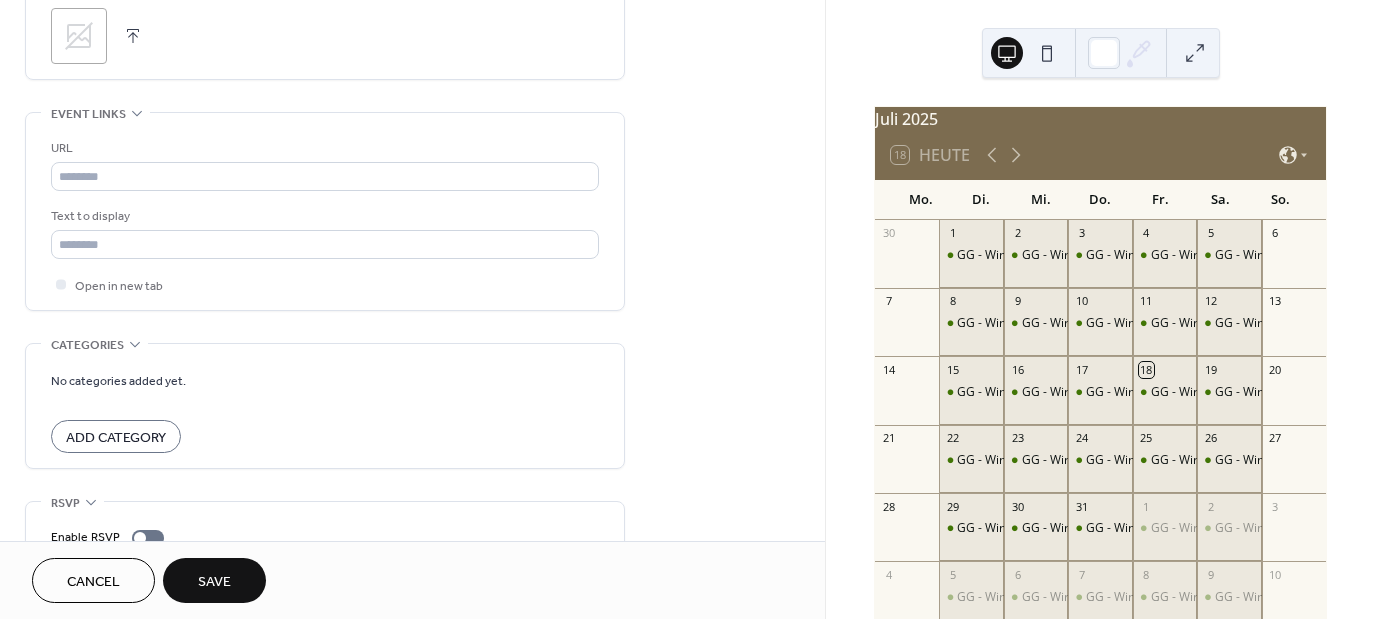scroll, scrollTop: 1008, scrollLeft: 0, axis: vertical 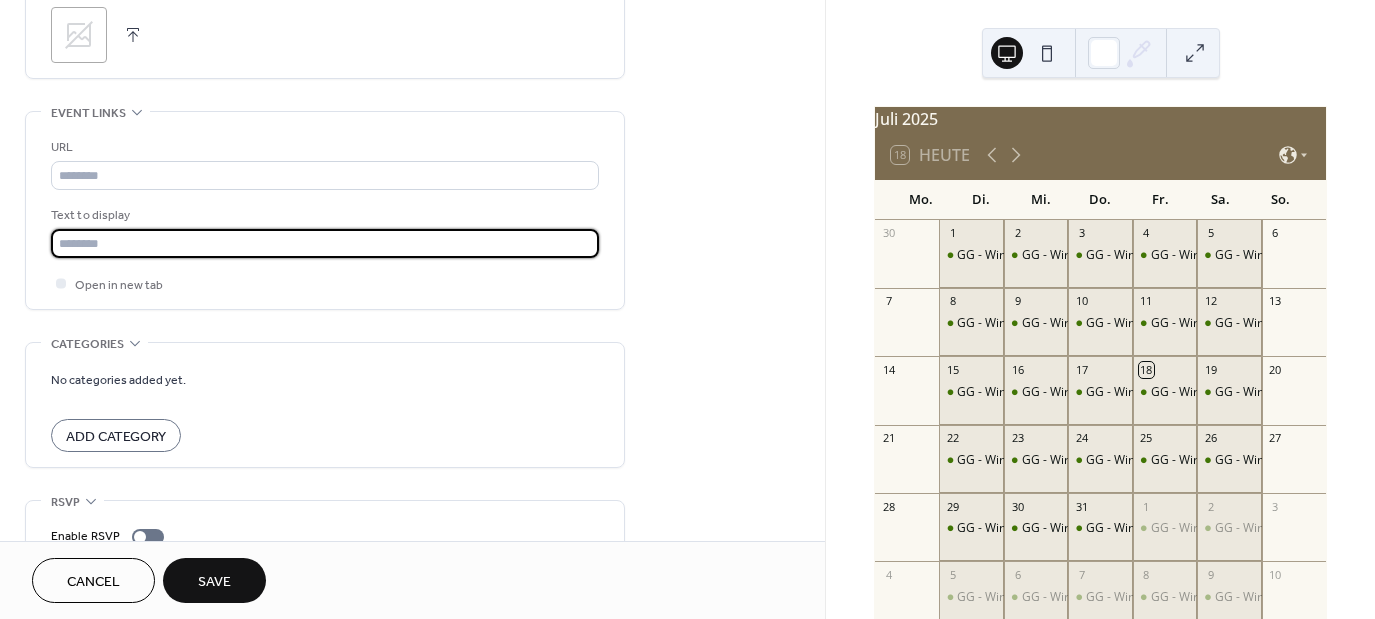 click at bounding box center (325, 243) 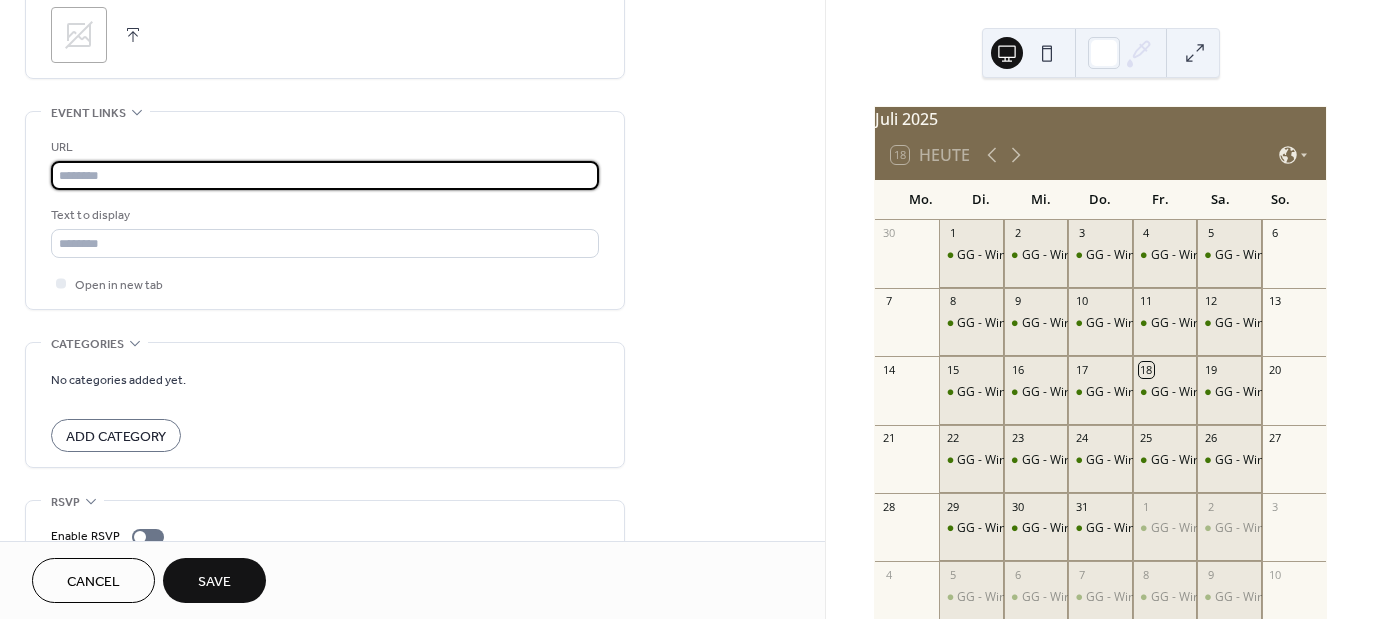 click at bounding box center [325, 175] 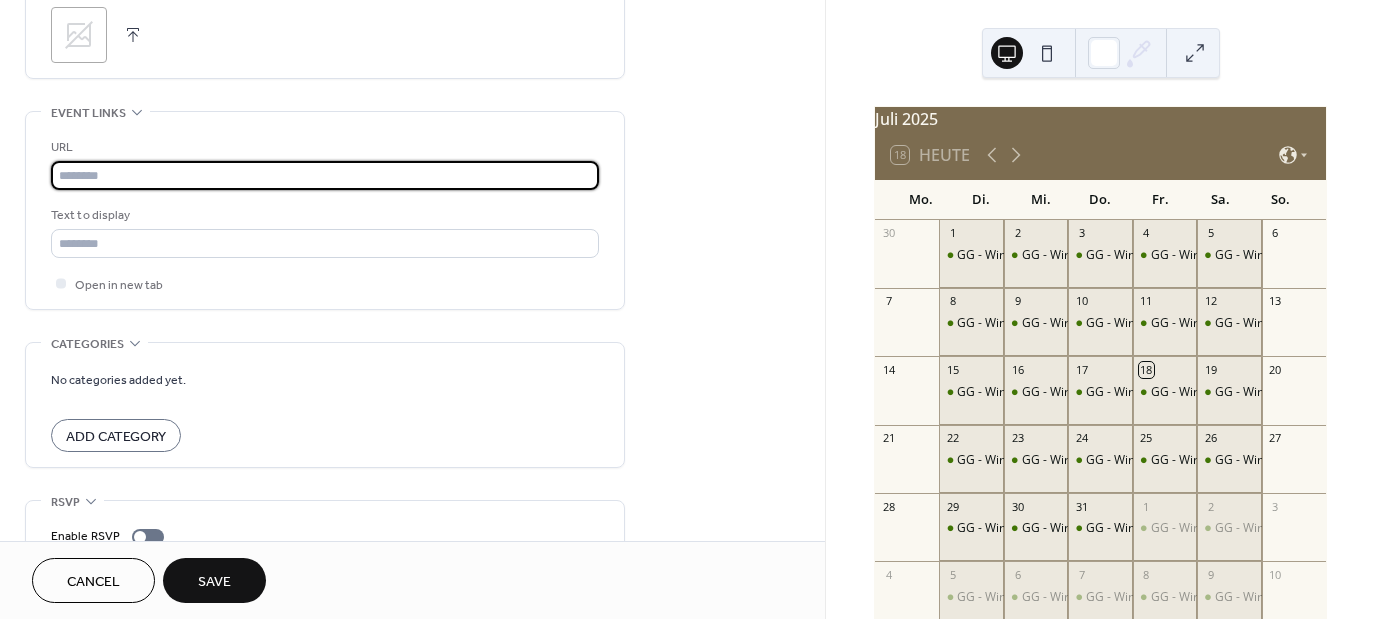 paste on "**********" 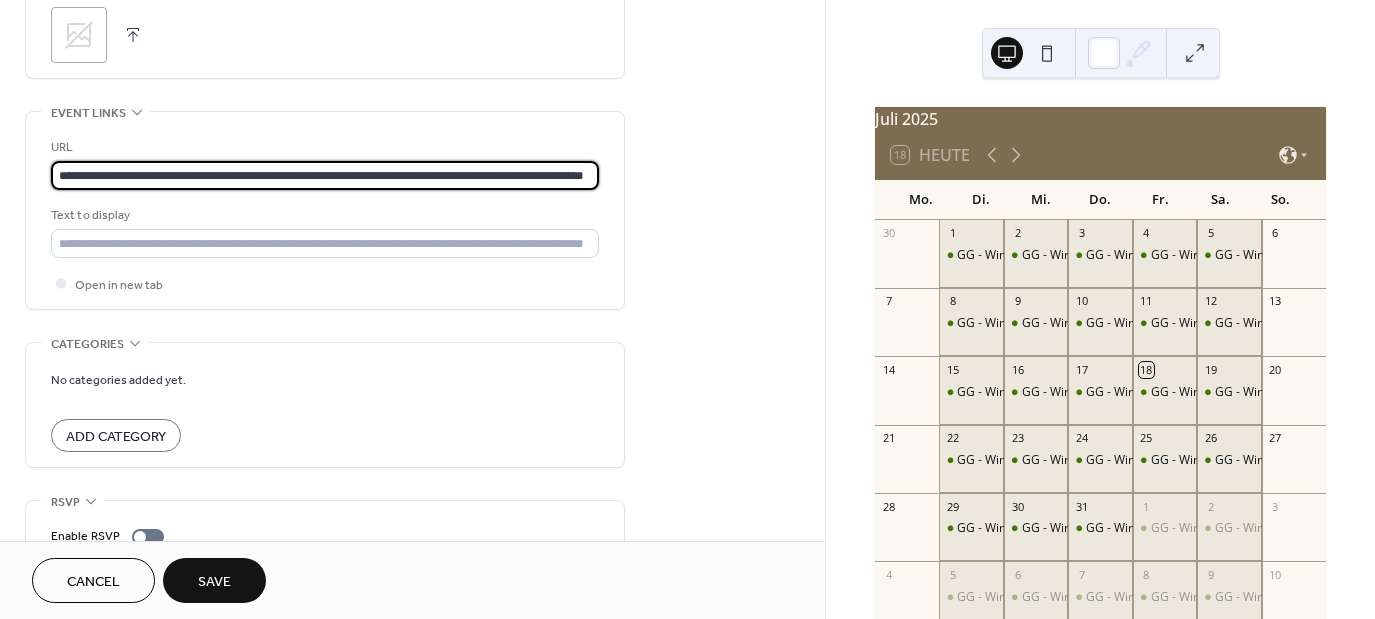 scroll, scrollTop: 0, scrollLeft: 89, axis: horizontal 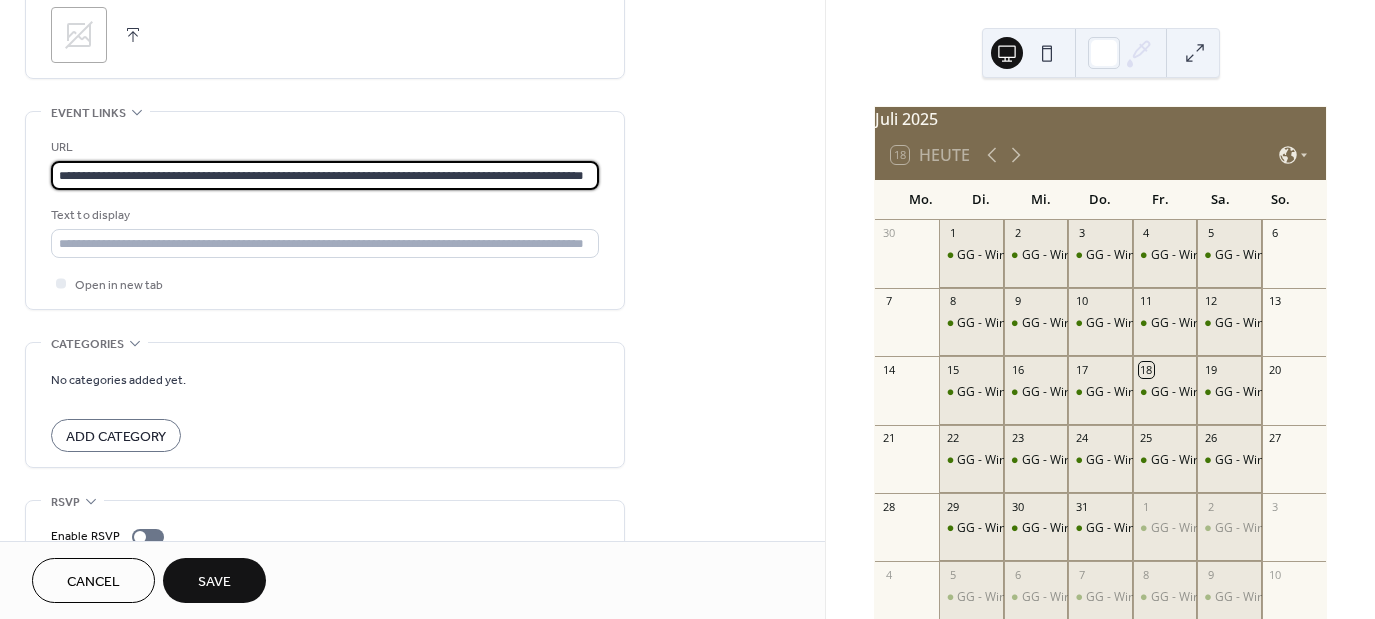 type on "**********" 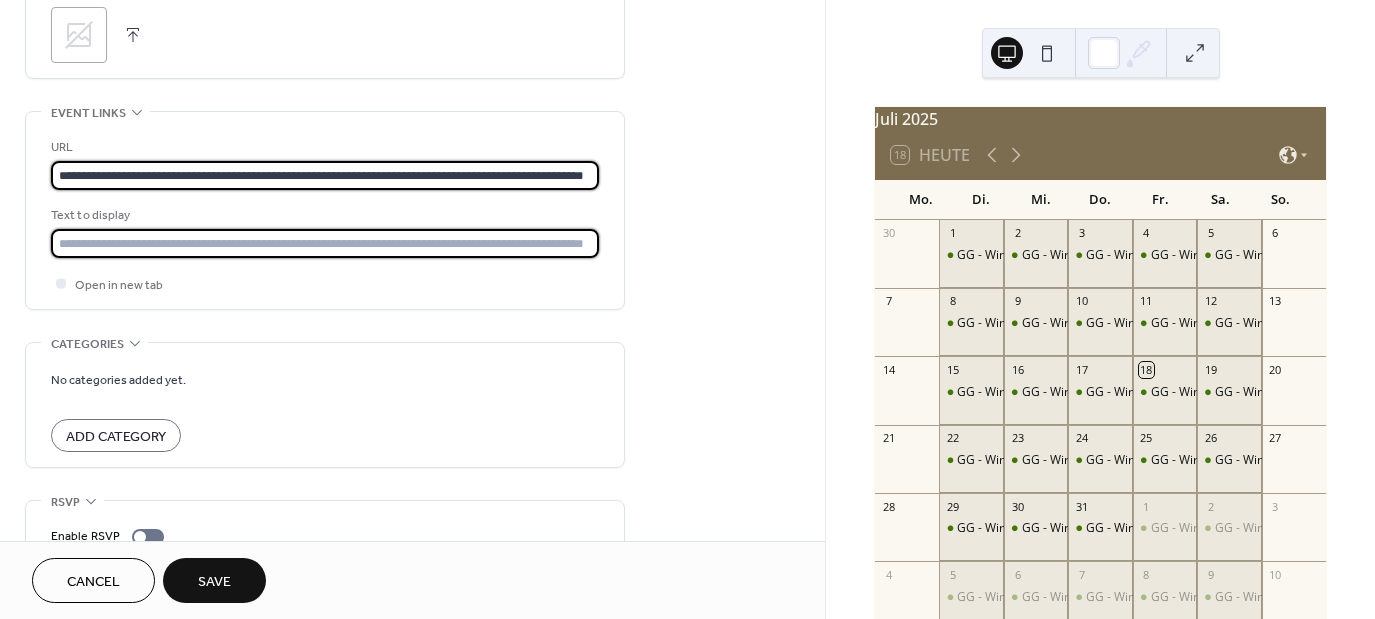 scroll, scrollTop: 0, scrollLeft: 0, axis: both 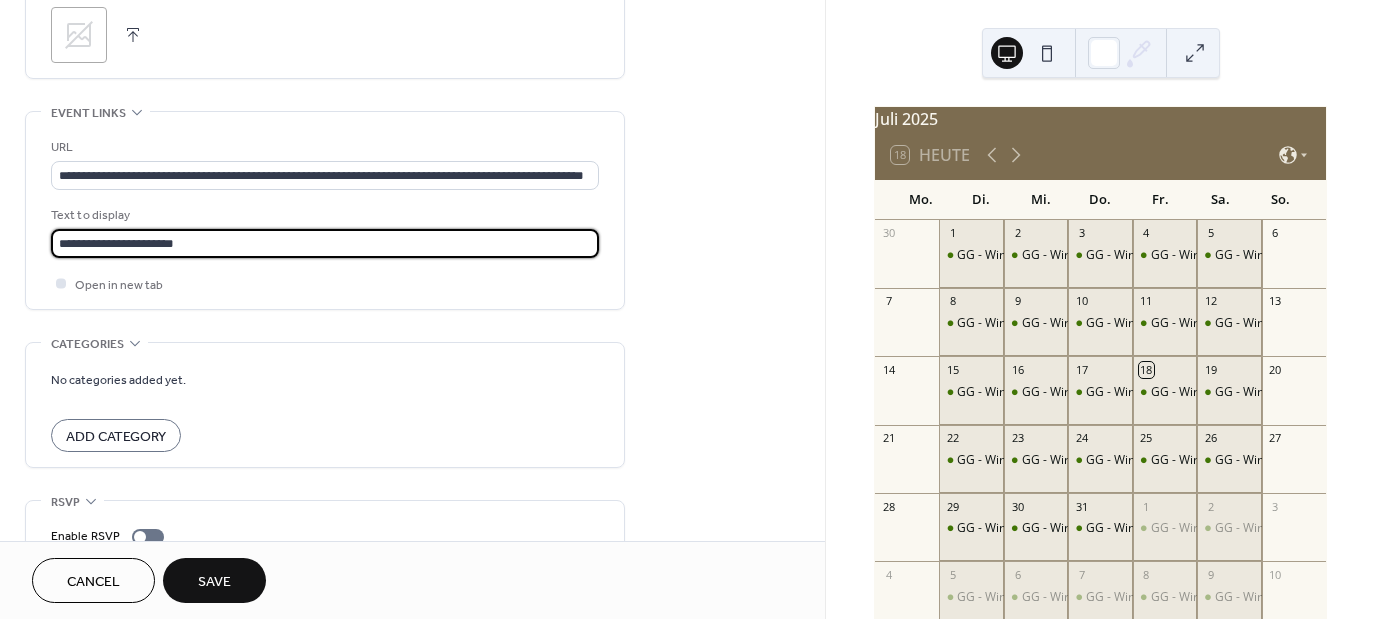 type on "**********" 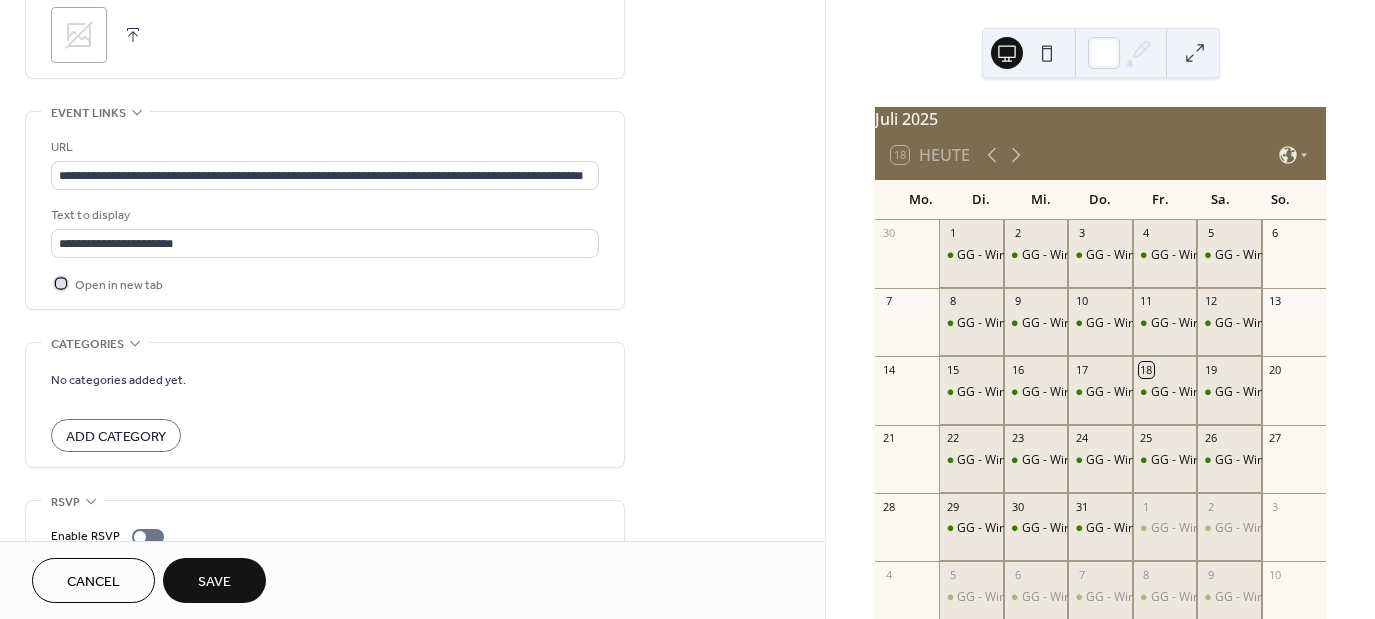 click at bounding box center (61, 283) 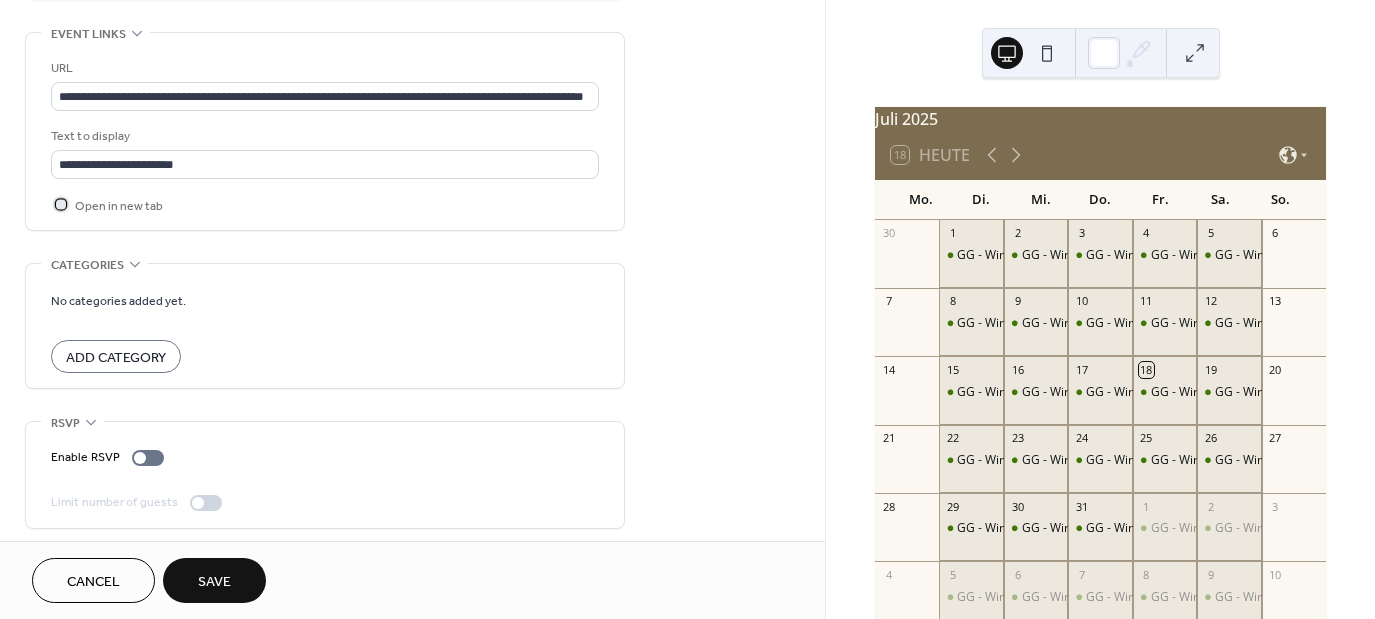 scroll, scrollTop: 1092, scrollLeft: 0, axis: vertical 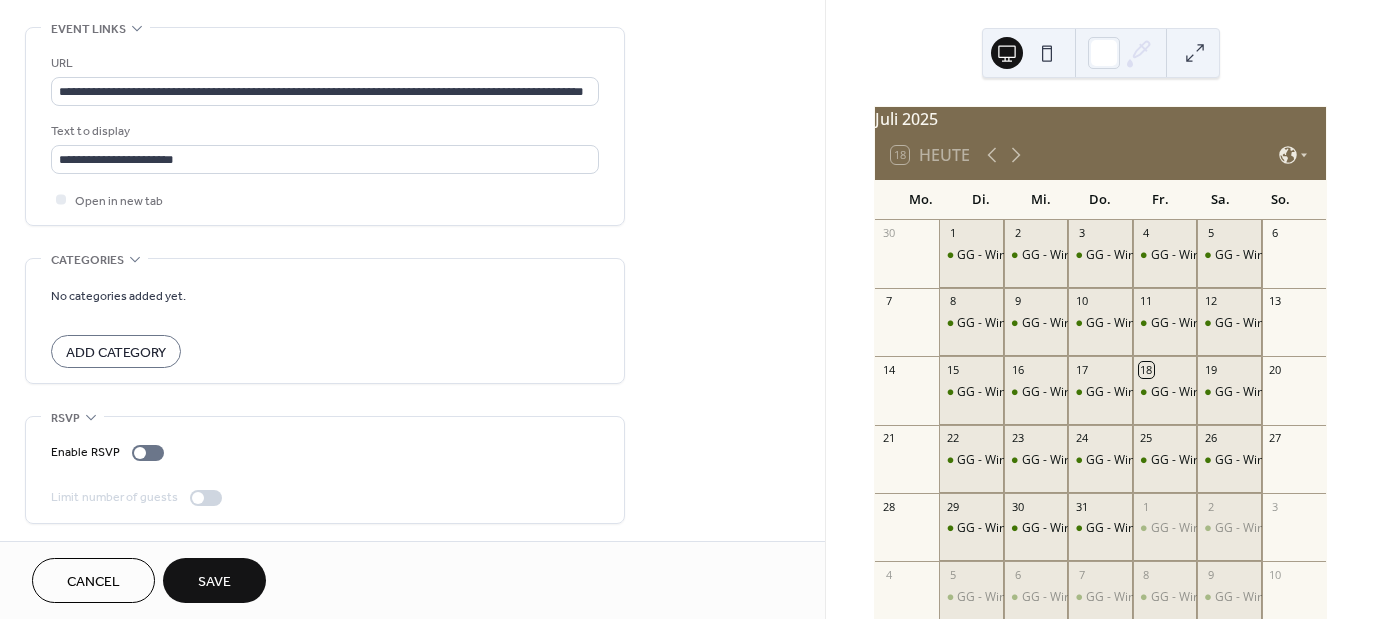 click on "Save" at bounding box center (214, 582) 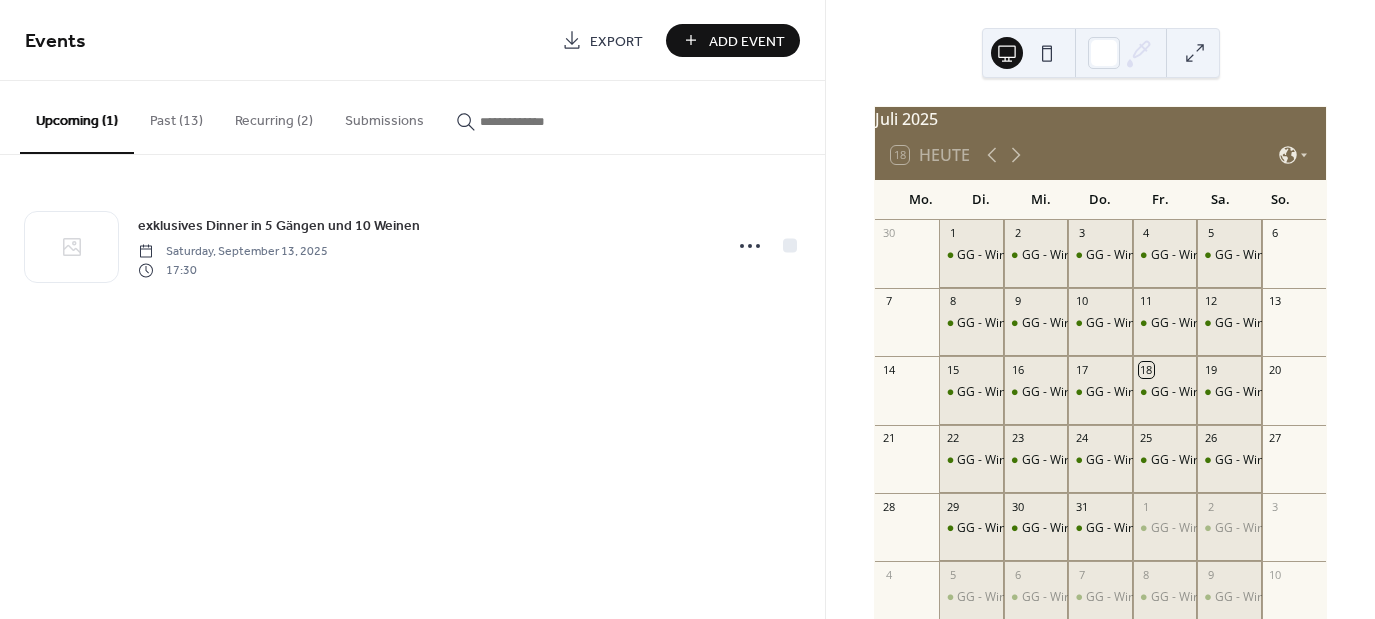 click on "Add Event" at bounding box center (747, 41) 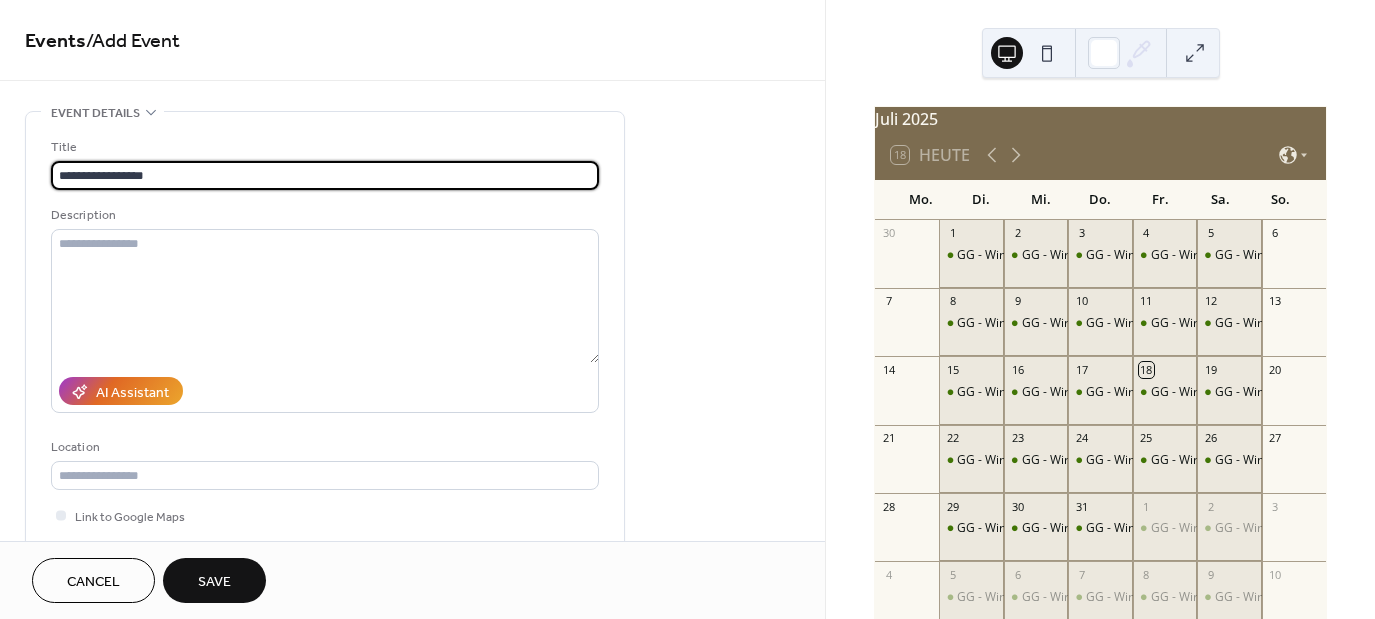 type on "**********" 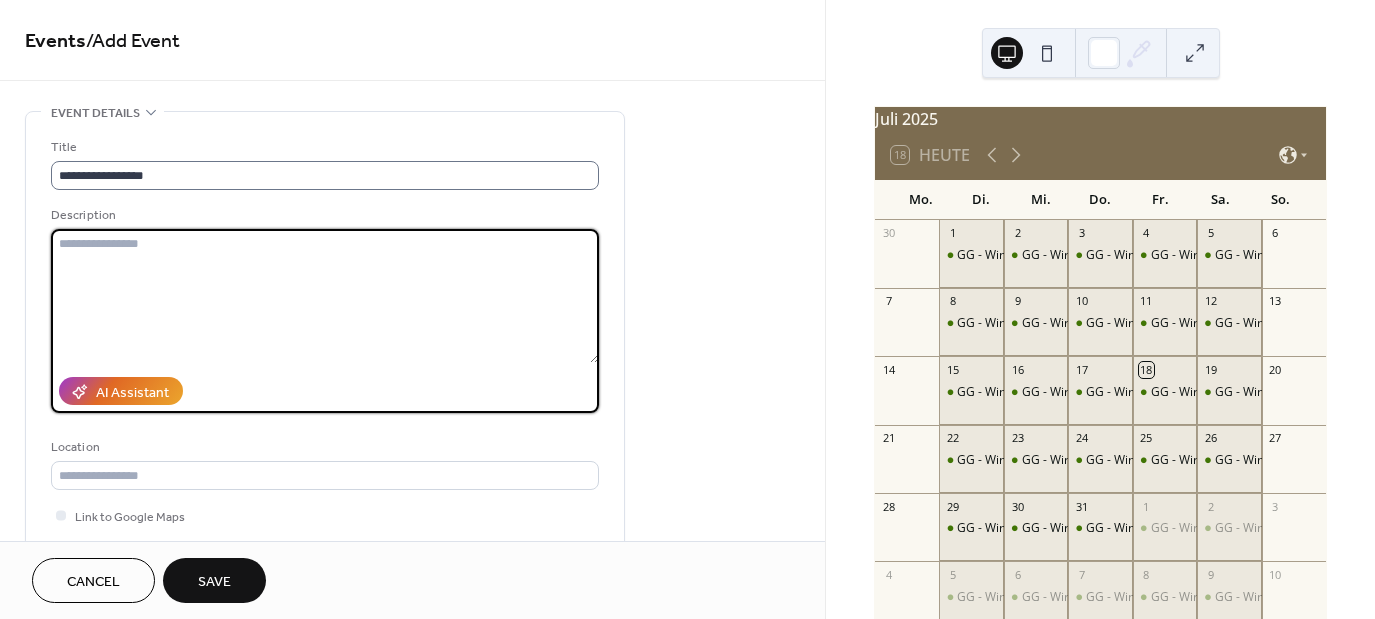 paste on "**********" 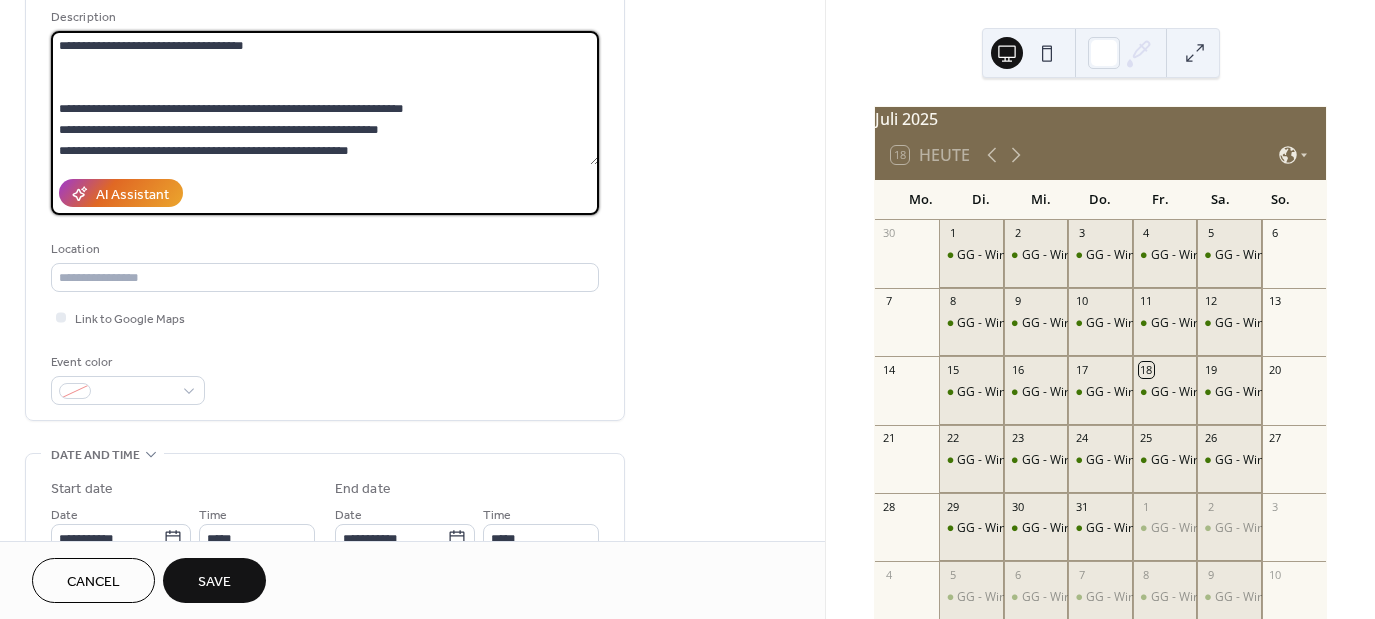 scroll, scrollTop: 217, scrollLeft: 0, axis: vertical 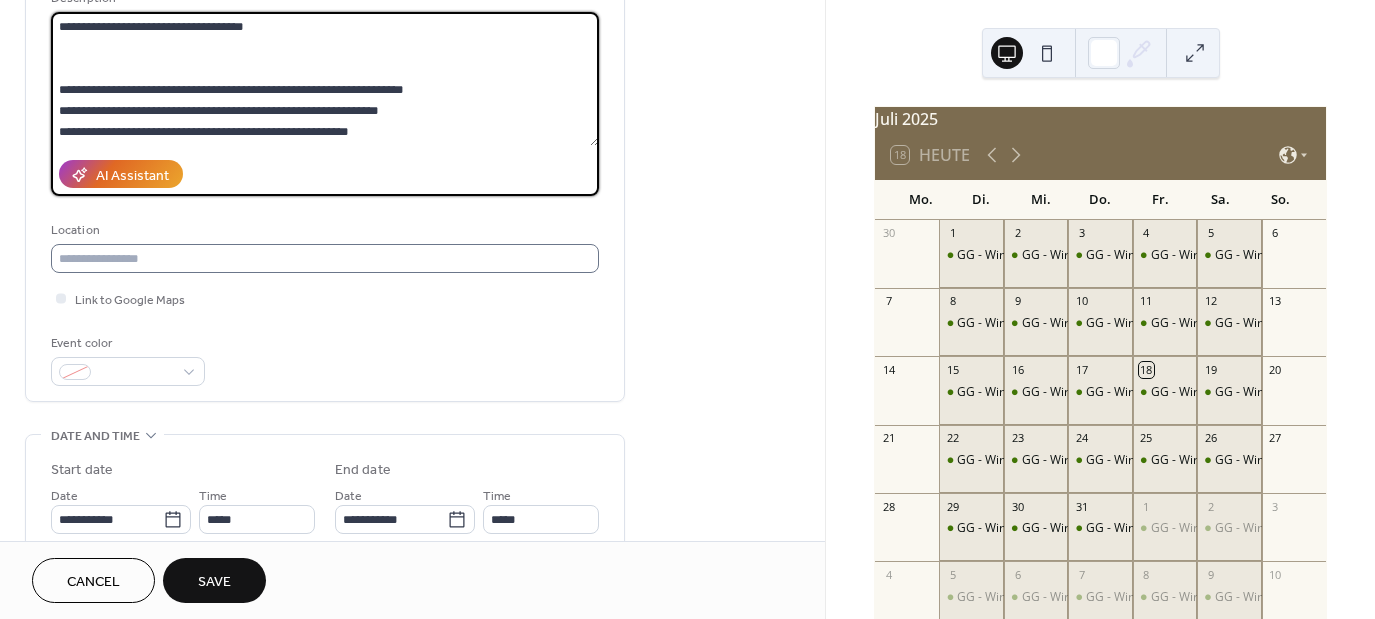 type on "**********" 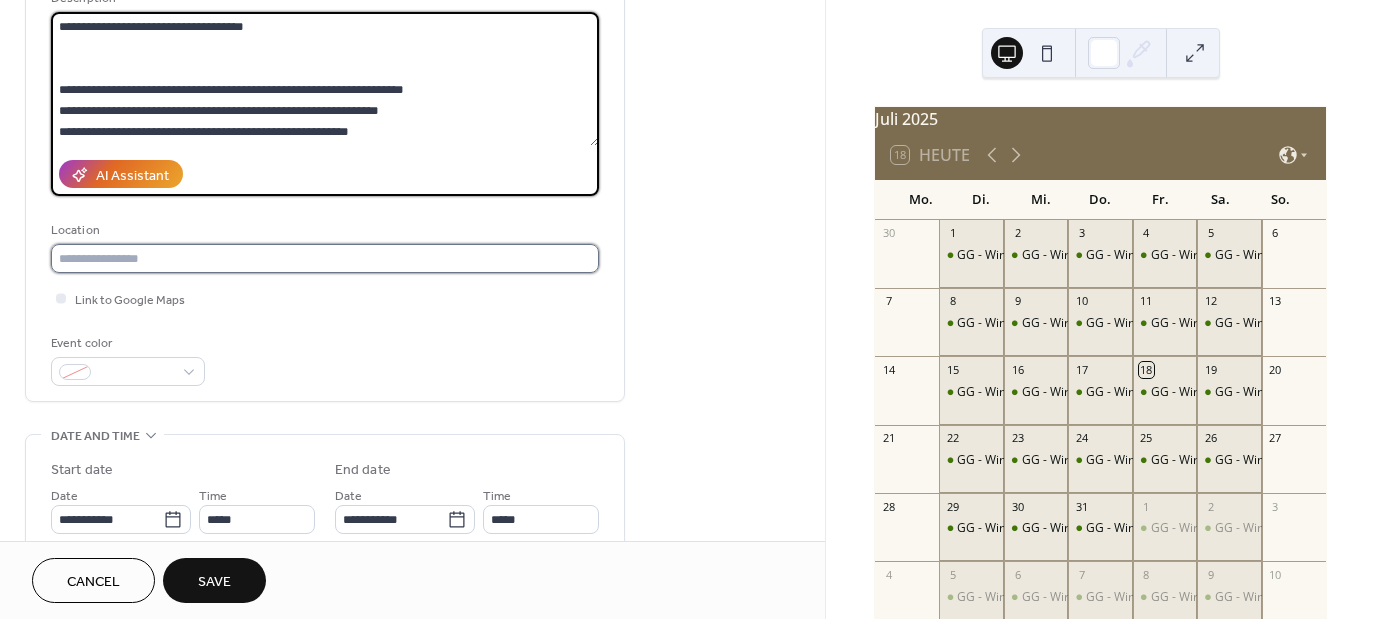 click at bounding box center (325, 258) 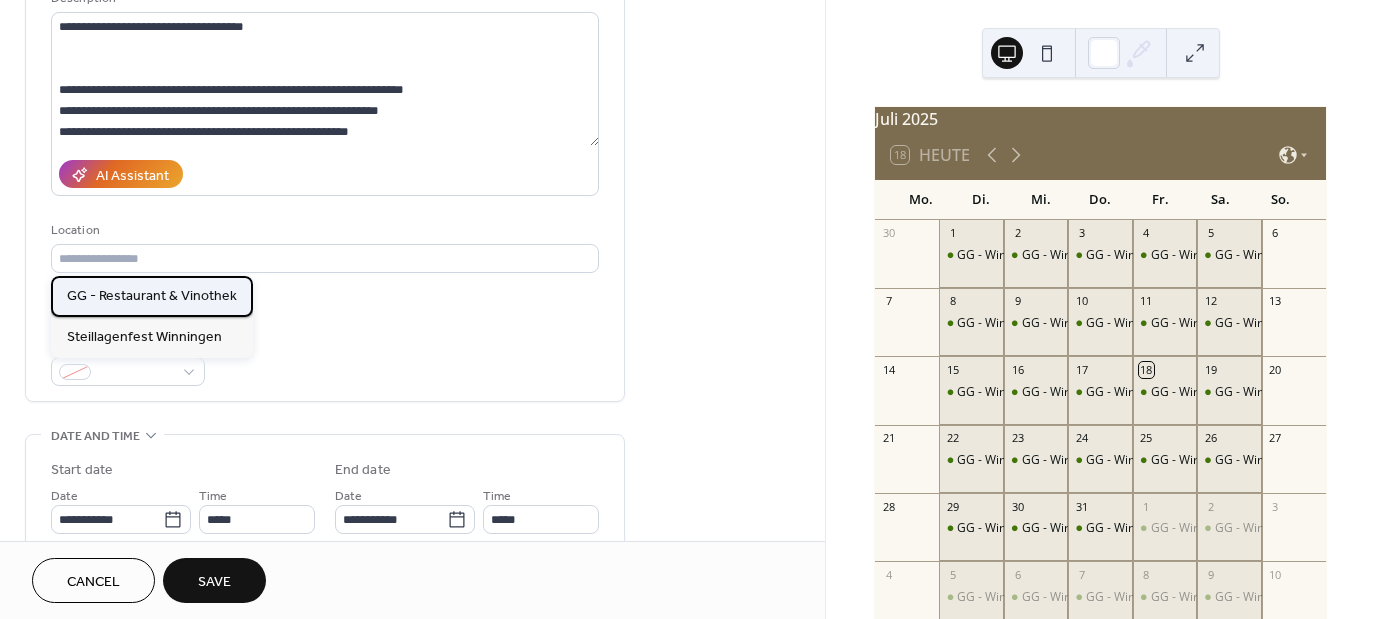 click on "GG - Restaurant & Vinothek" at bounding box center [152, 296] 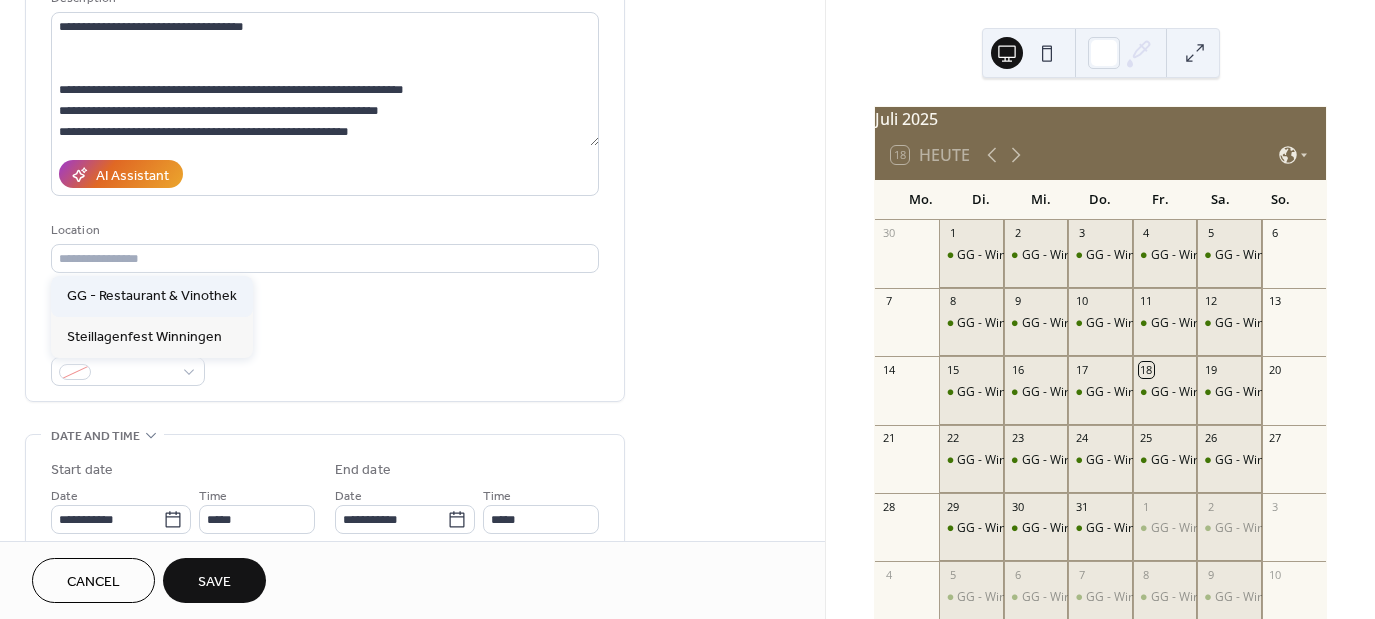 type on "**********" 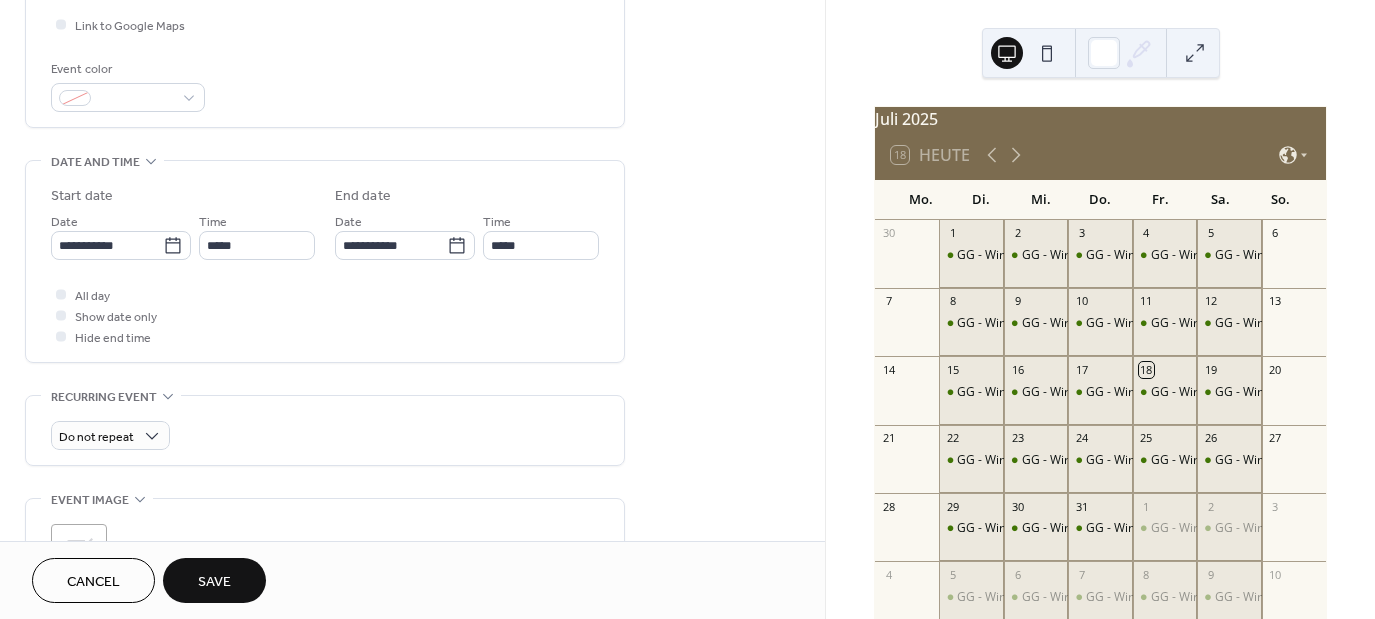scroll, scrollTop: 494, scrollLeft: 0, axis: vertical 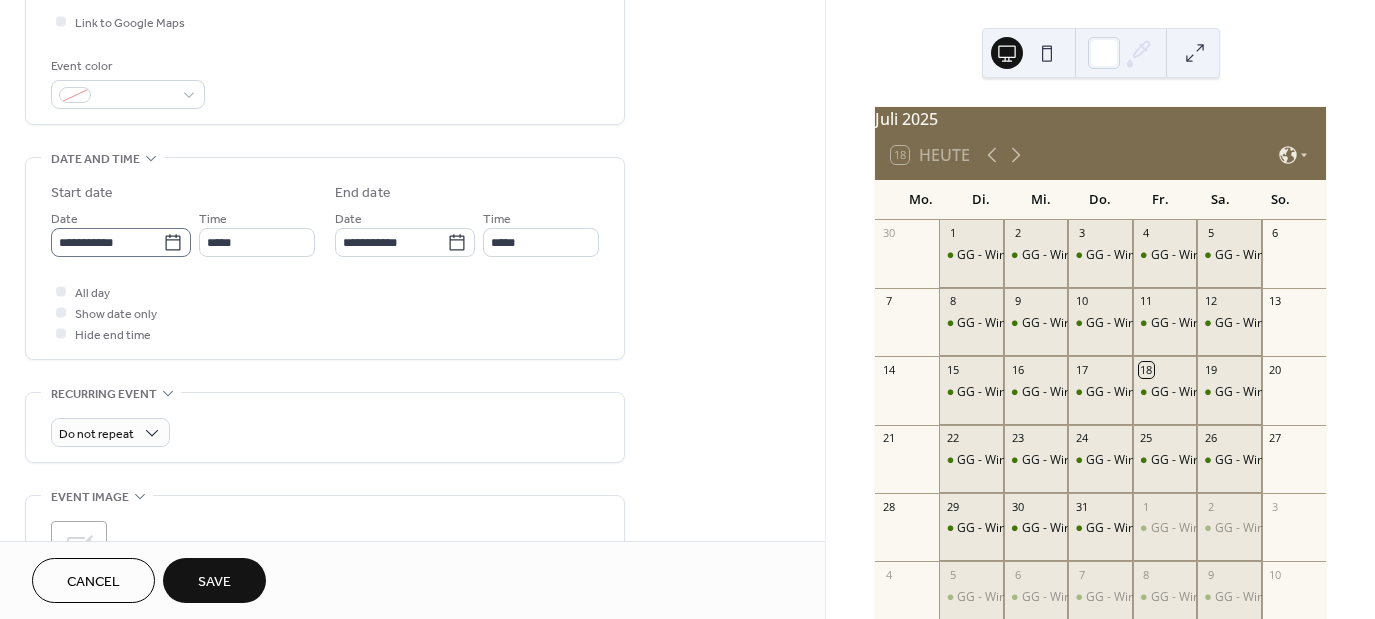click 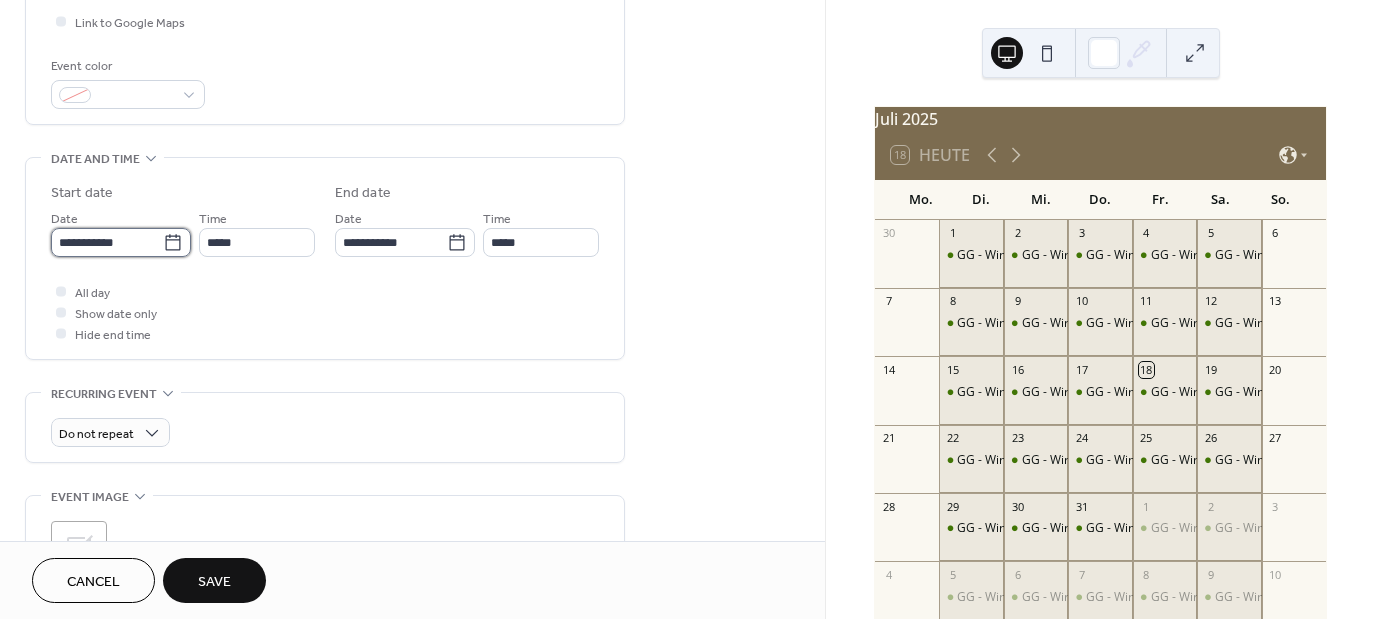 click on "**********" at bounding box center [107, 242] 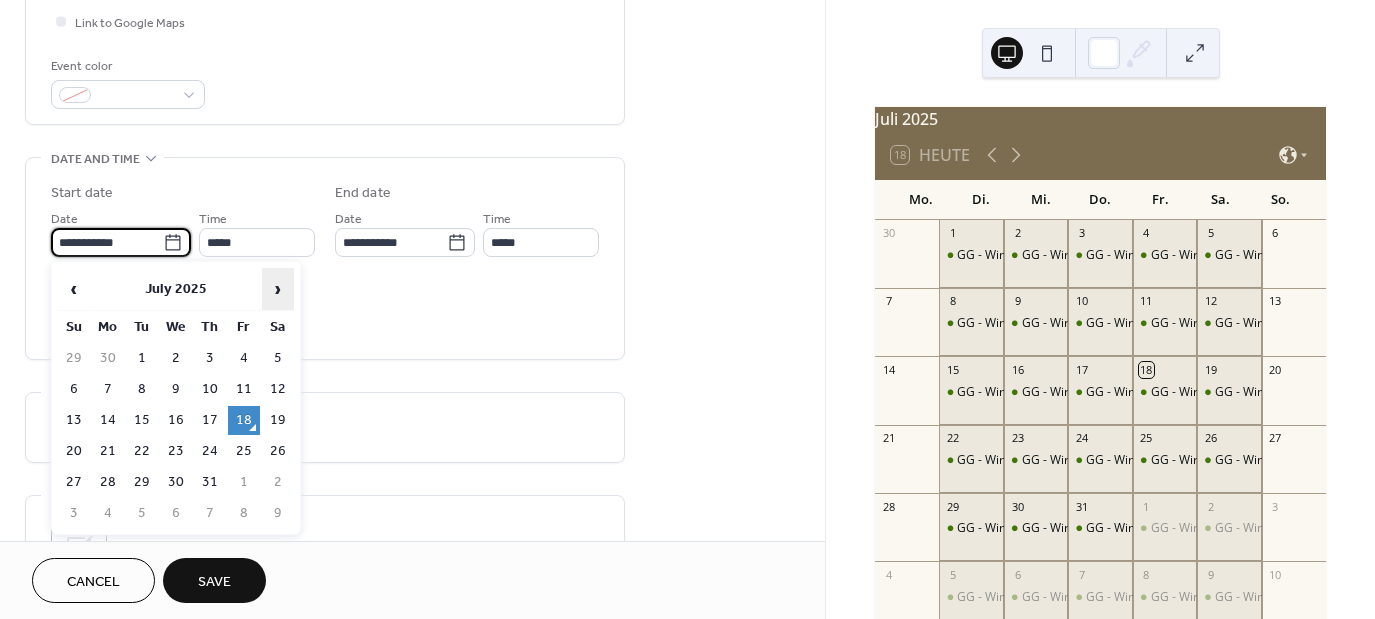 click on "›" at bounding box center (278, 289) 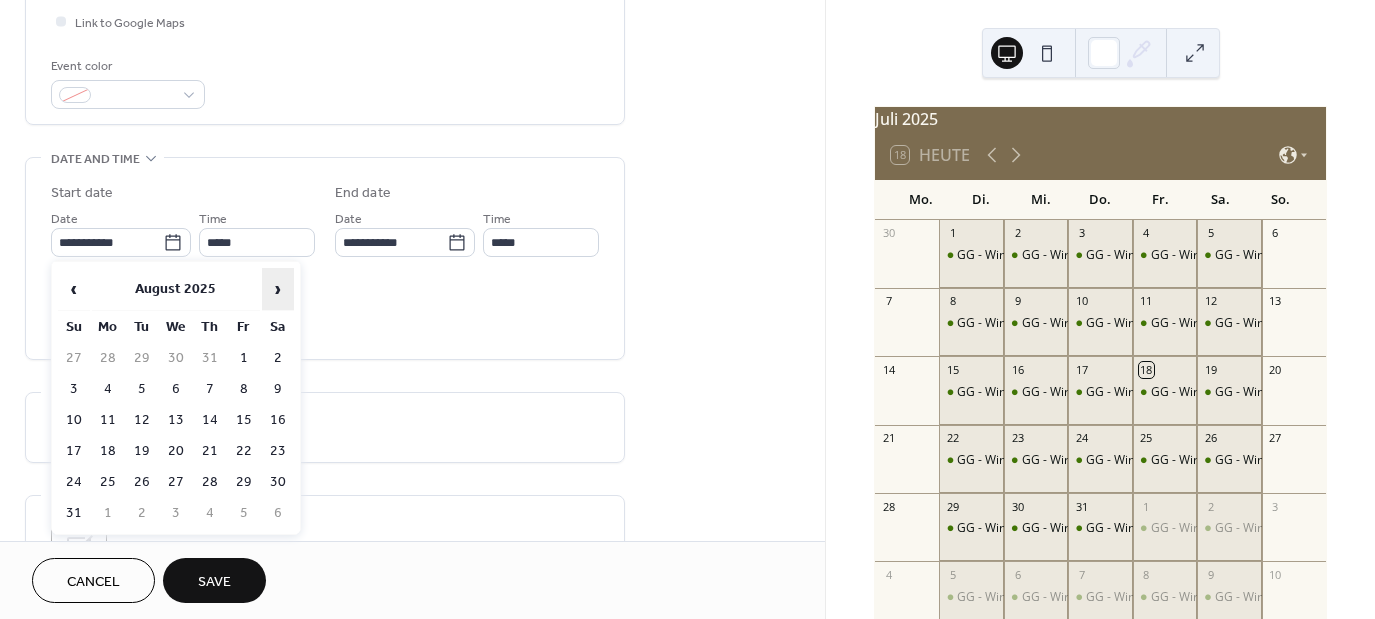 click on "›" at bounding box center (278, 289) 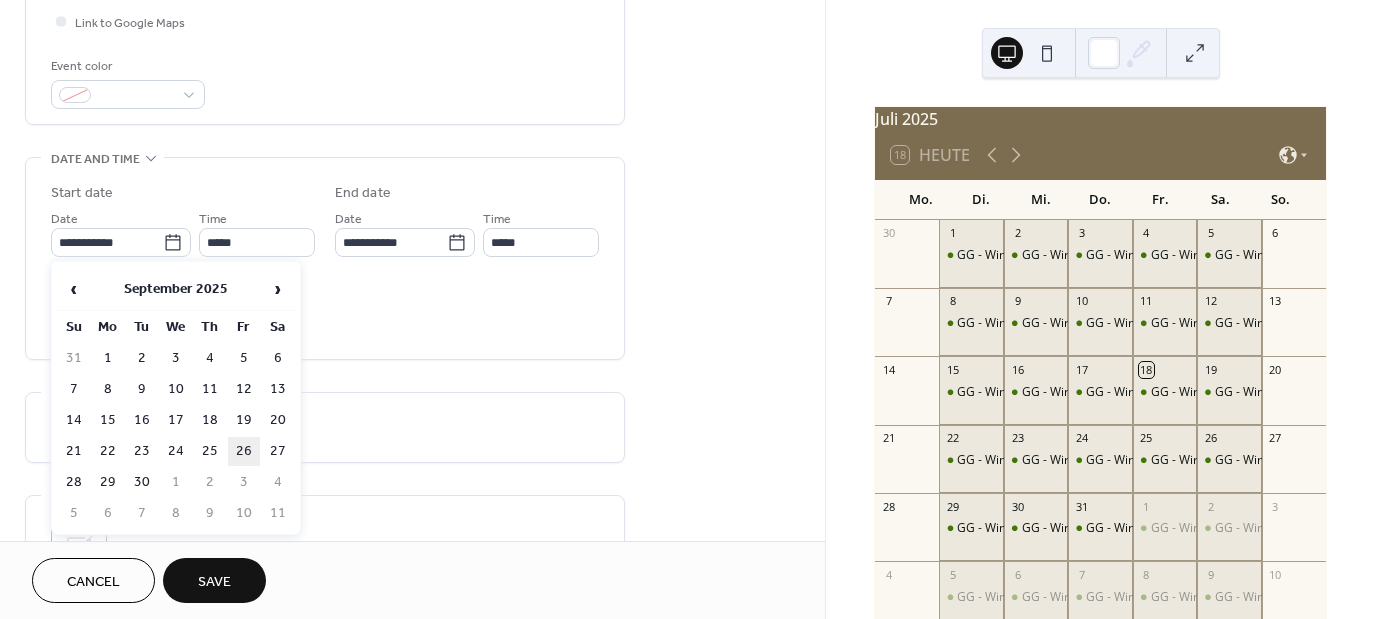 click on "26" at bounding box center [244, 451] 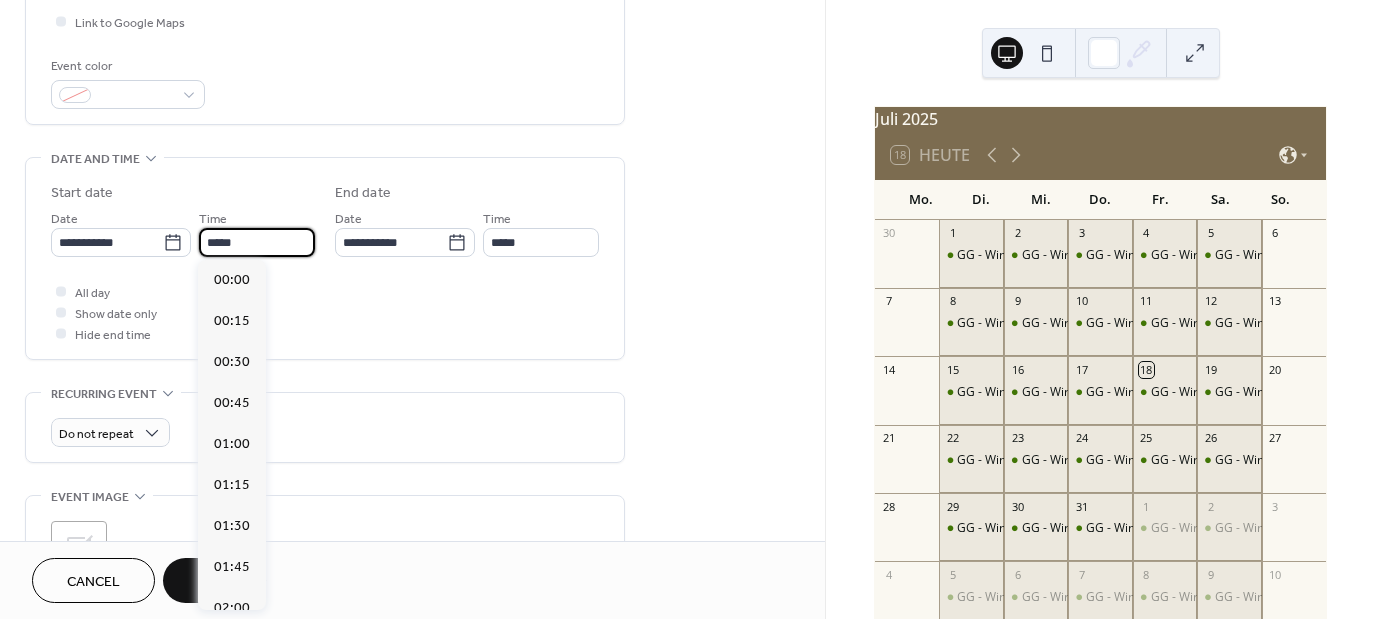 click on "*****" at bounding box center [257, 242] 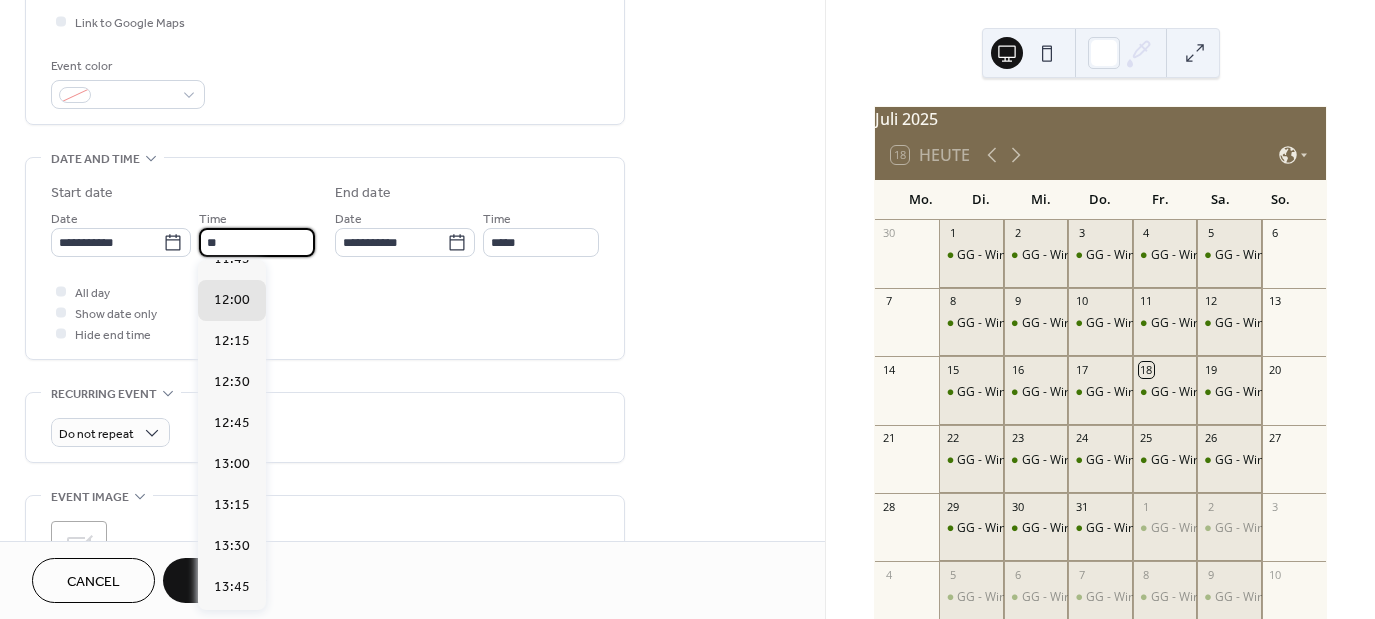 type on "*" 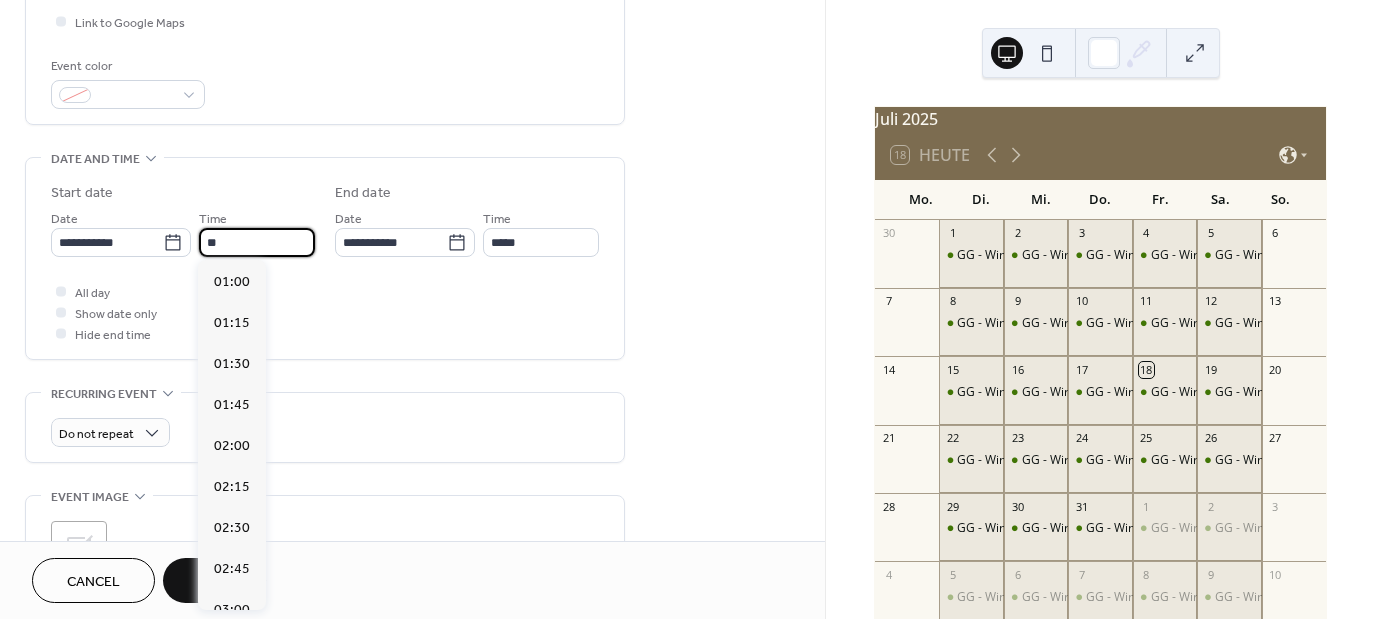 scroll, scrollTop: 2923, scrollLeft: 0, axis: vertical 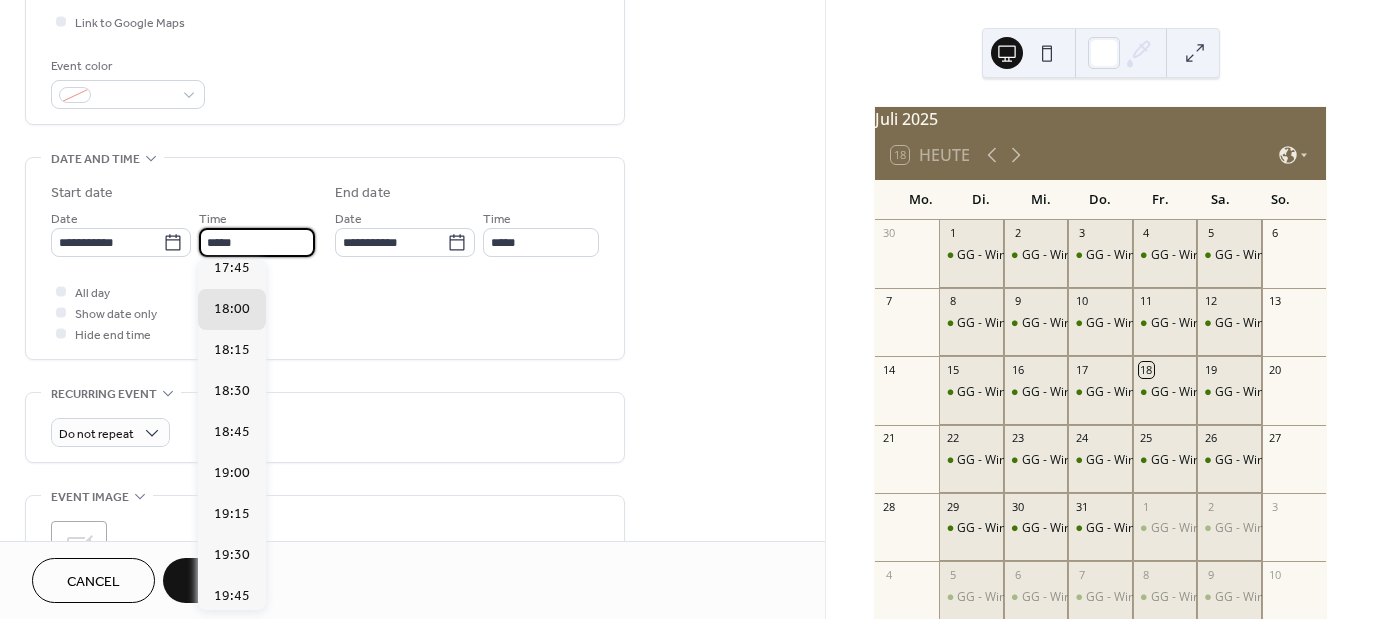 type on "*****" 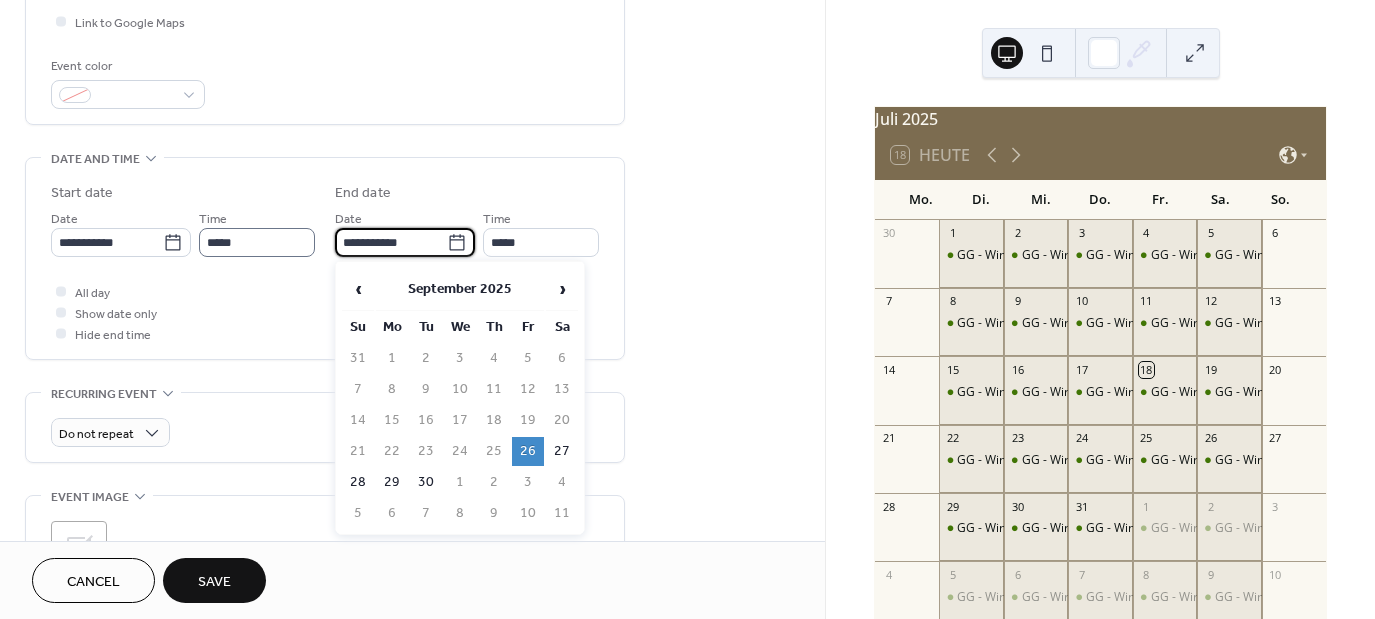 type on "*****" 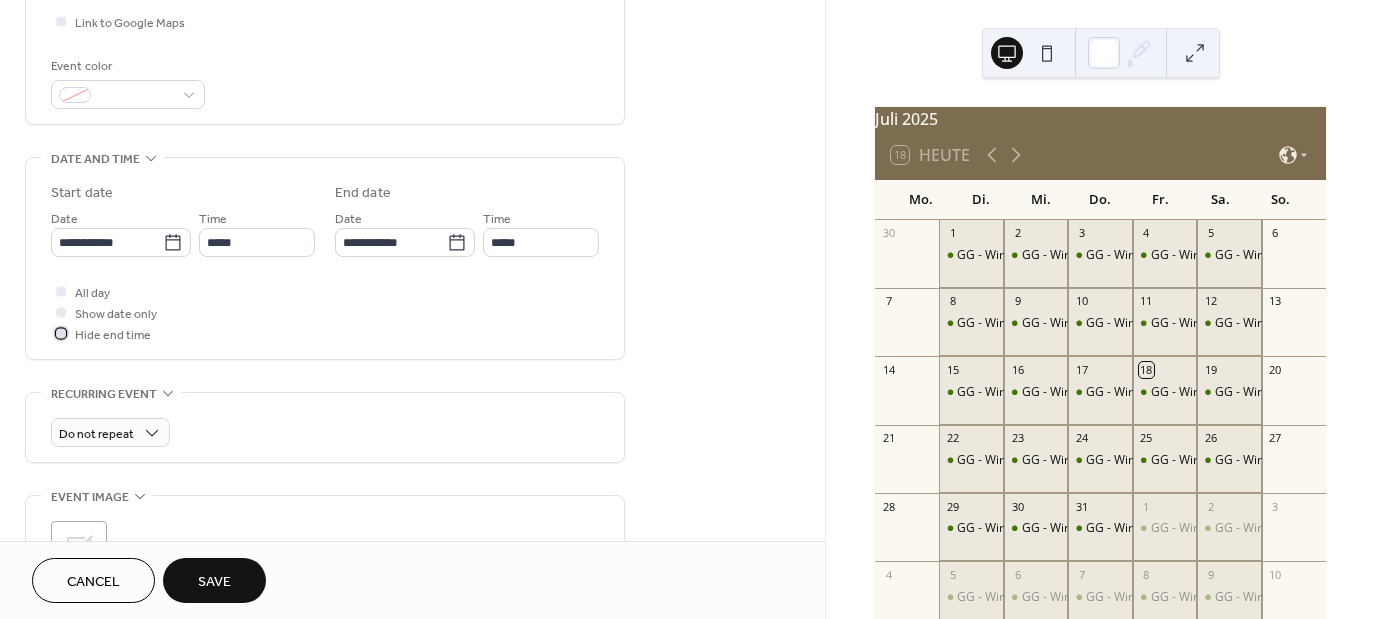 click at bounding box center [61, 333] 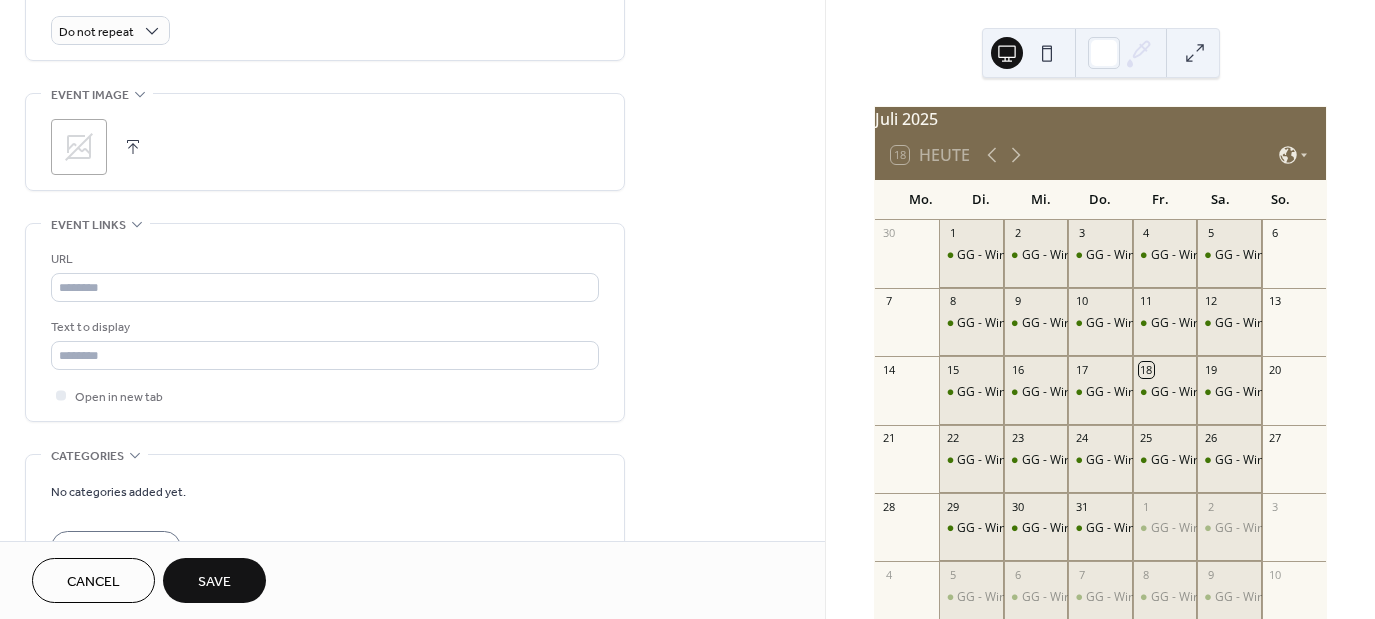 scroll, scrollTop: 930, scrollLeft: 0, axis: vertical 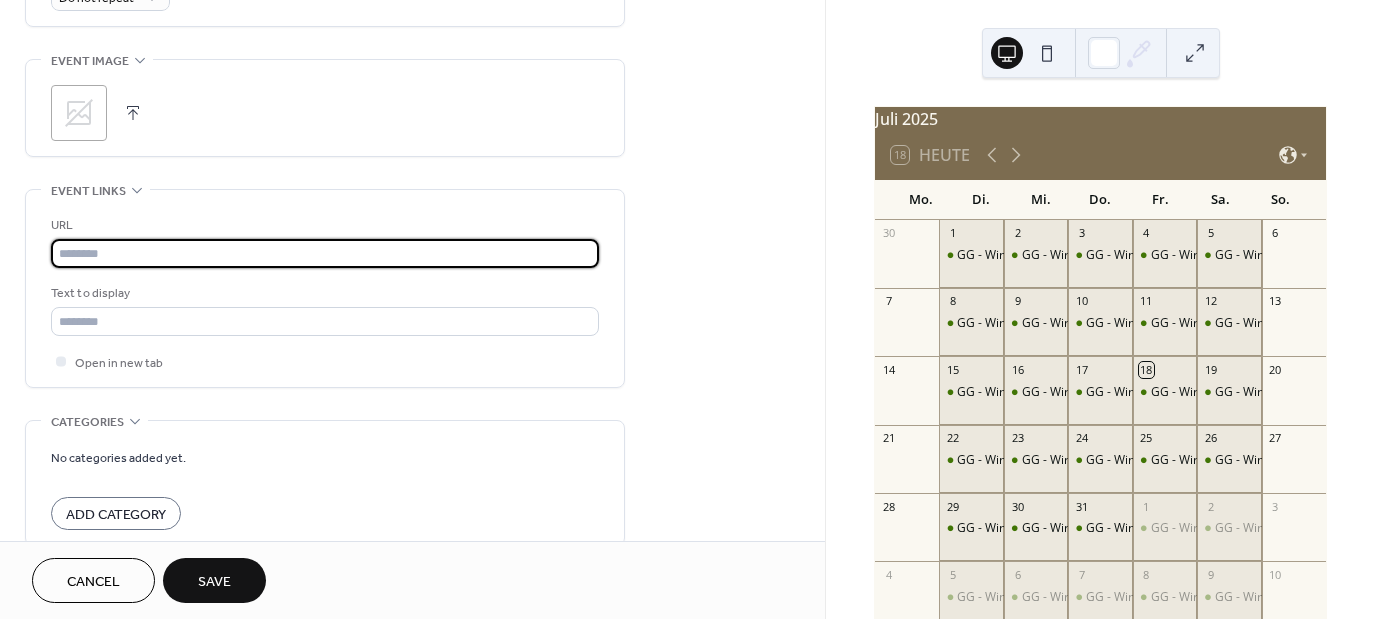 click at bounding box center [325, 253] 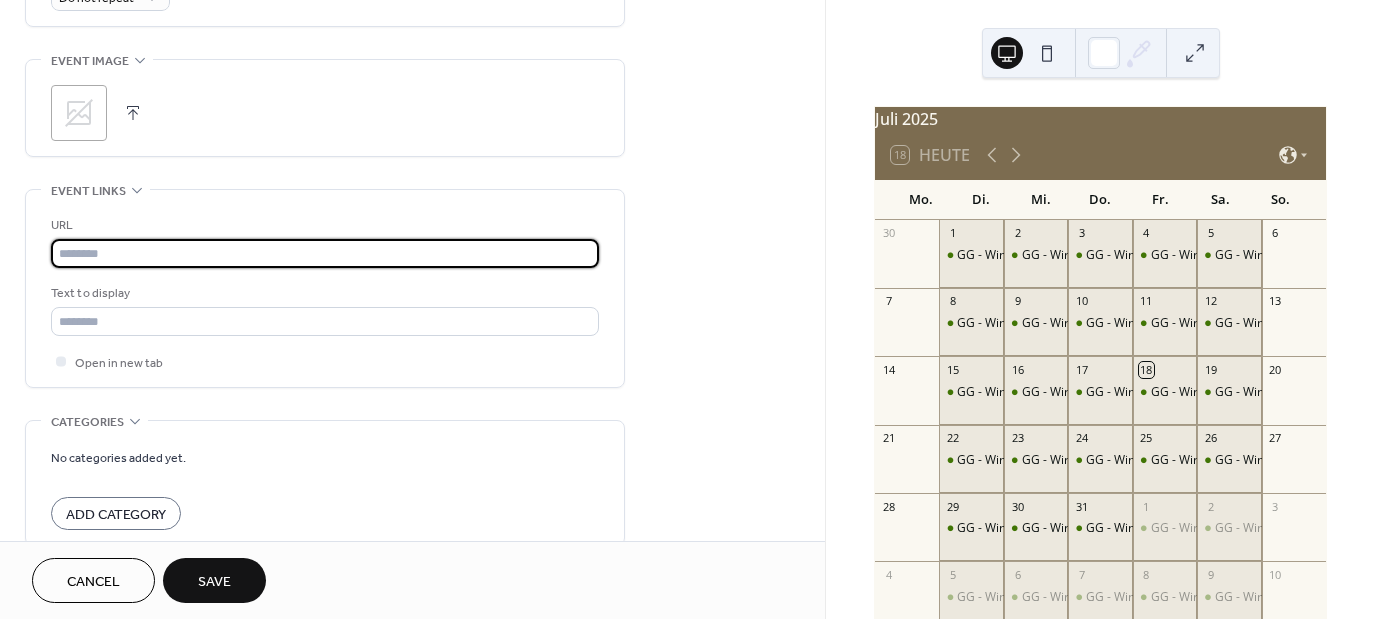 paste on "**********" 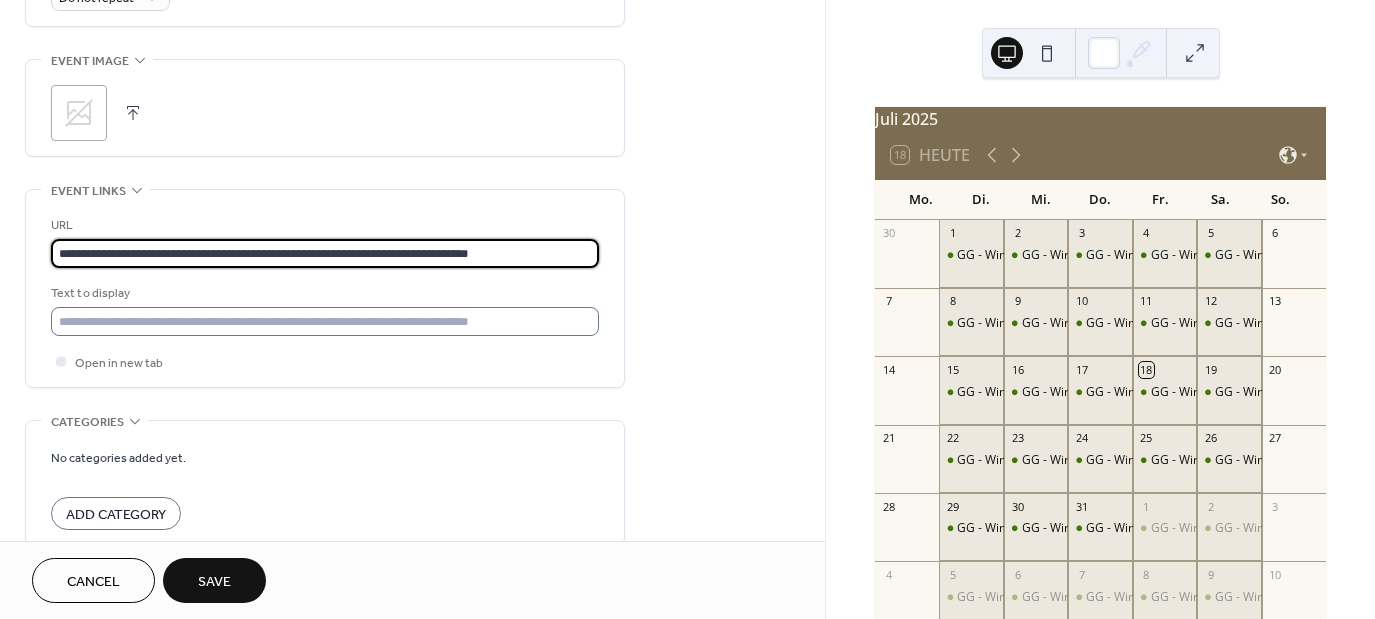 type on "**********" 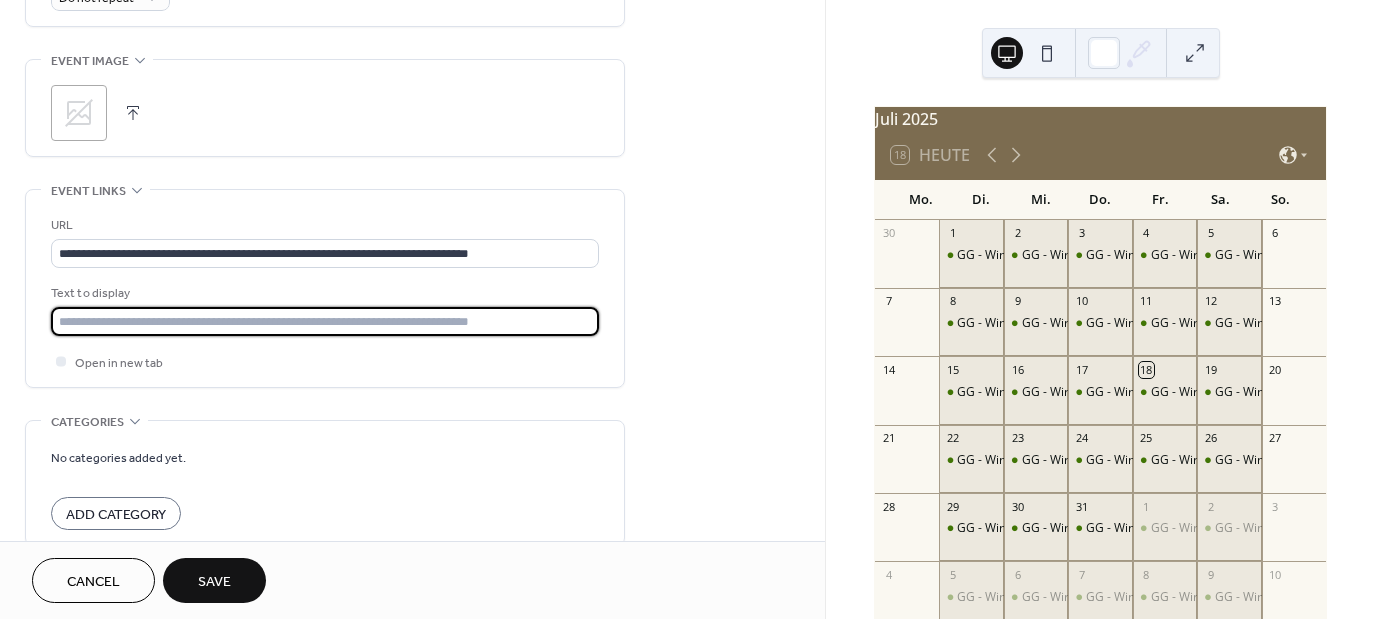 click at bounding box center [325, 321] 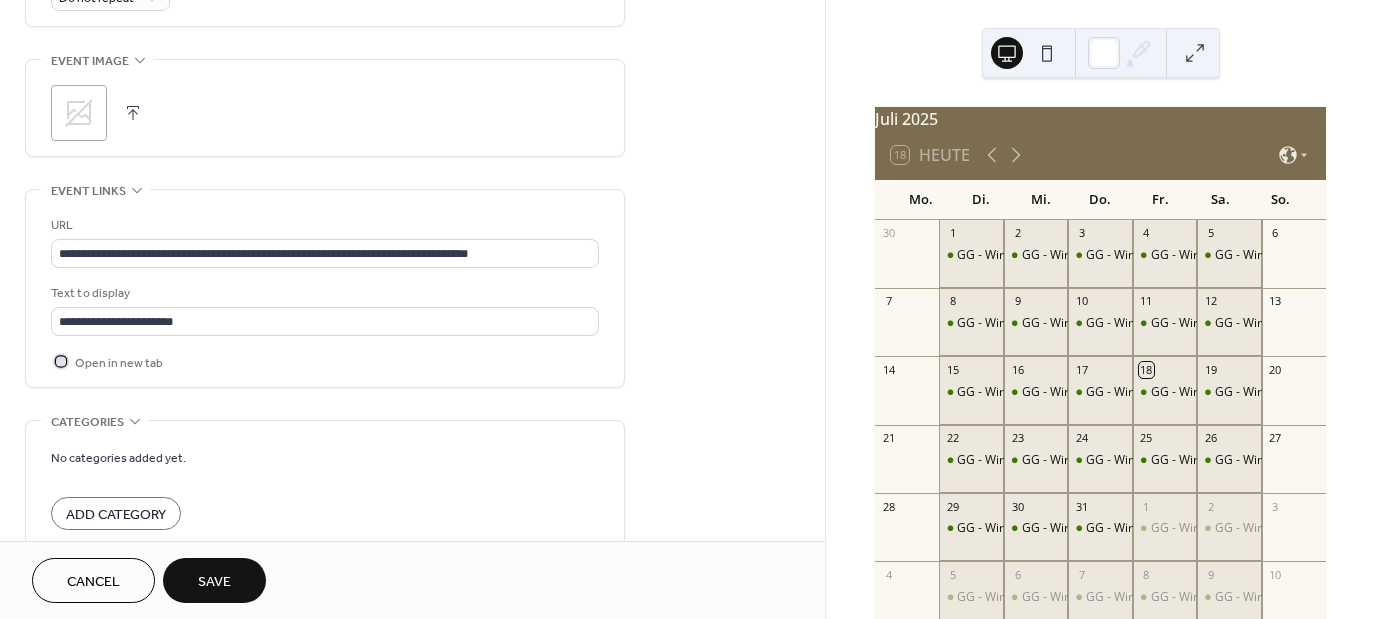 click 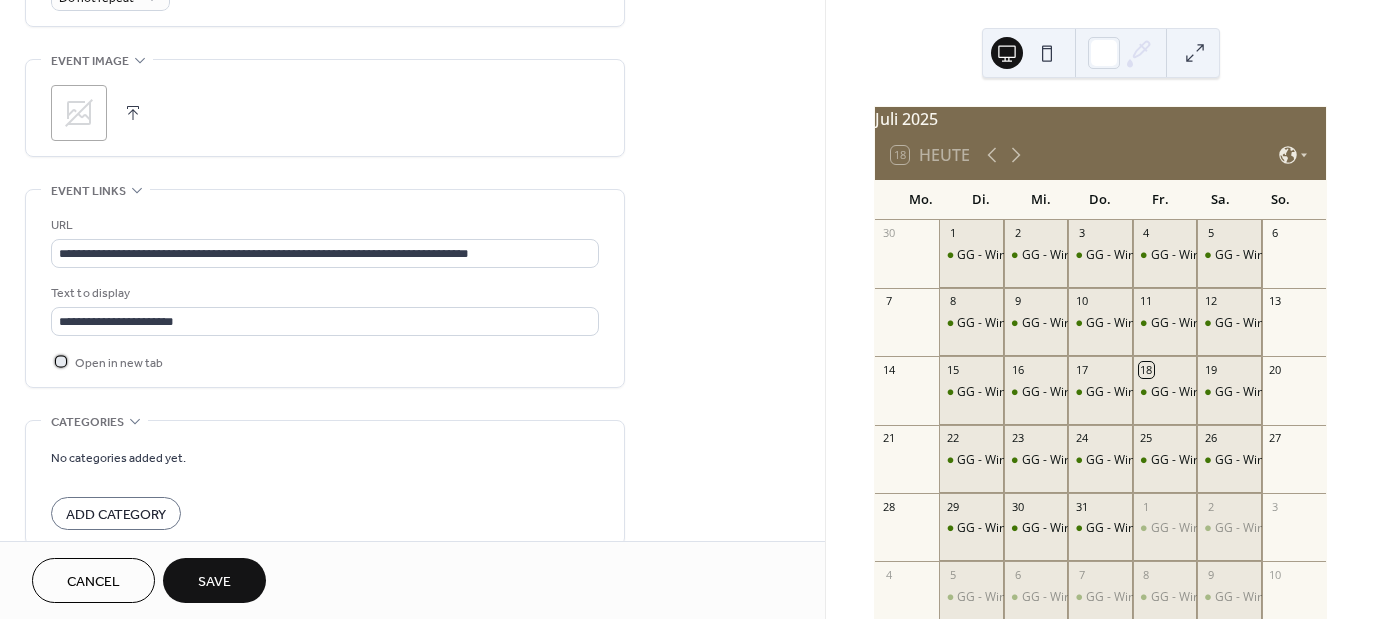 scroll, scrollTop: 1092, scrollLeft: 0, axis: vertical 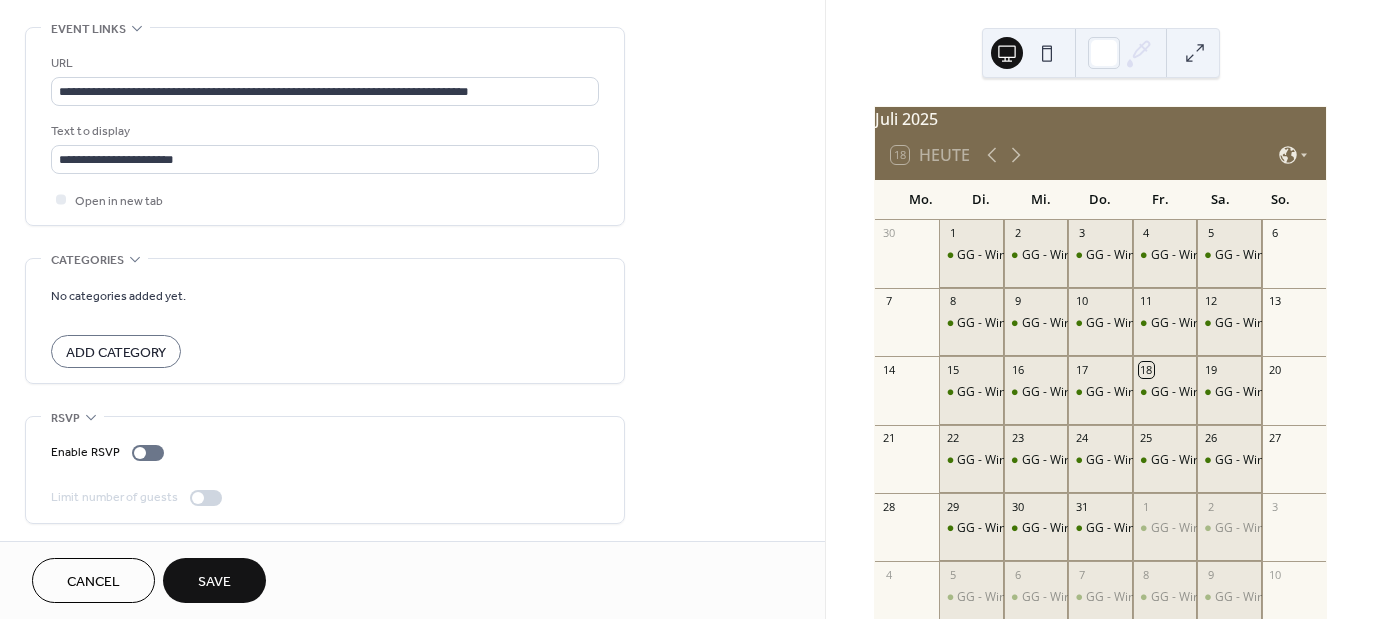 click on "Save" at bounding box center (214, 582) 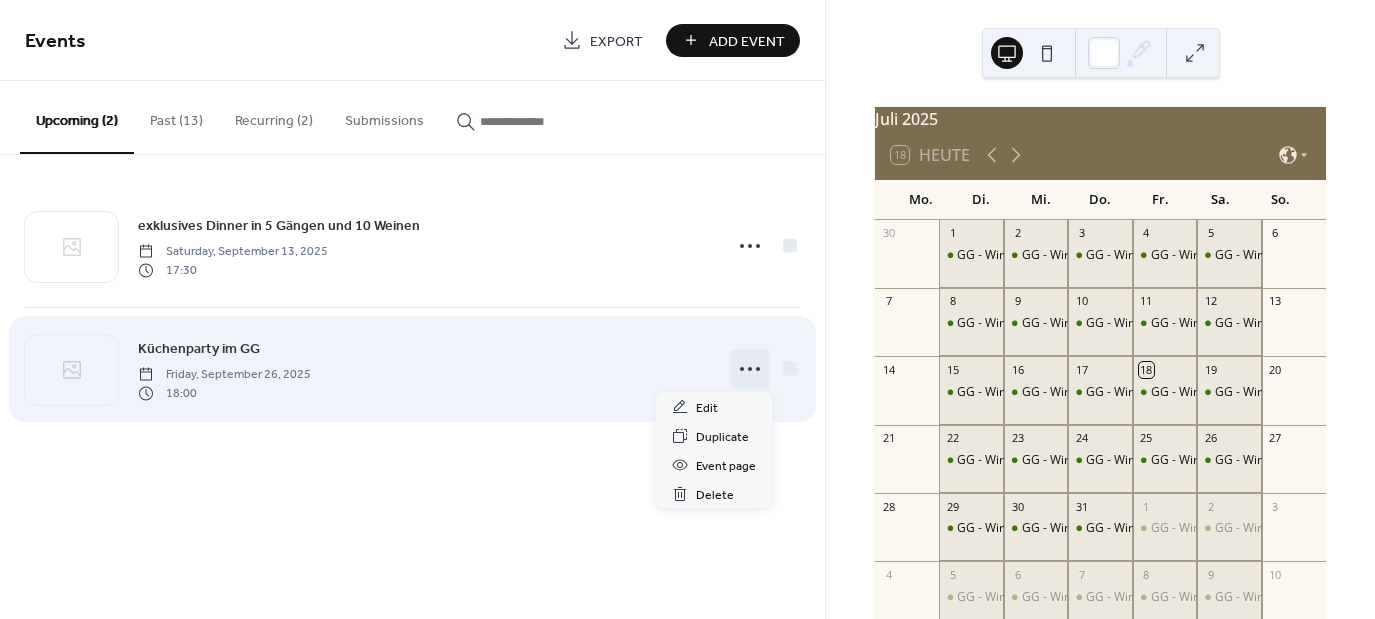 click 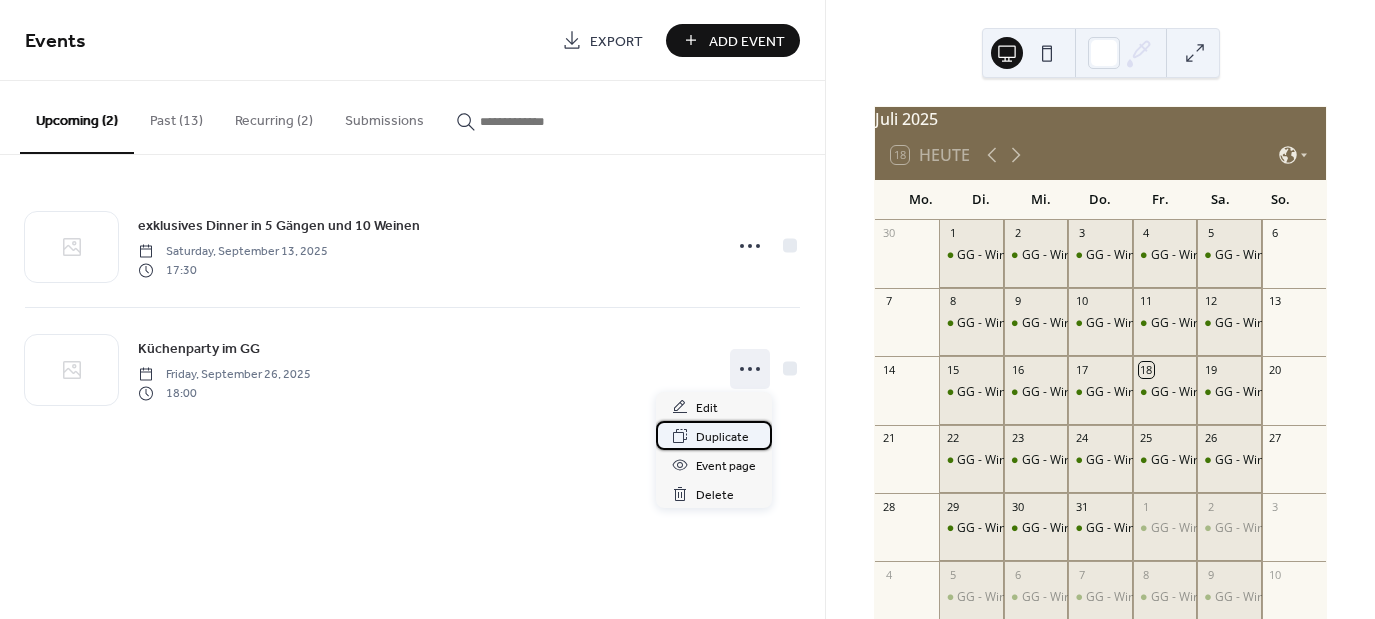 click on "Duplicate" at bounding box center (722, 437) 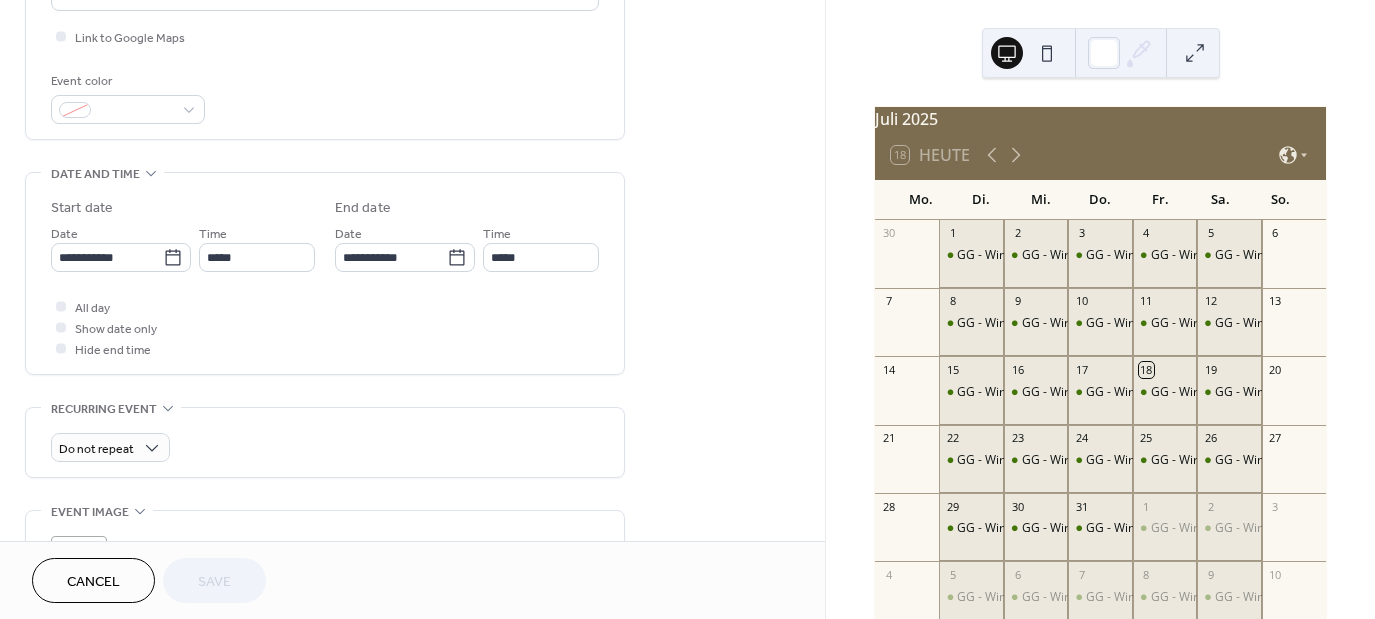 scroll, scrollTop: 505, scrollLeft: 0, axis: vertical 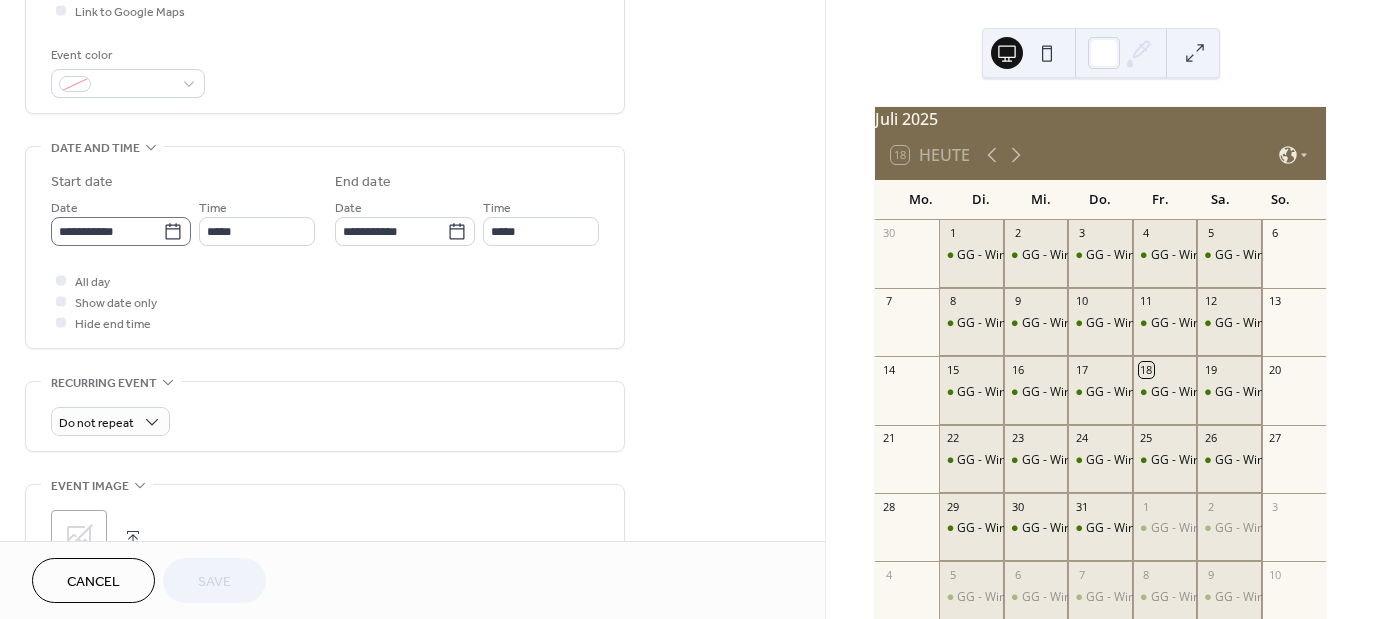 click 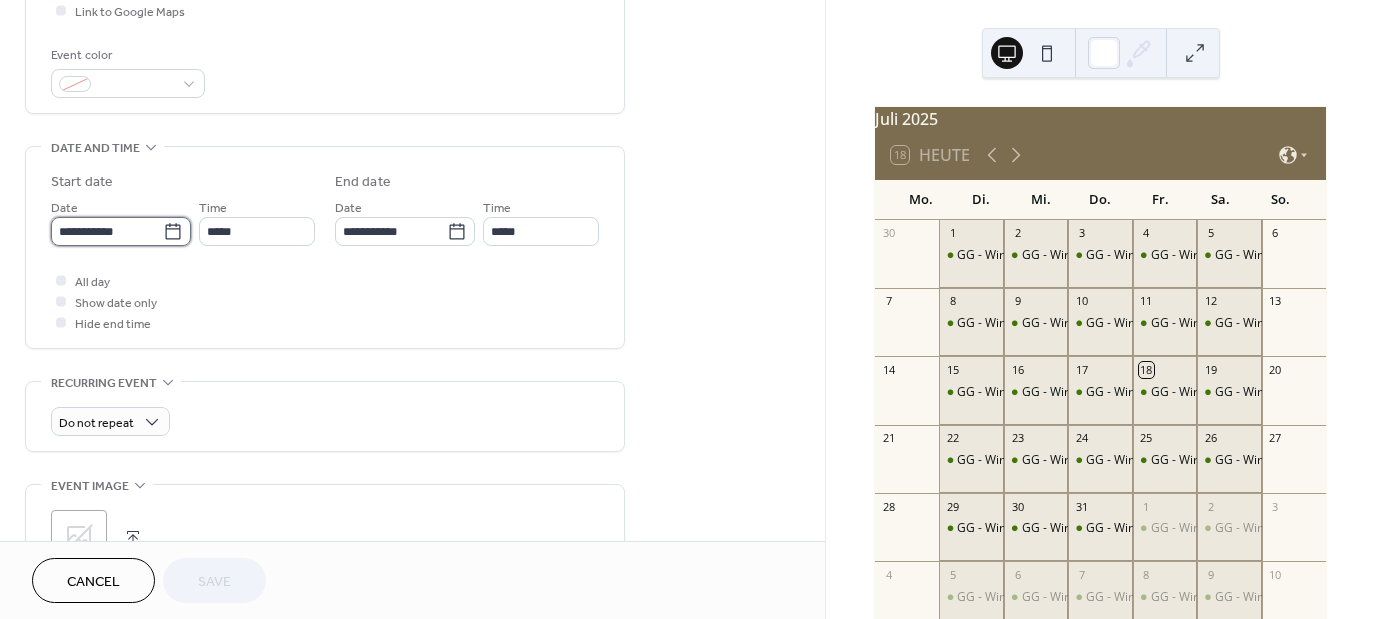 click on "**********" at bounding box center (107, 231) 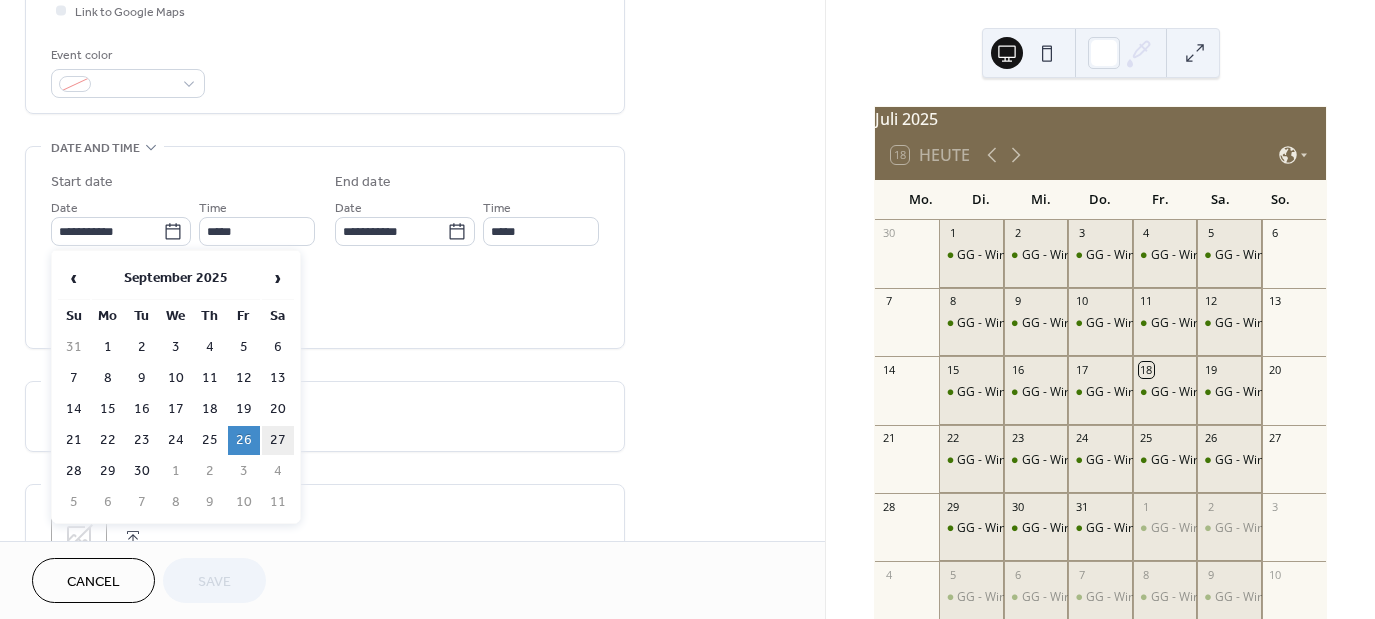 click on "27" at bounding box center [278, 440] 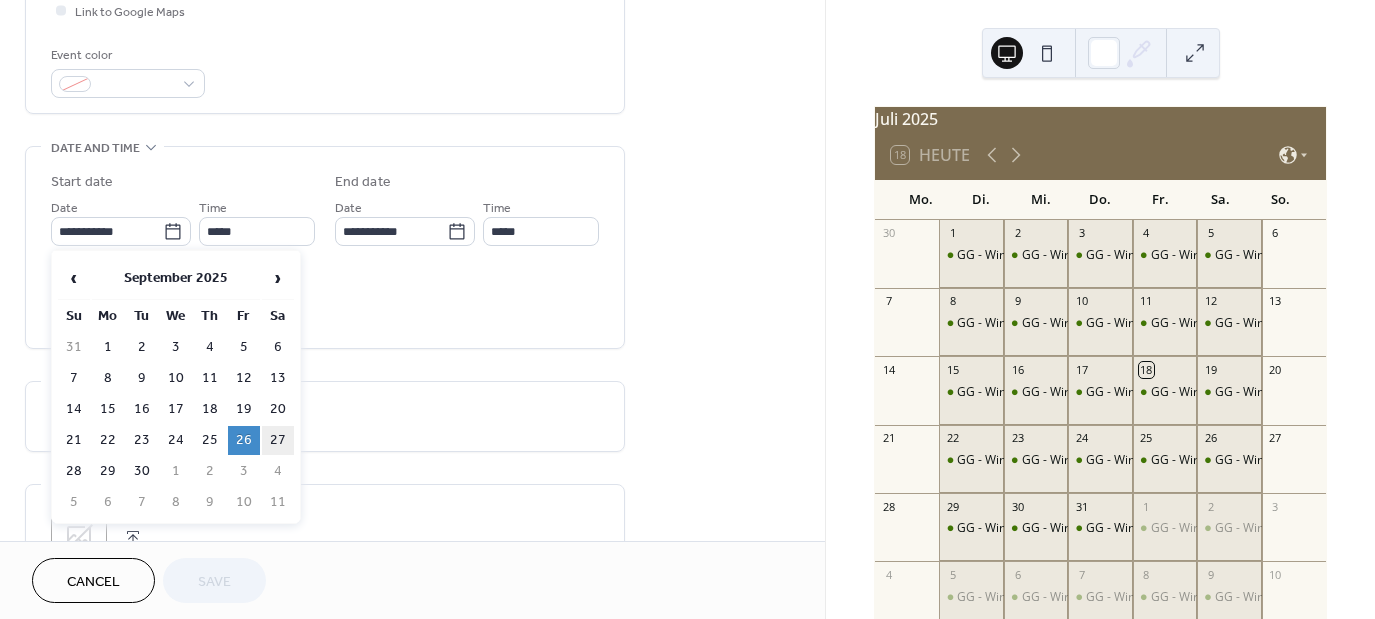 type on "**********" 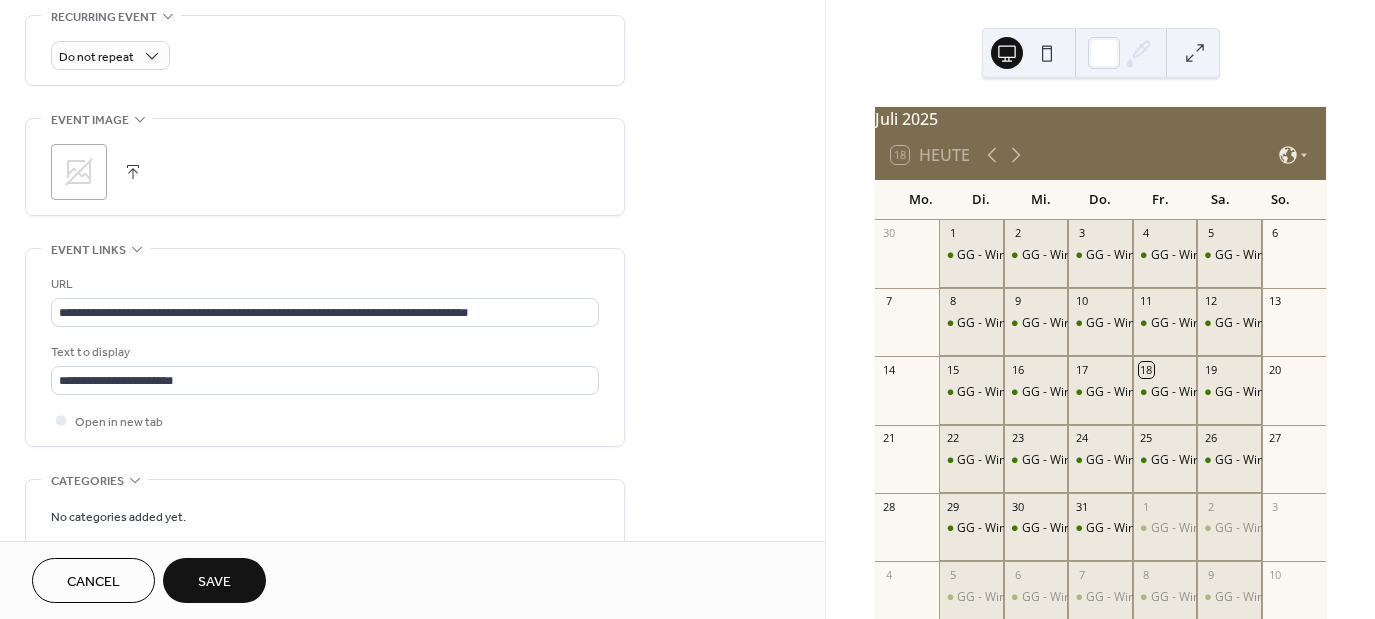 scroll, scrollTop: 888, scrollLeft: 0, axis: vertical 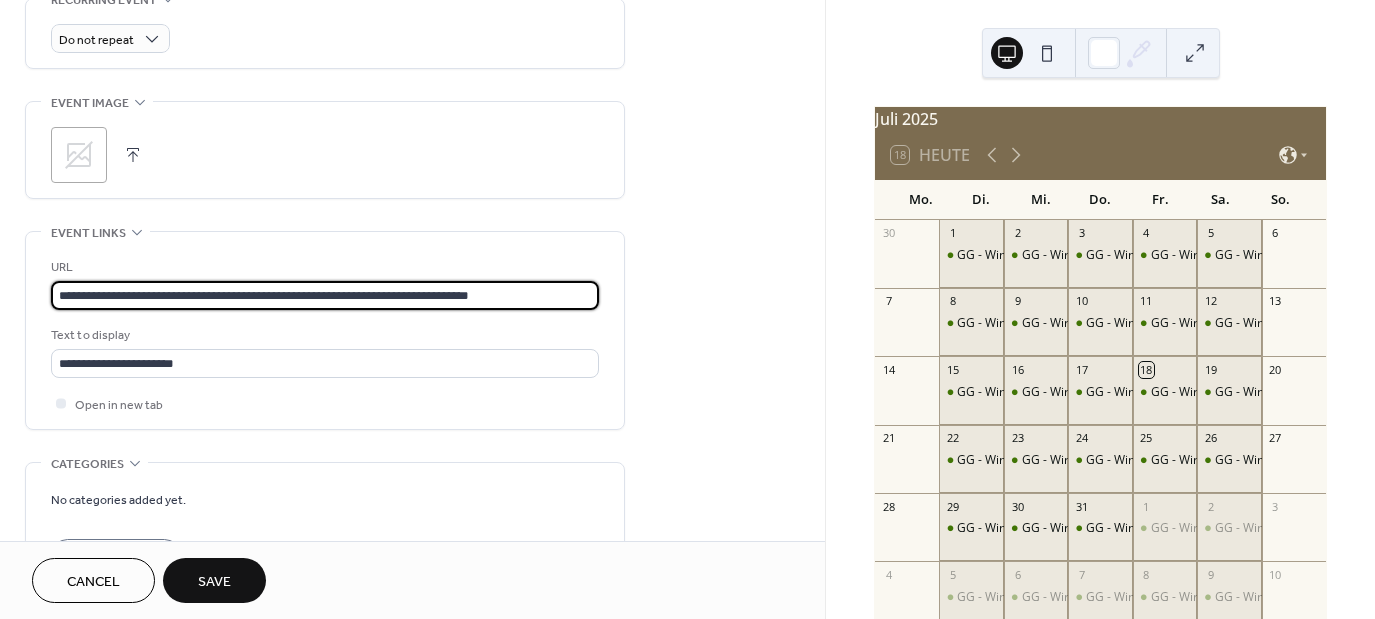 click on "**********" at bounding box center (325, 295) 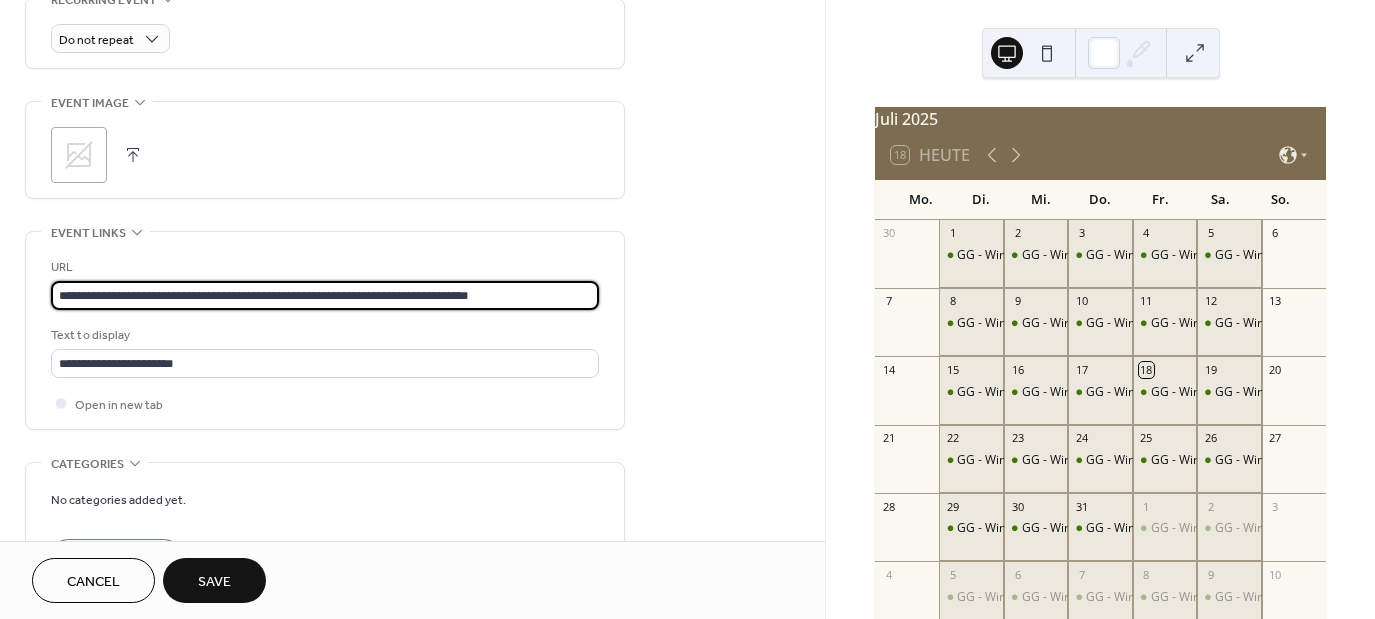 scroll, scrollTop: 0, scrollLeft: 0, axis: both 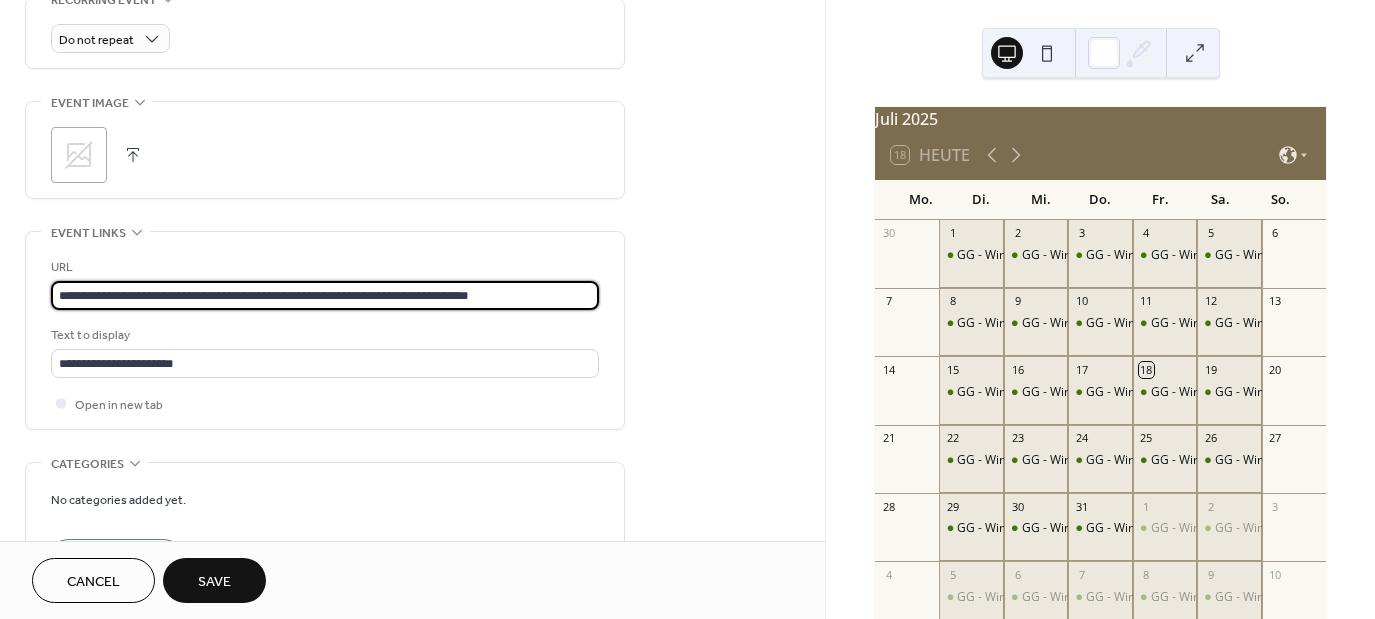 drag, startPoint x: 578, startPoint y: 294, endPoint x: -11, endPoint y: 292, distance: 589.0034 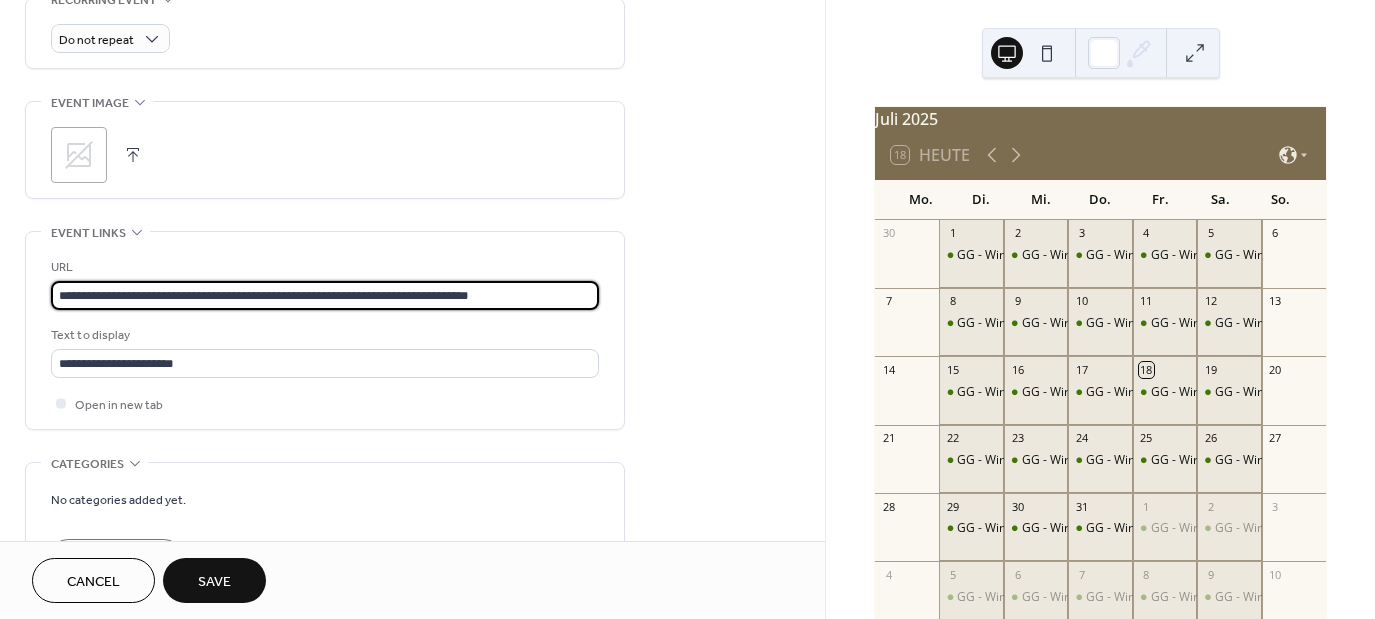 paste 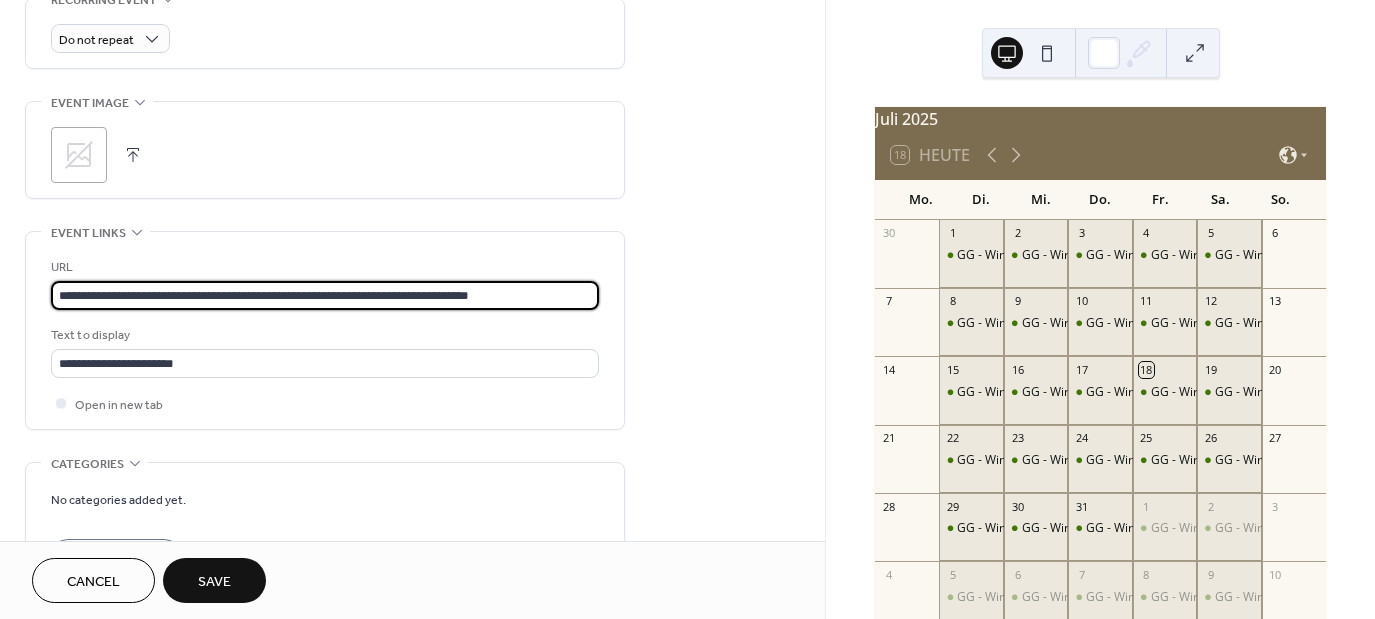 type on "**********" 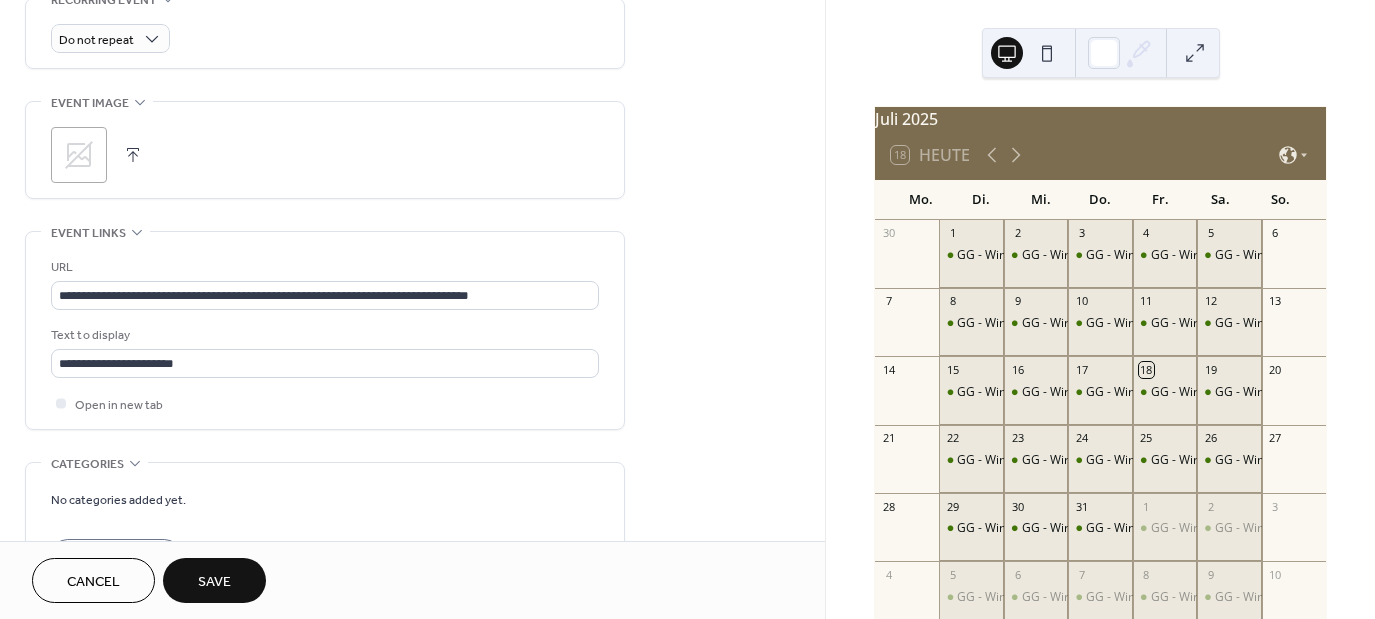 click on "**********" at bounding box center (412, -15) 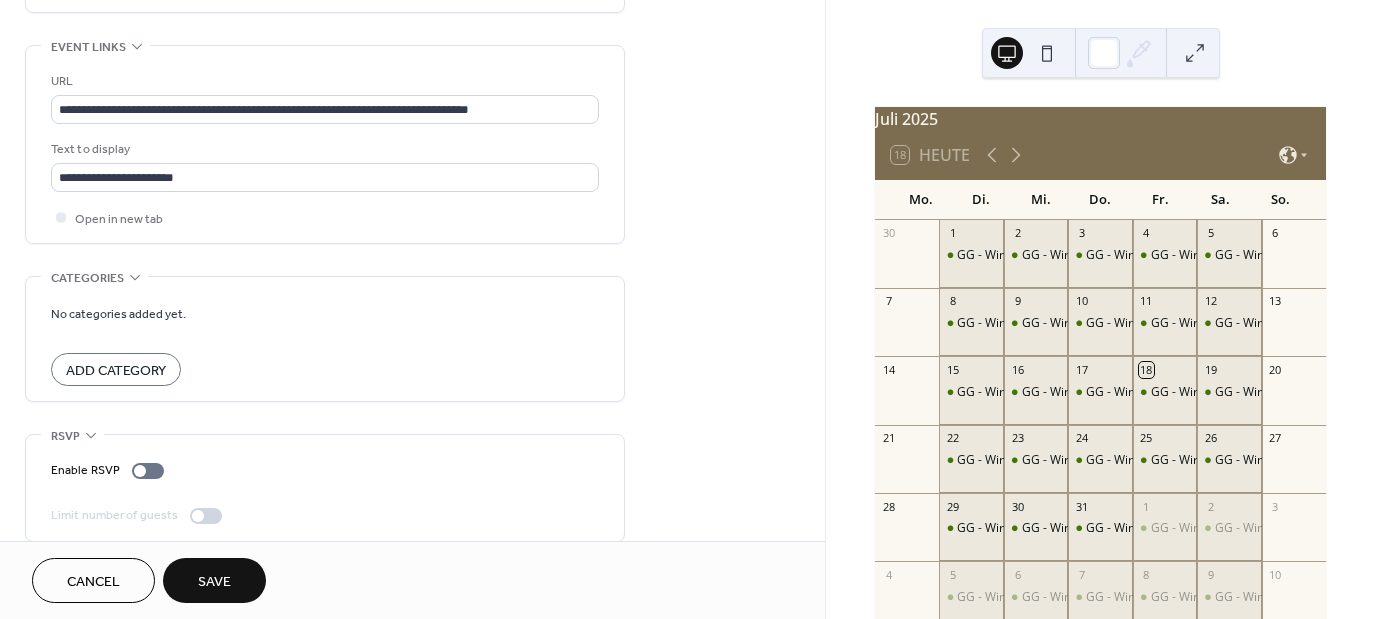 scroll, scrollTop: 1092, scrollLeft: 0, axis: vertical 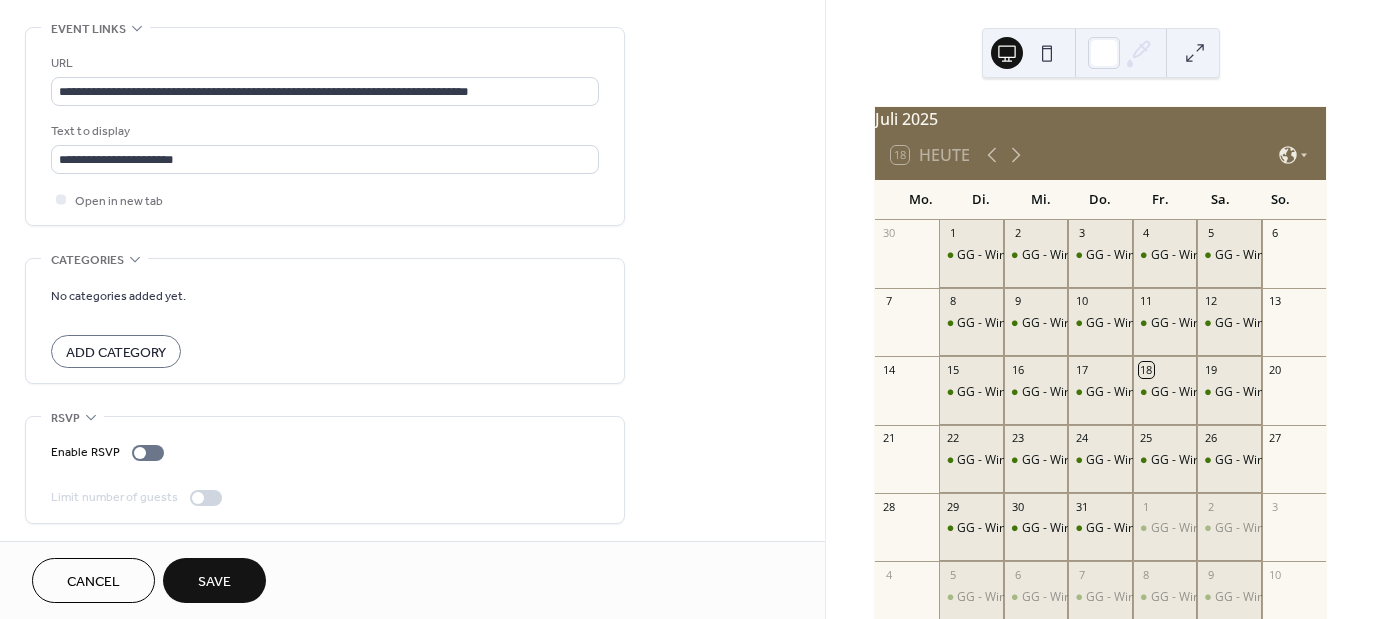 click on "Save" at bounding box center [214, 582] 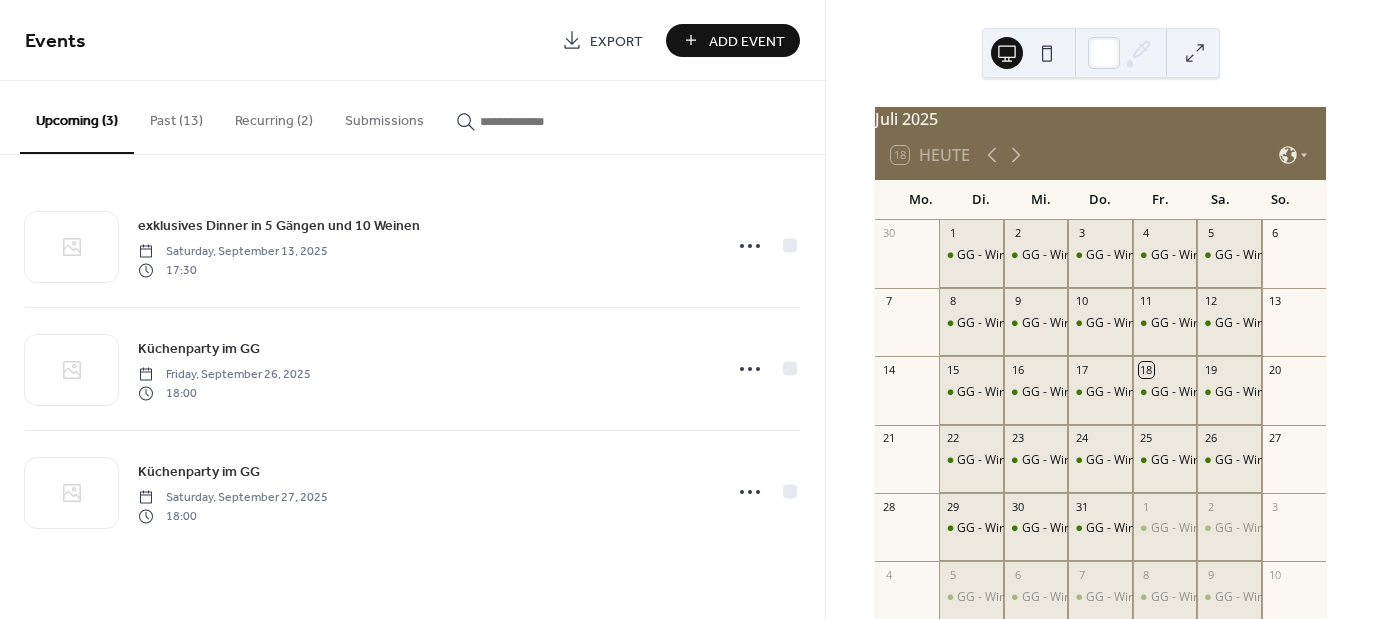 click on "Add Event" at bounding box center [747, 41] 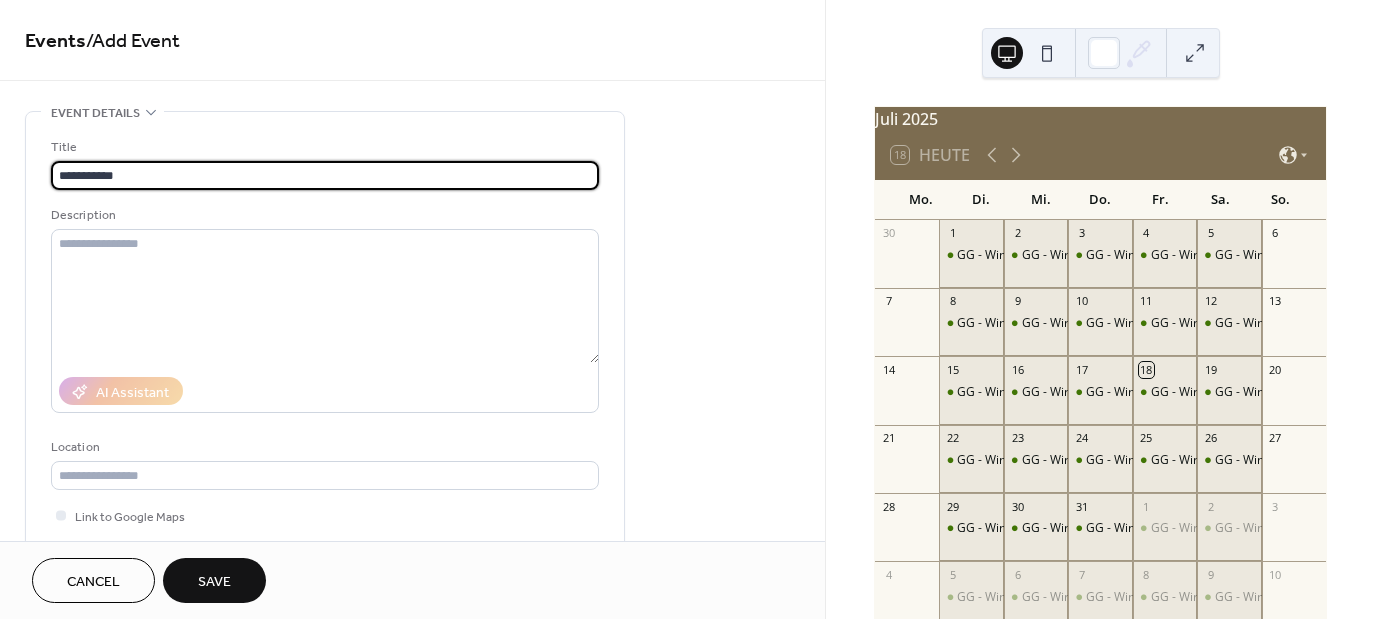 type on "**********" 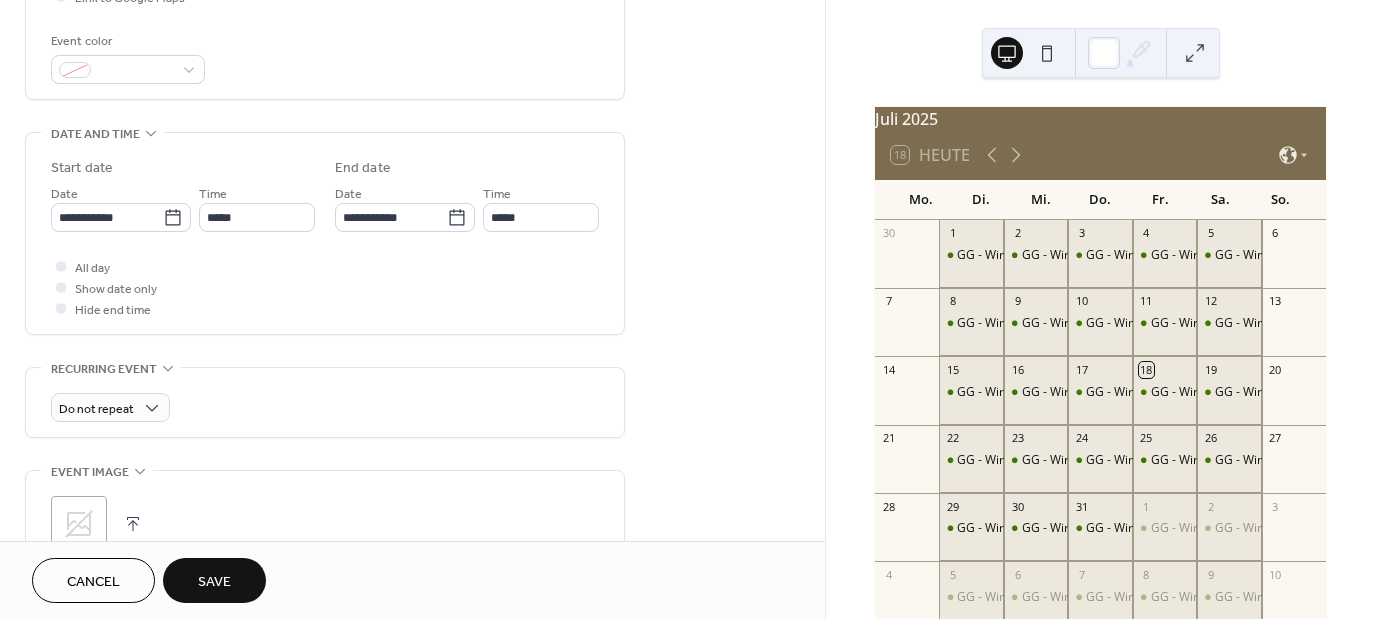 scroll, scrollTop: 550, scrollLeft: 0, axis: vertical 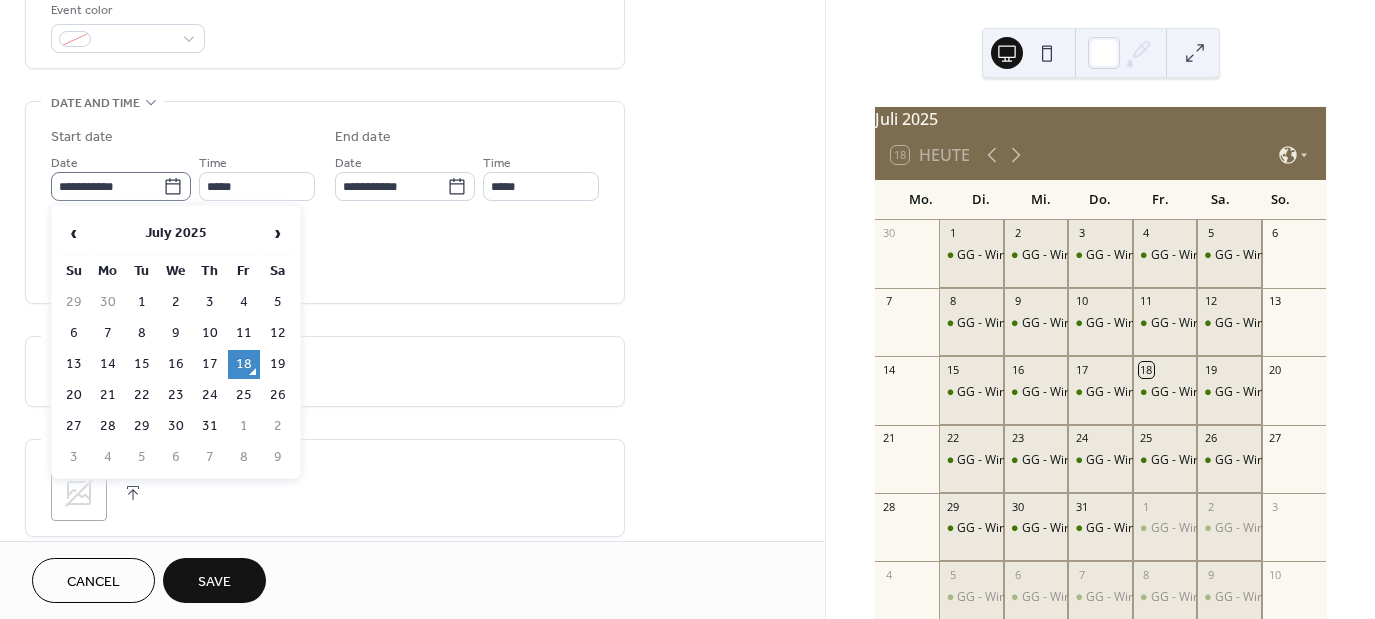 click 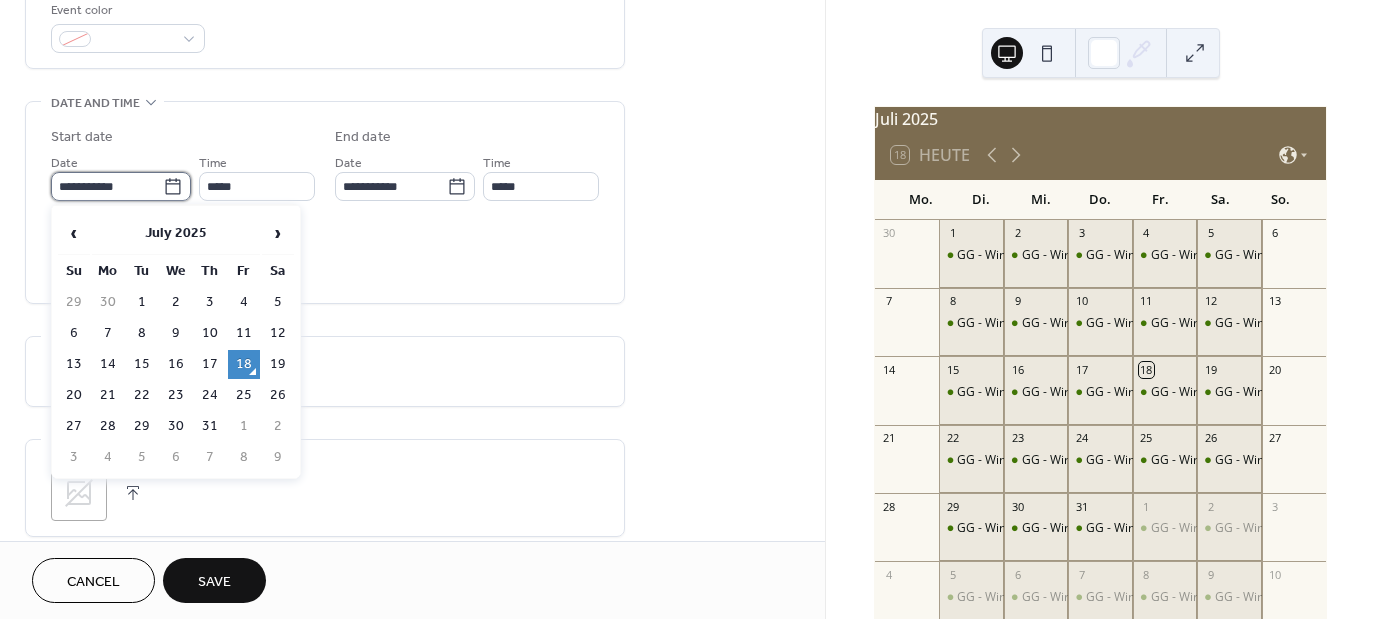 click on "**********" at bounding box center [107, 186] 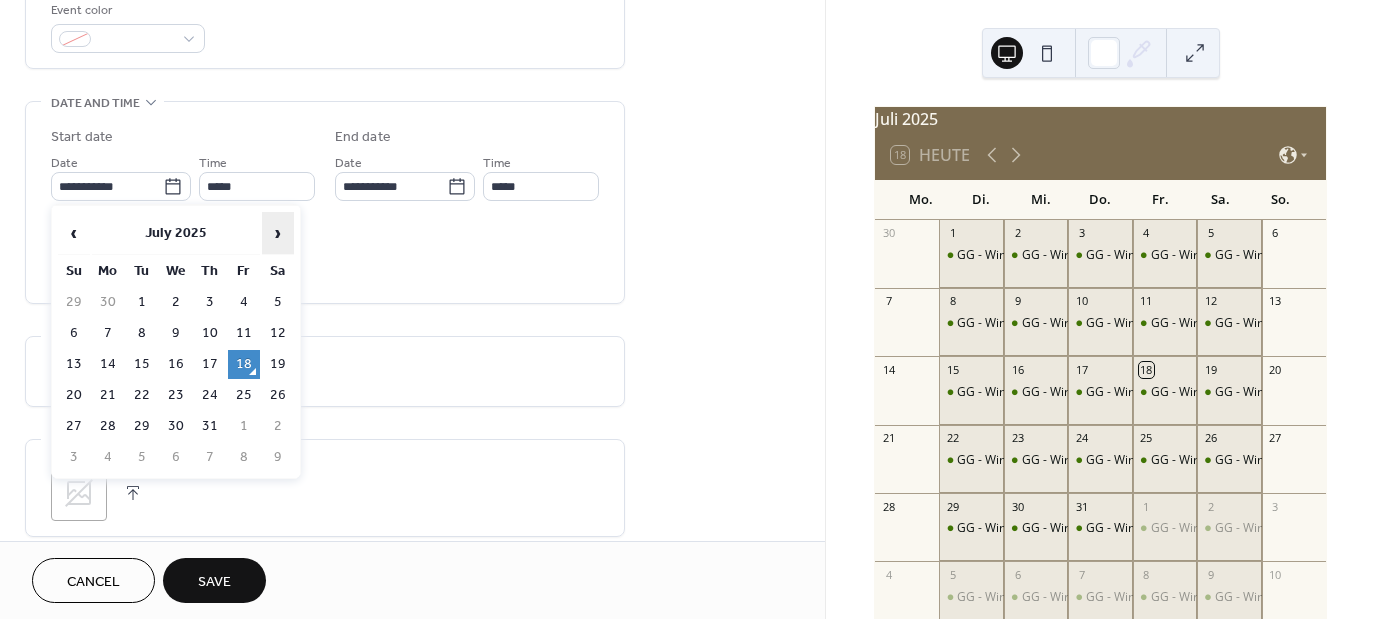 click on "›" at bounding box center [278, 233] 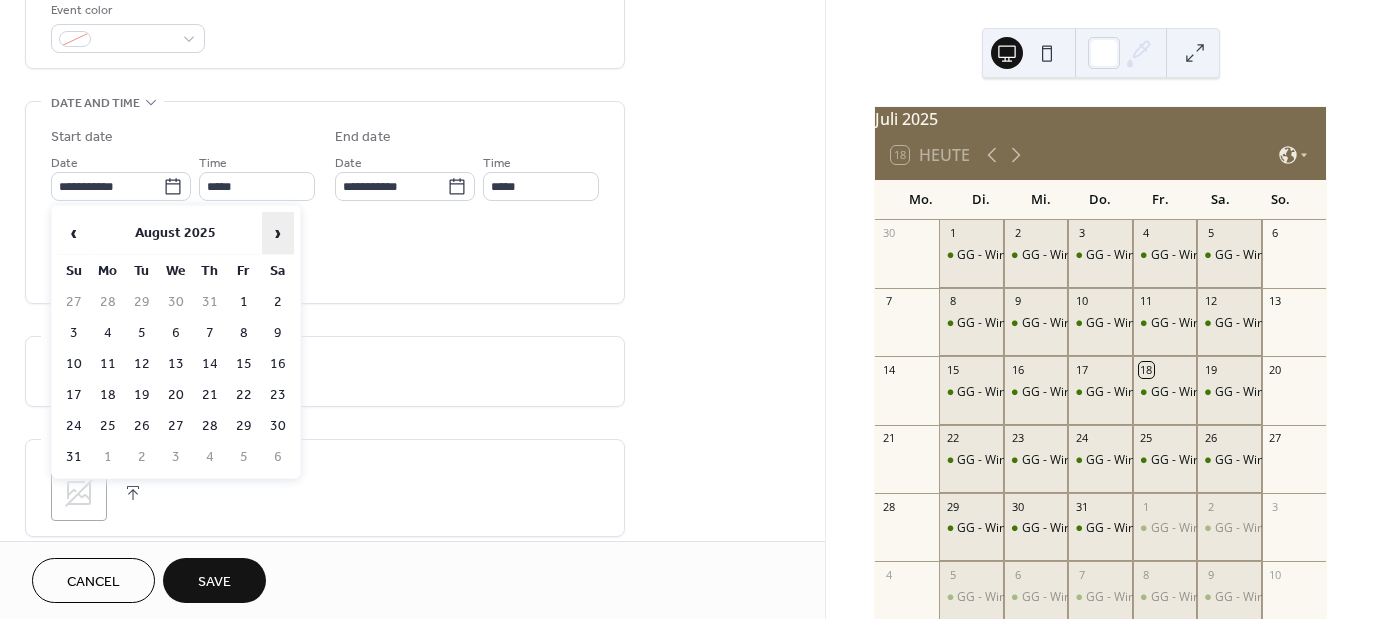 click on "›" at bounding box center [278, 233] 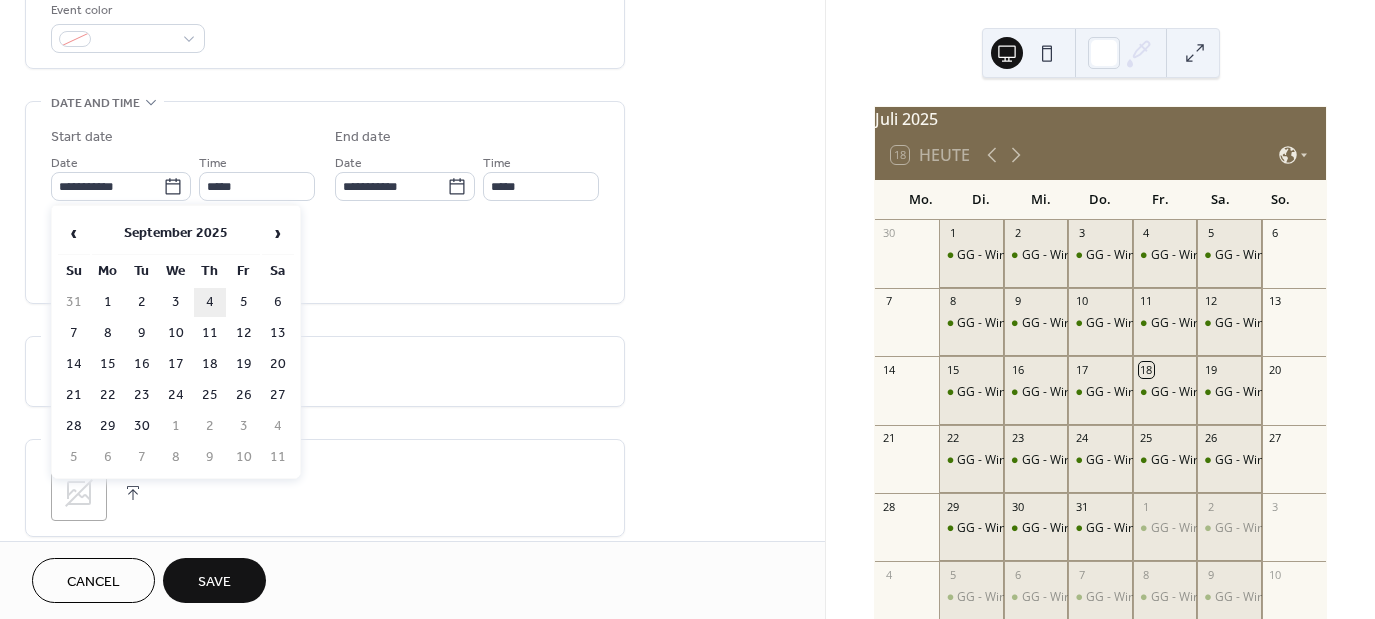click on "4" at bounding box center (210, 302) 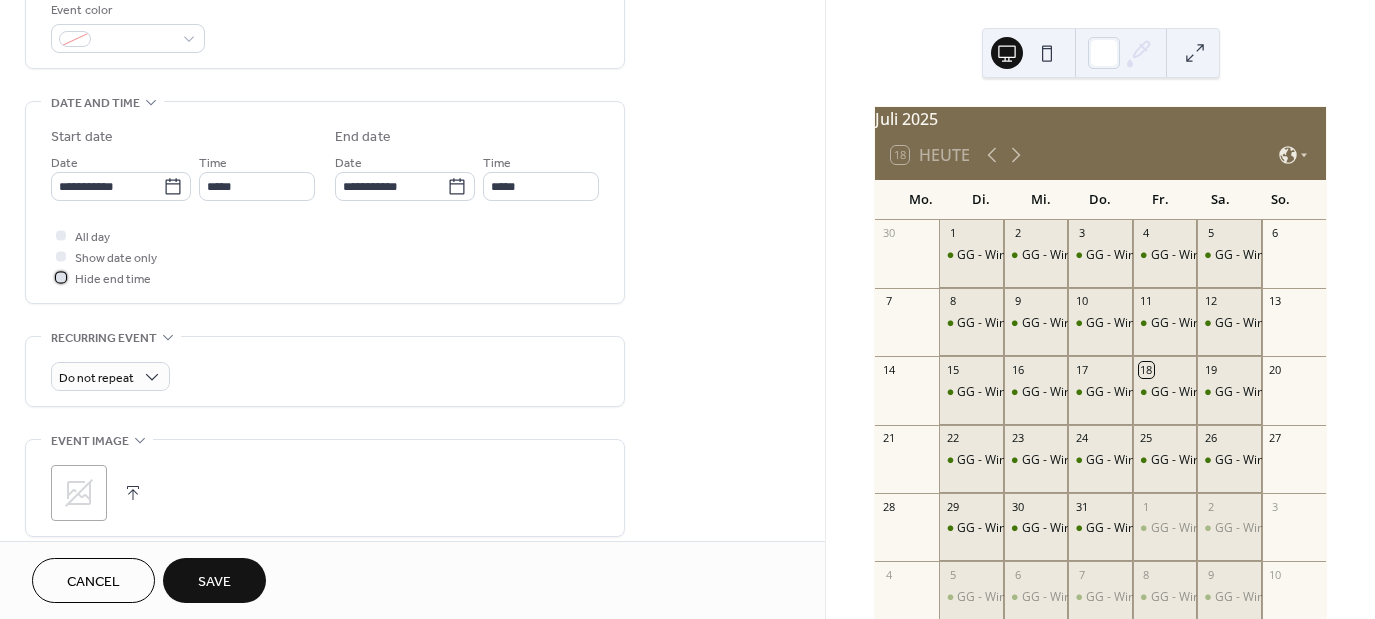 click at bounding box center [61, 277] 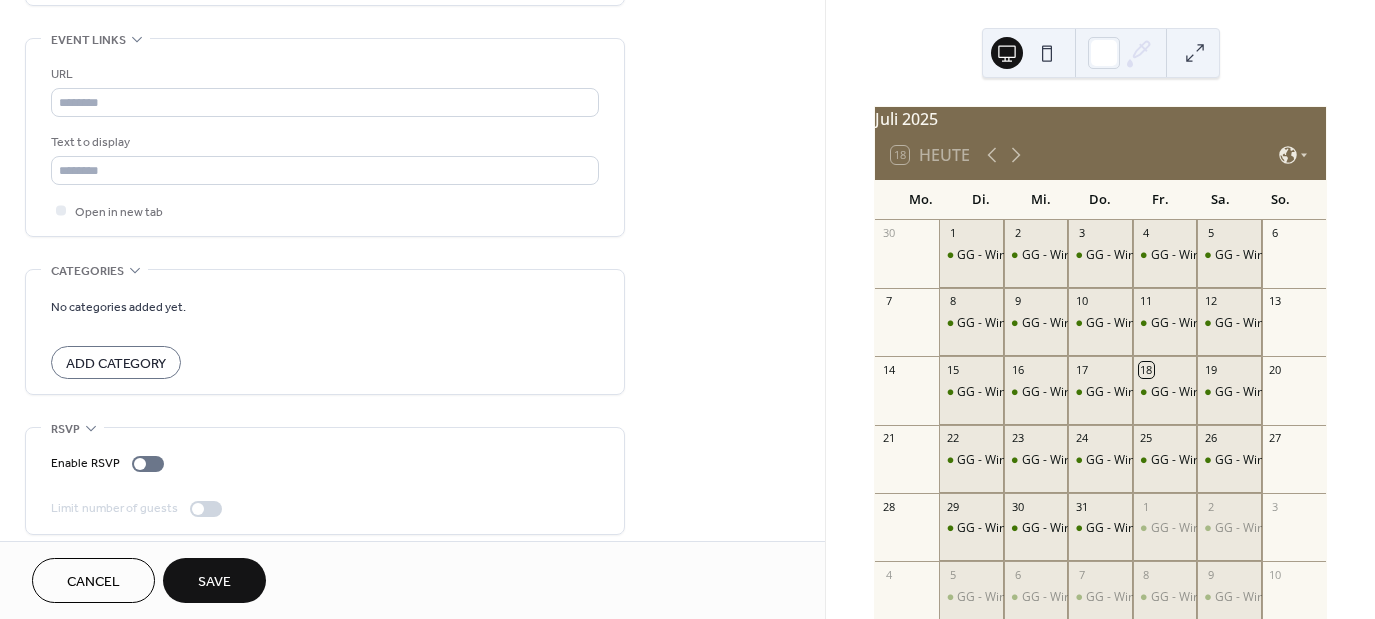 scroll, scrollTop: 1092, scrollLeft: 0, axis: vertical 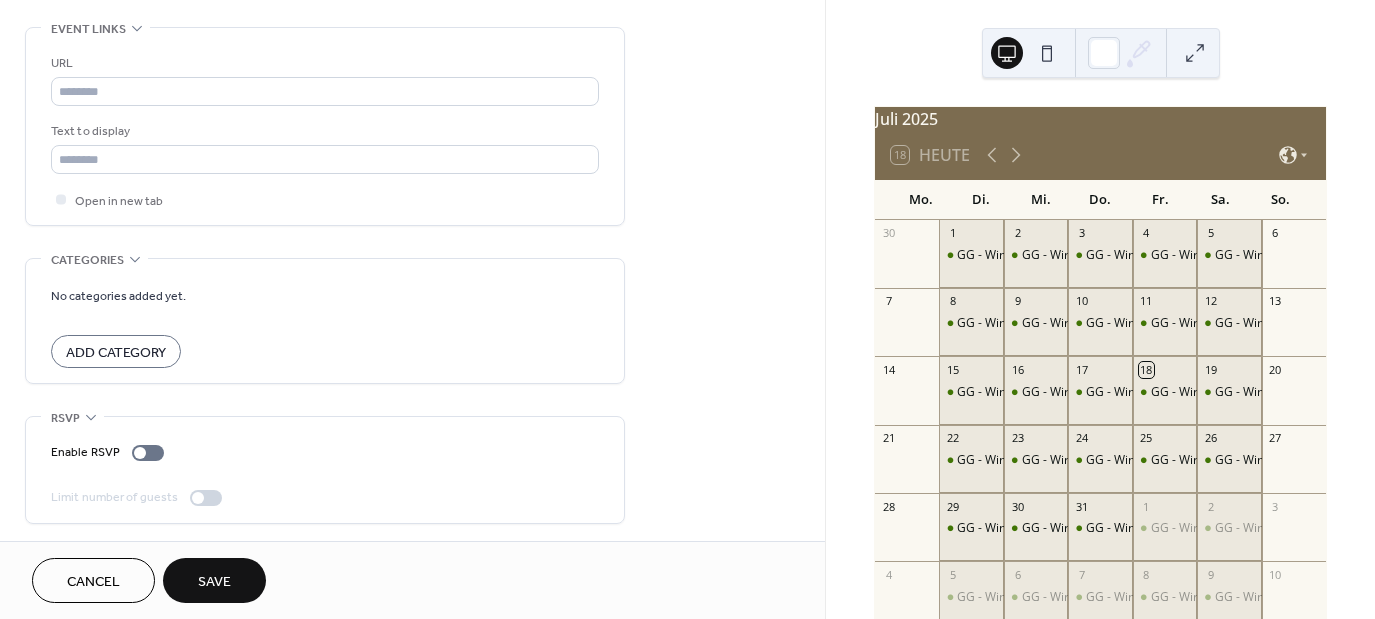 click on "Save" at bounding box center [214, 582] 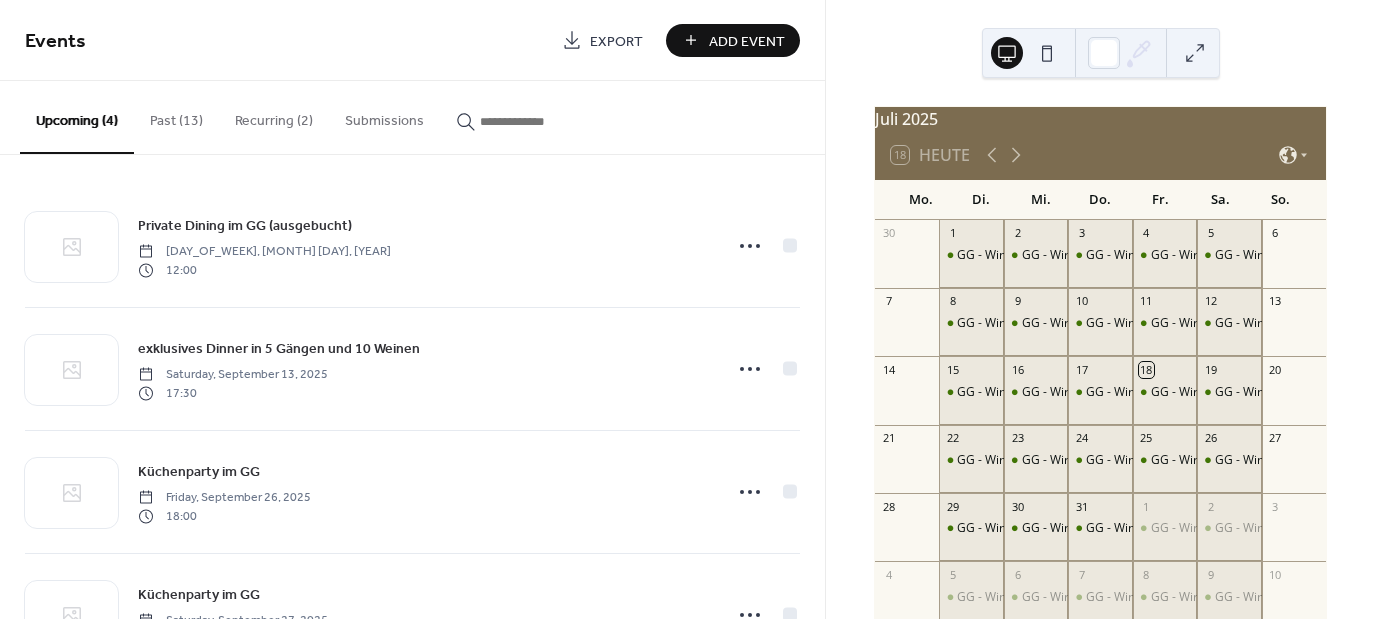 click on "Add Event" at bounding box center [747, 41] 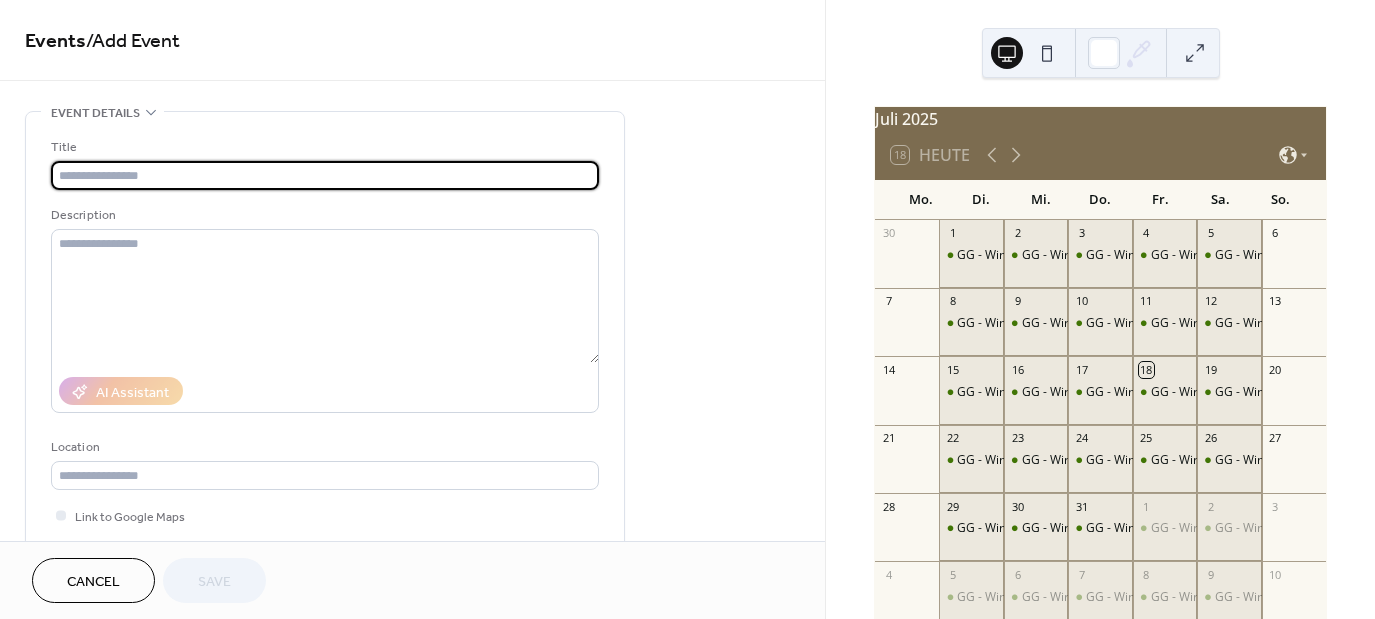 click at bounding box center [325, 175] 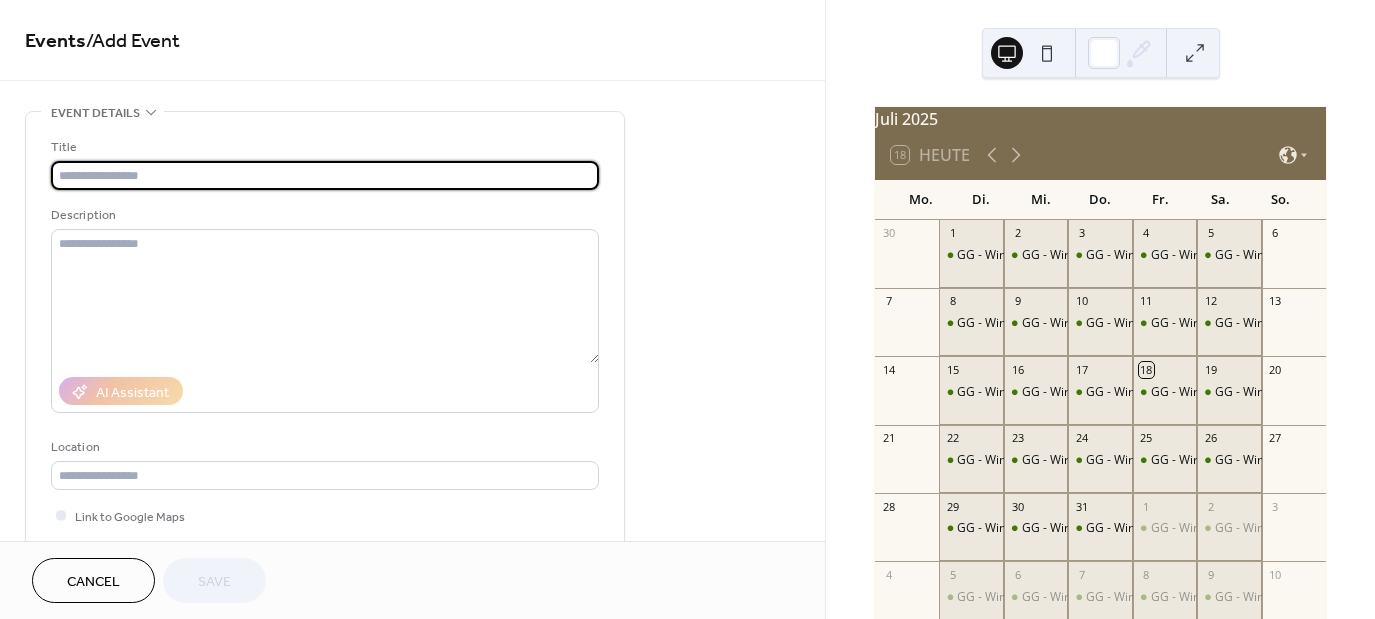 type on "**********" 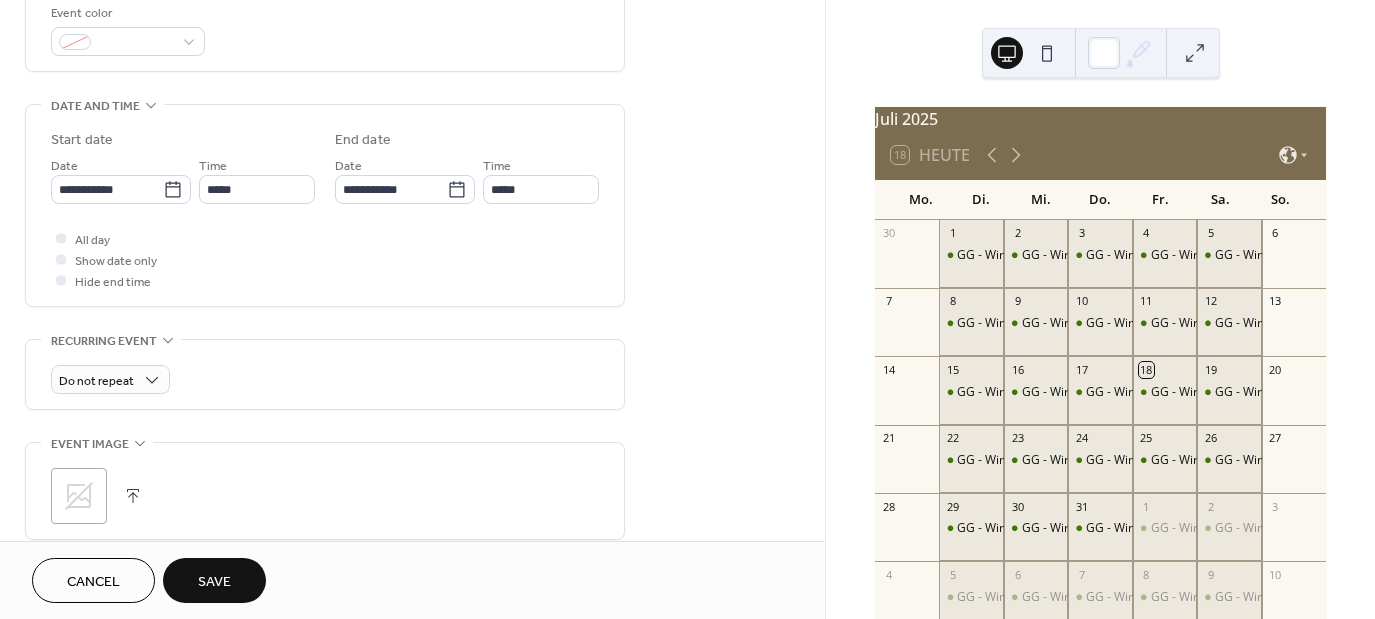 scroll, scrollTop: 550, scrollLeft: 0, axis: vertical 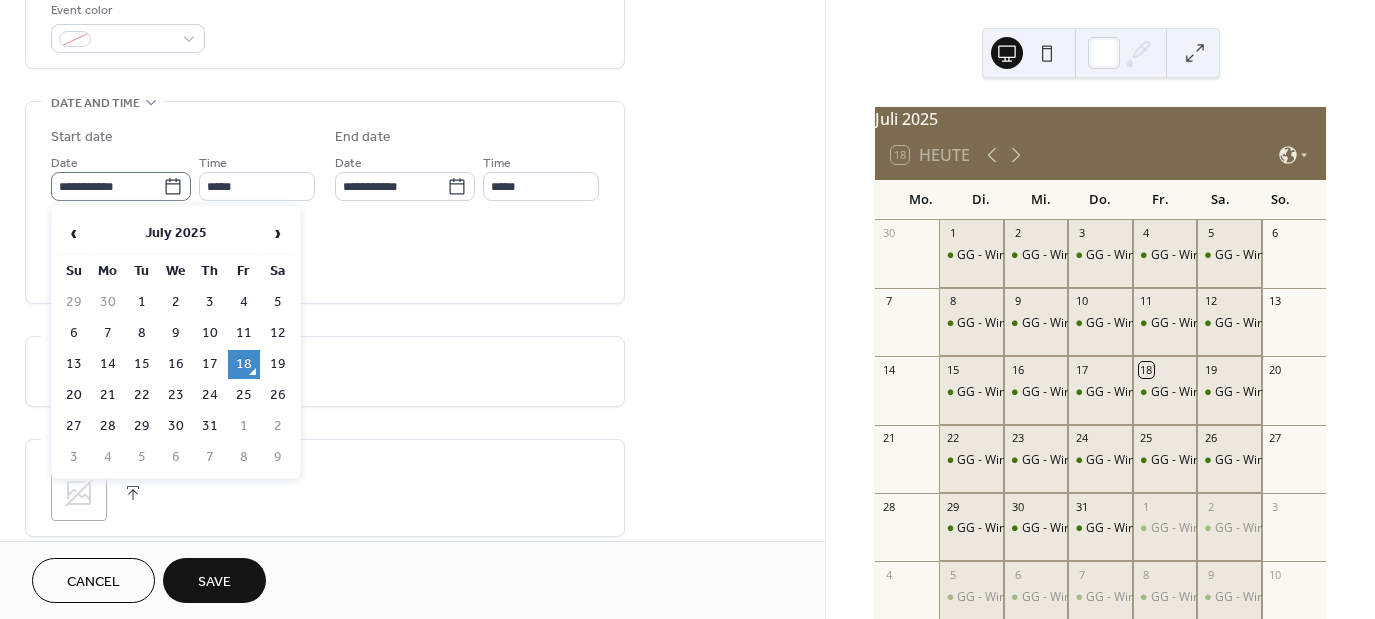 click 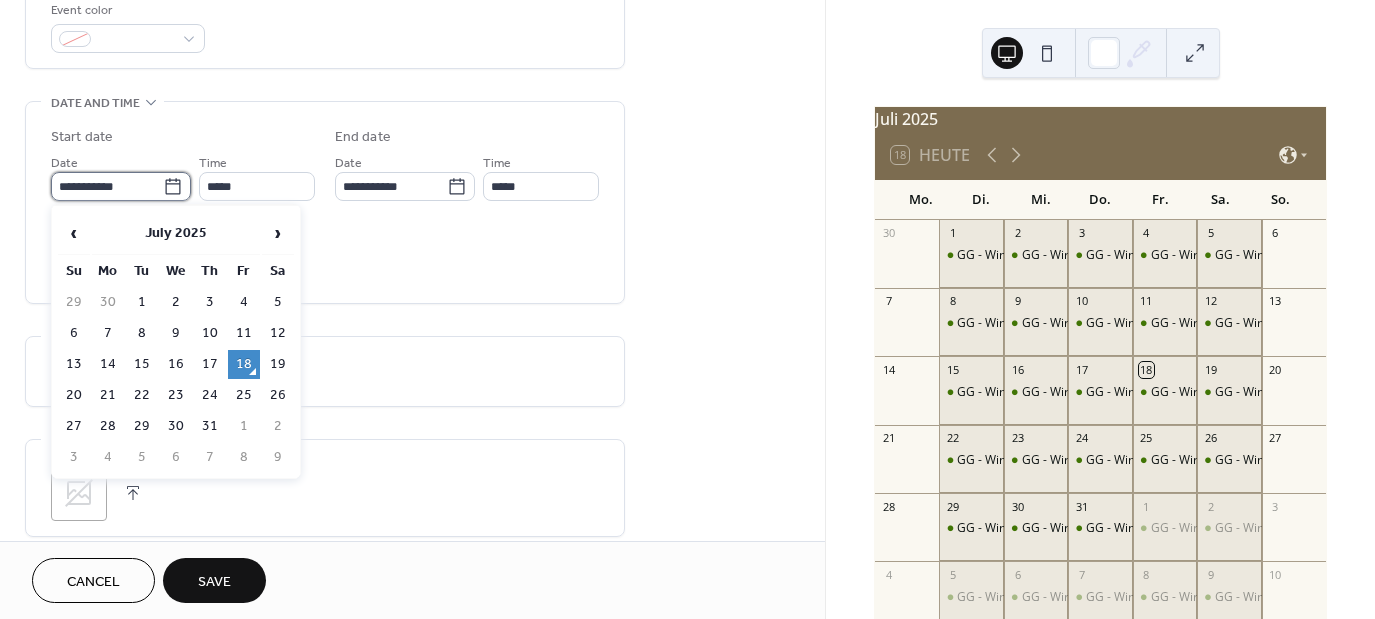 click on "**********" at bounding box center (107, 186) 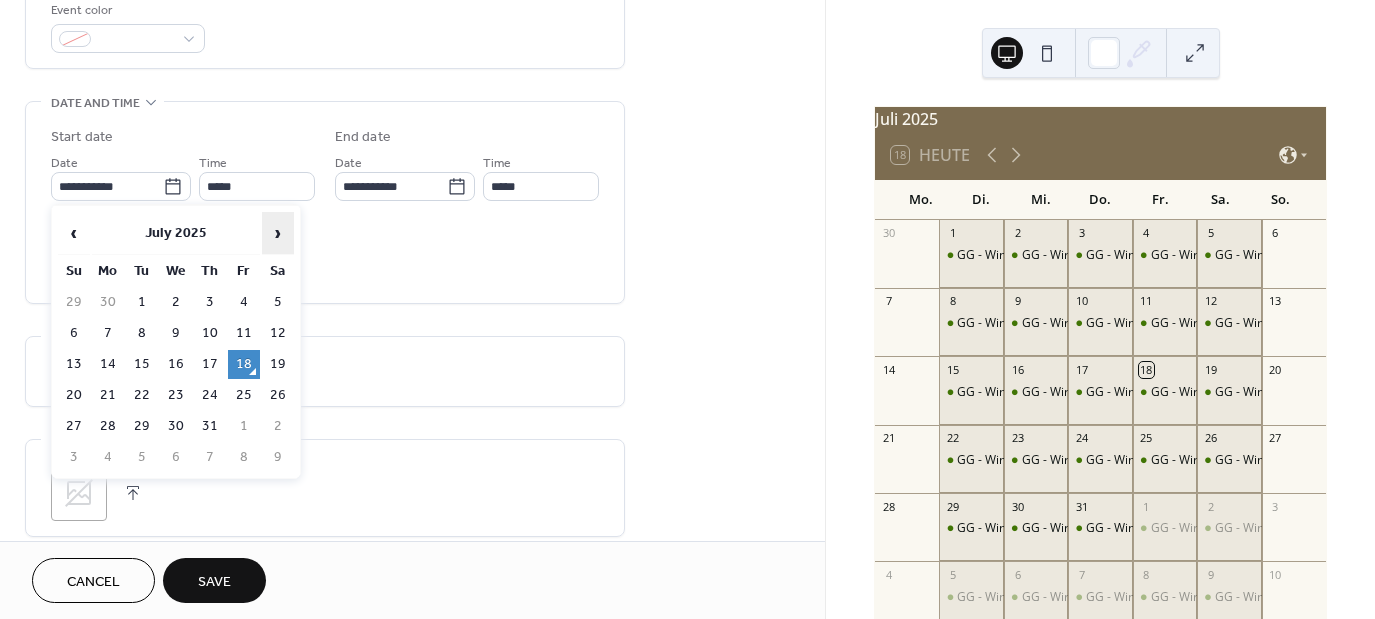 click on "›" at bounding box center (278, 233) 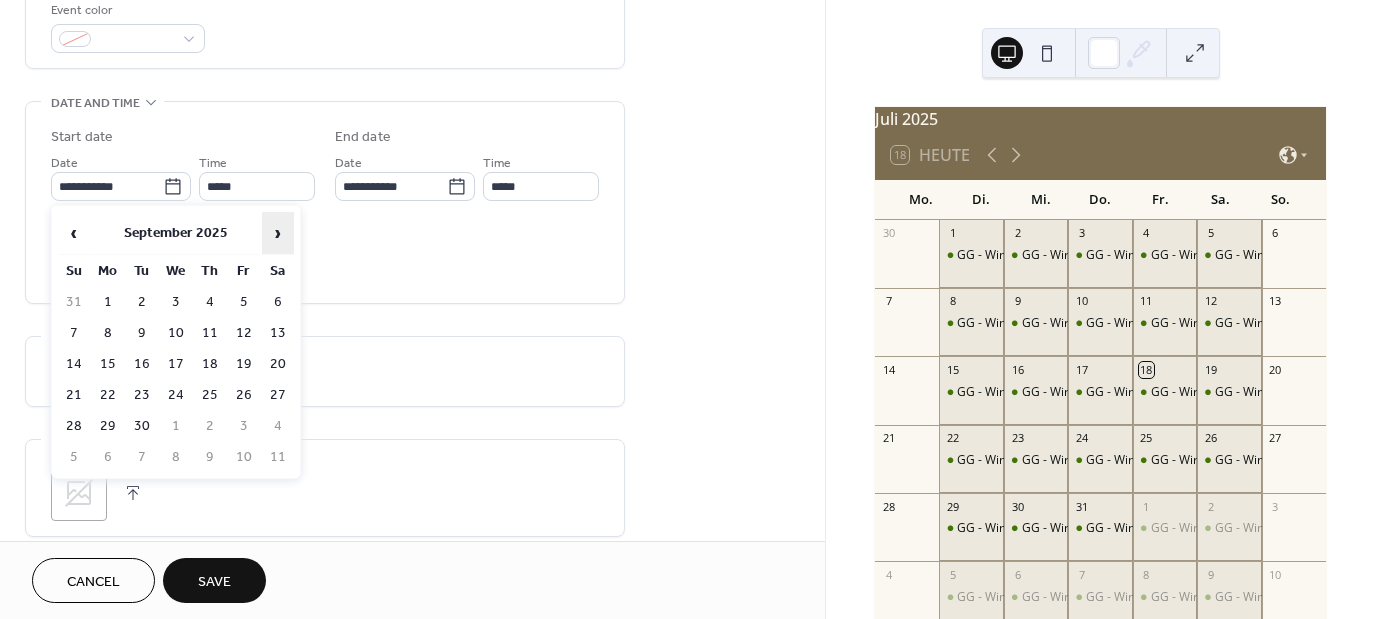 click on "›" at bounding box center (278, 233) 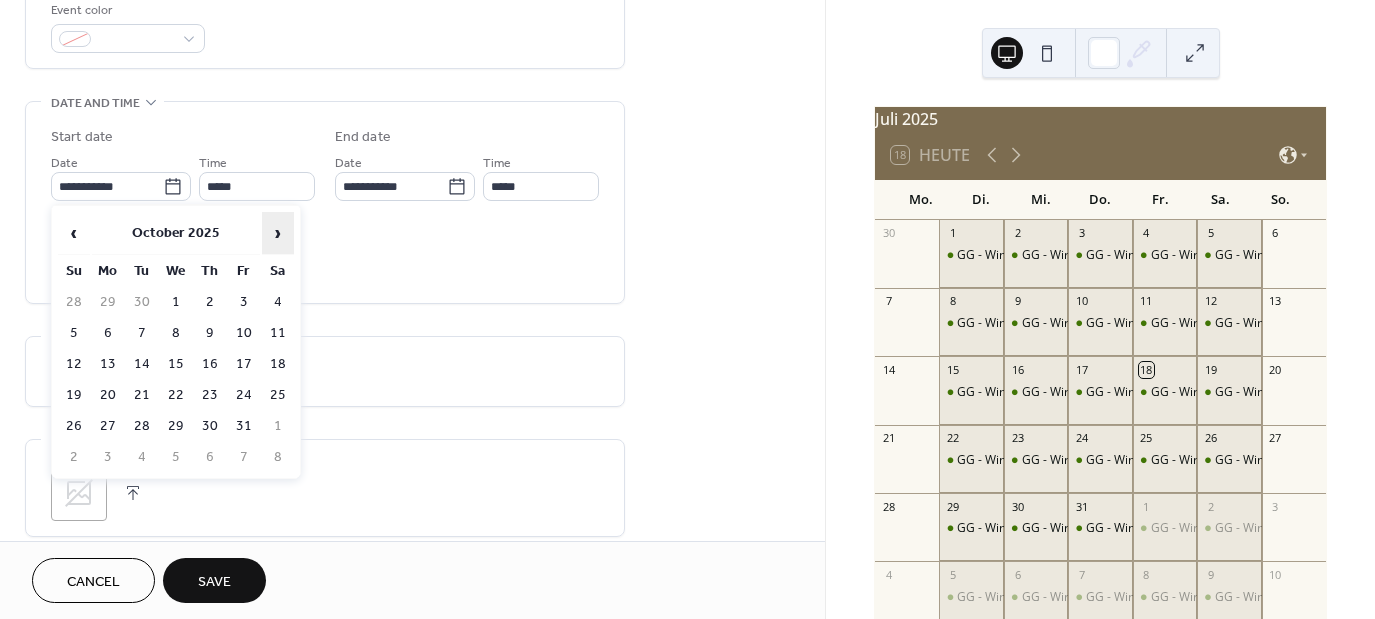 click on "›" at bounding box center (278, 233) 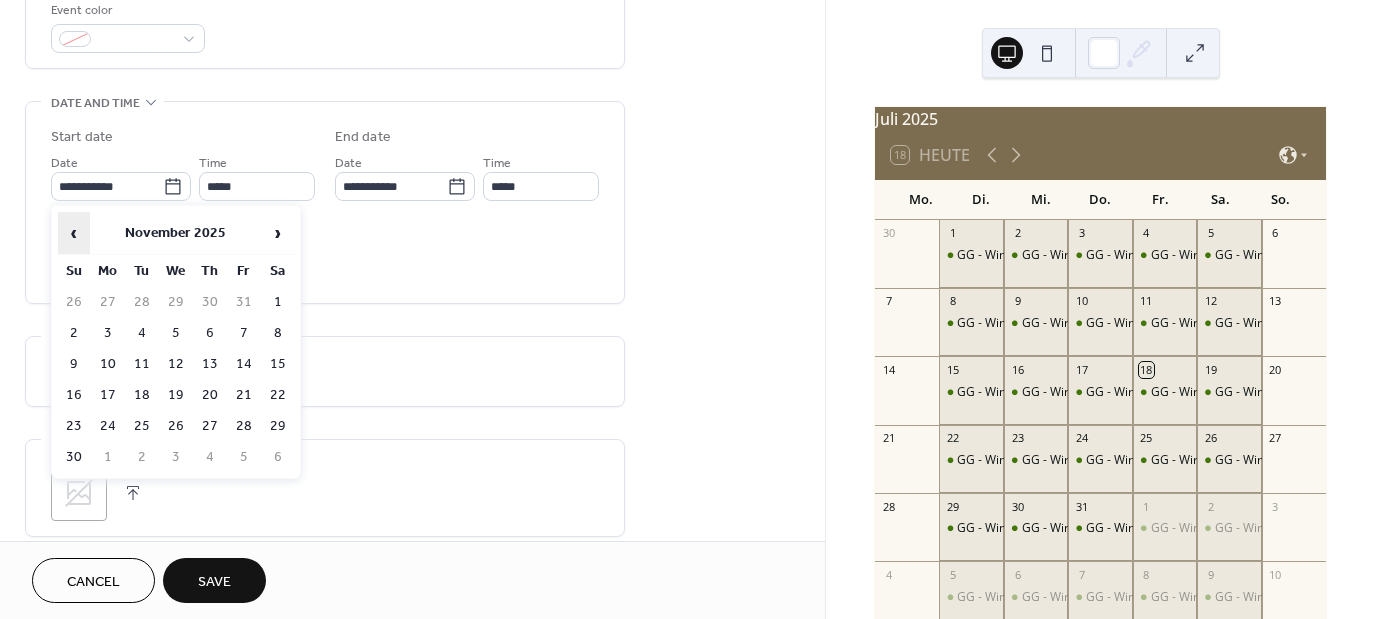 click on "‹" at bounding box center (74, 233) 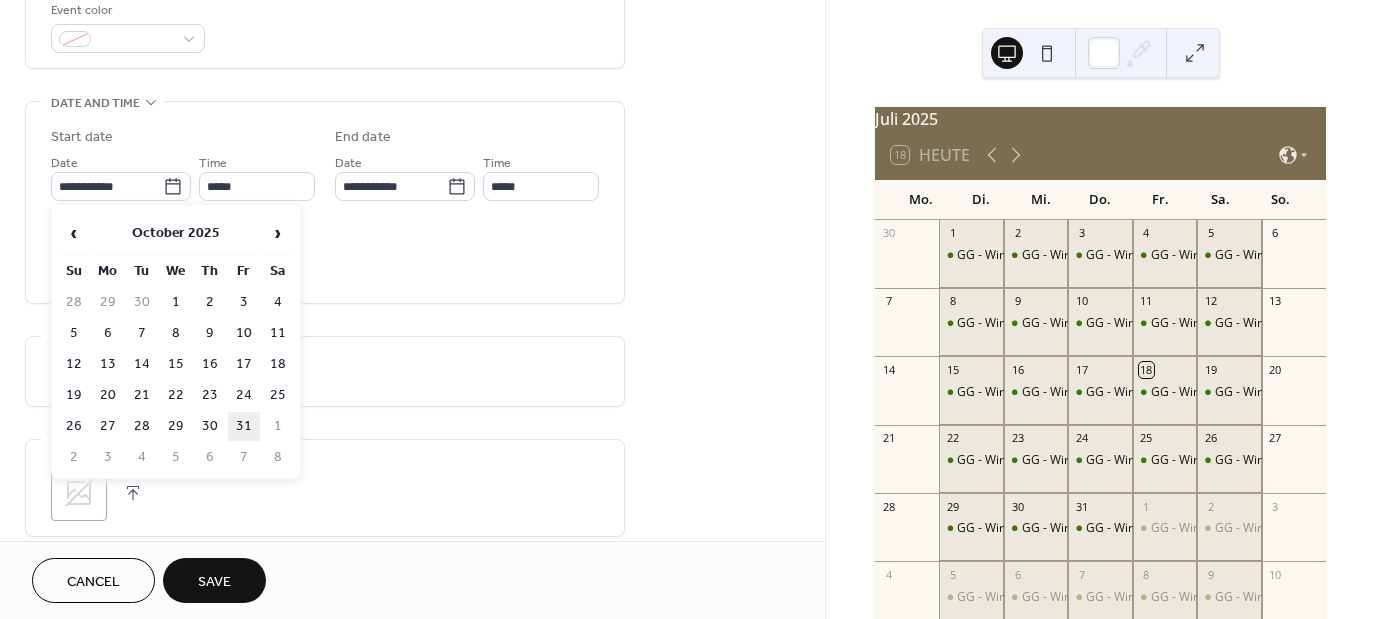 click on "31" at bounding box center [244, 426] 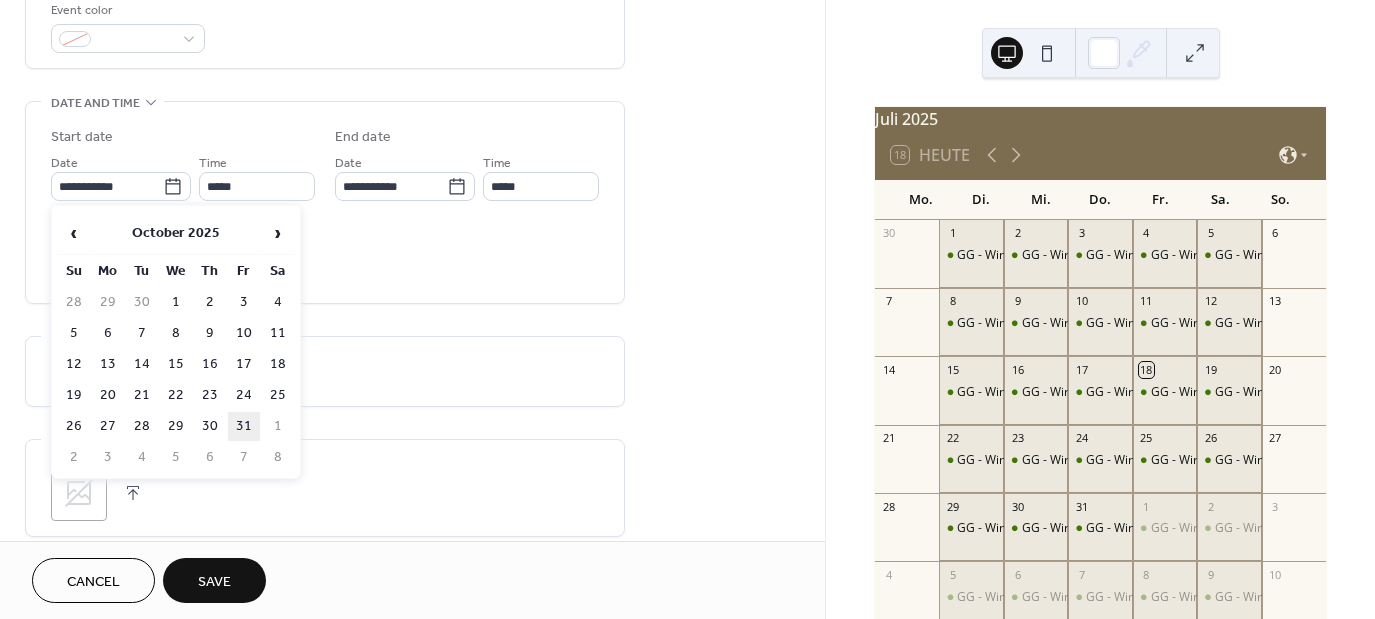 type on "**********" 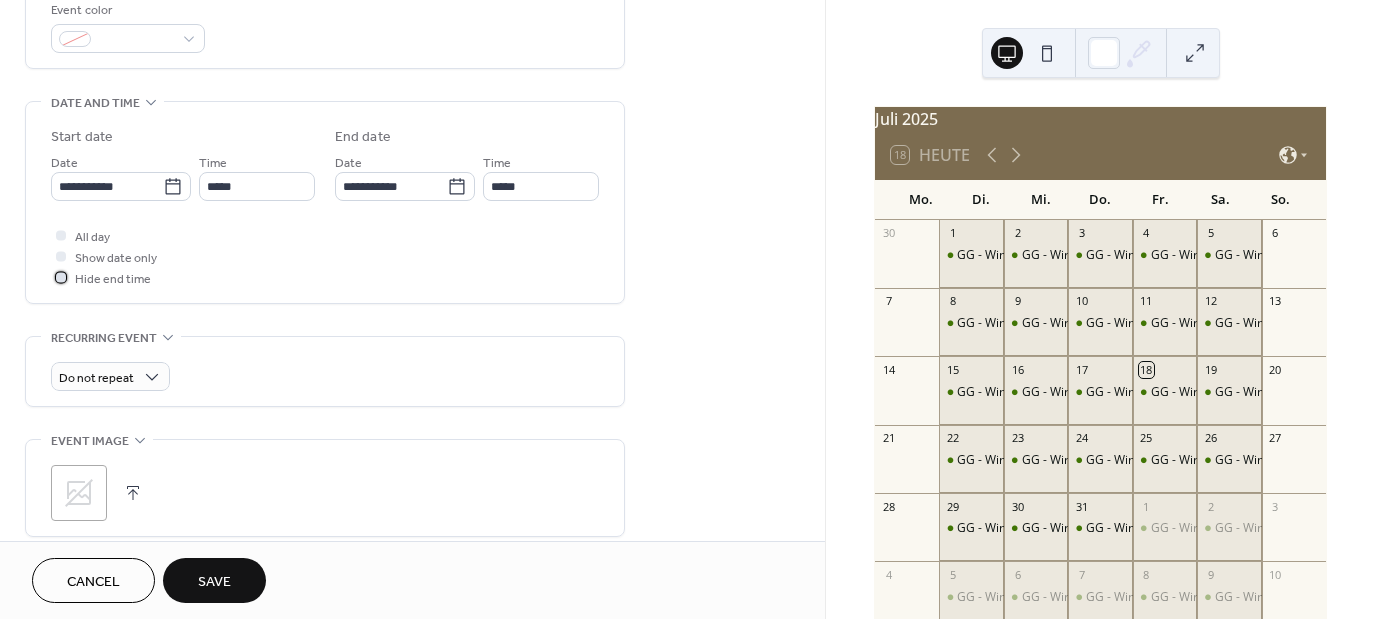 click at bounding box center [61, 277] 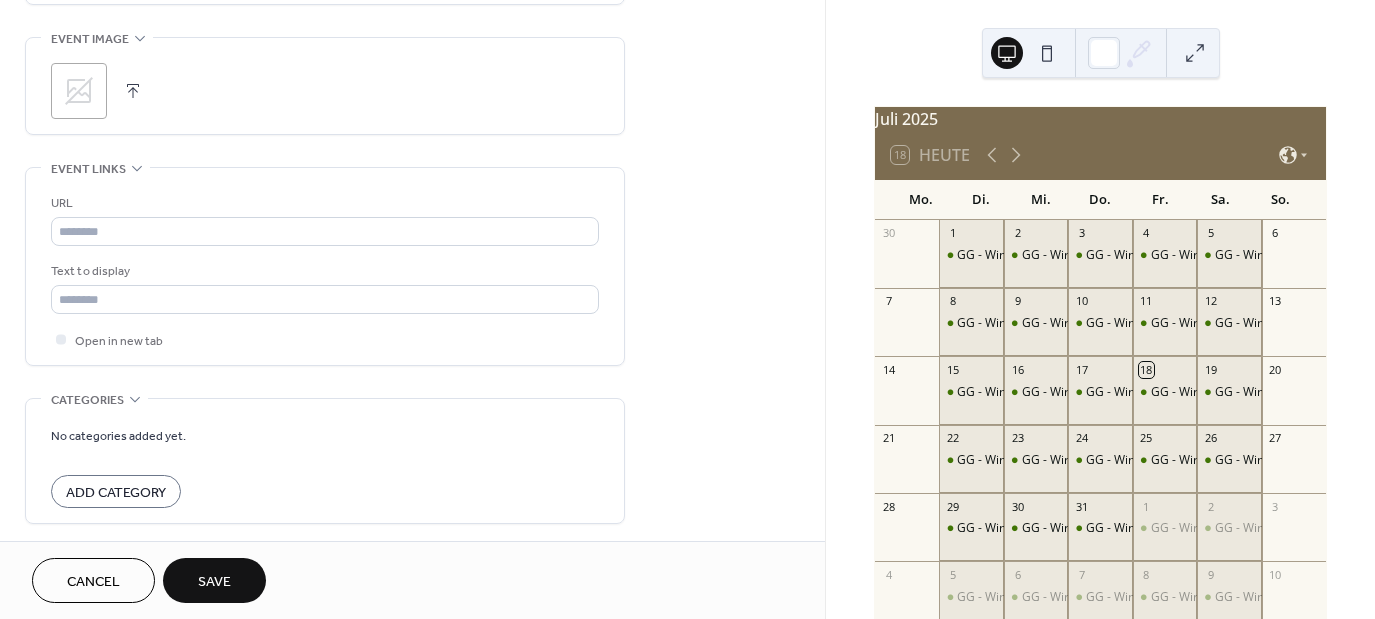 scroll, scrollTop: 953, scrollLeft: 0, axis: vertical 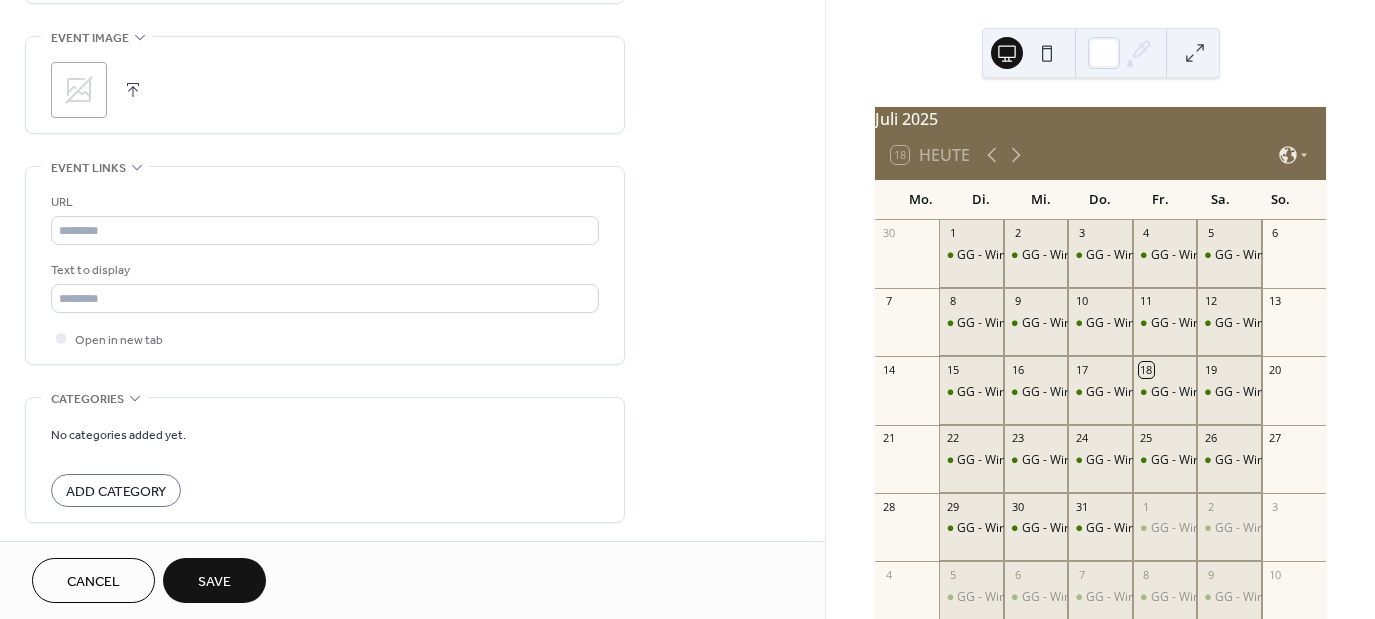 click on "Save" at bounding box center (214, 582) 